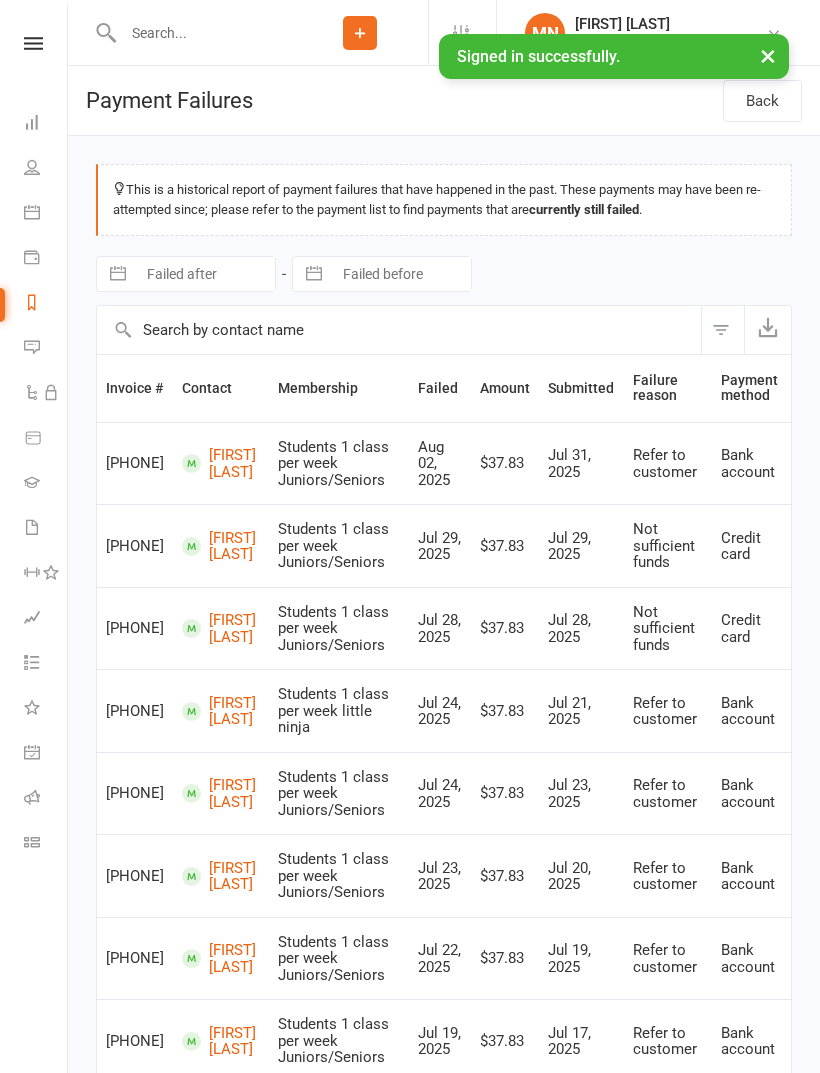 scroll, scrollTop: 0, scrollLeft: 0, axis: both 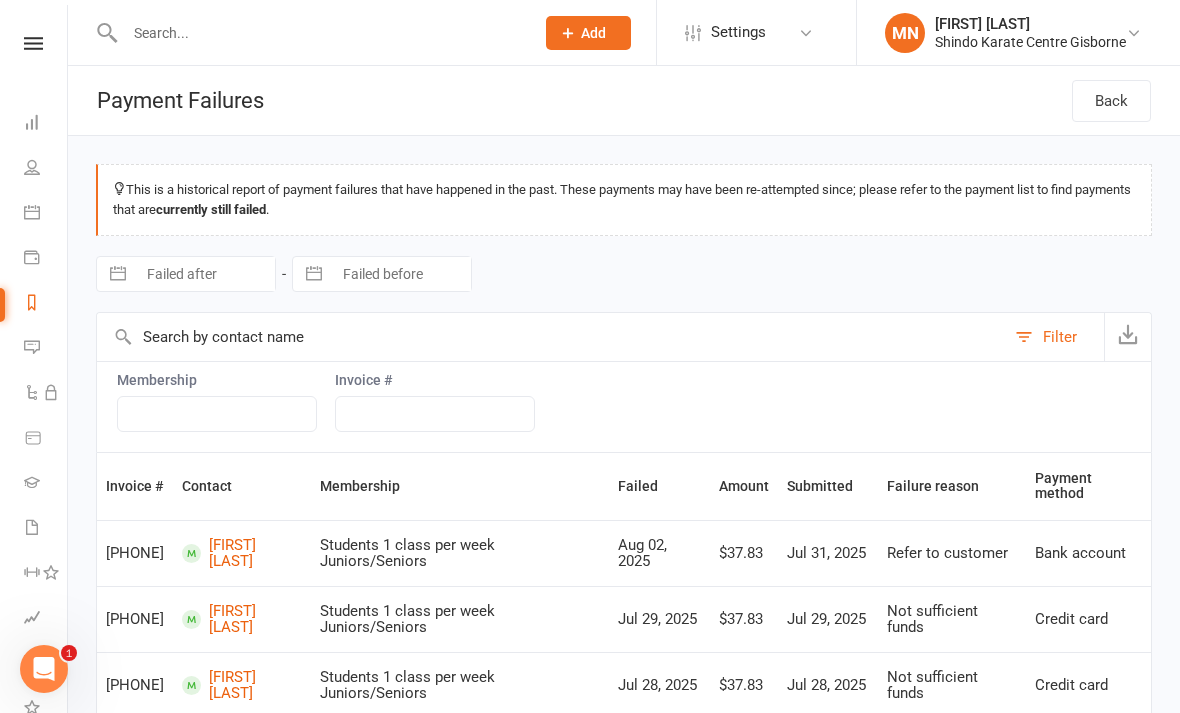 click at bounding box center [33, 43] 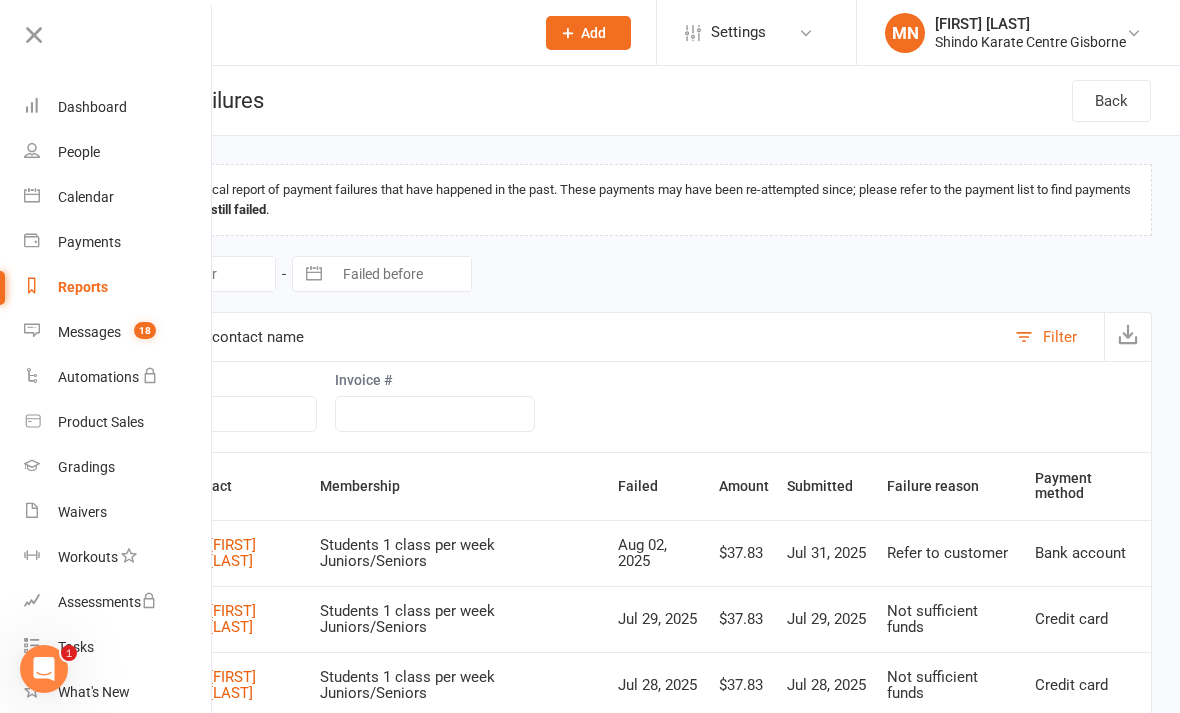 click on "People" at bounding box center (118, 152) 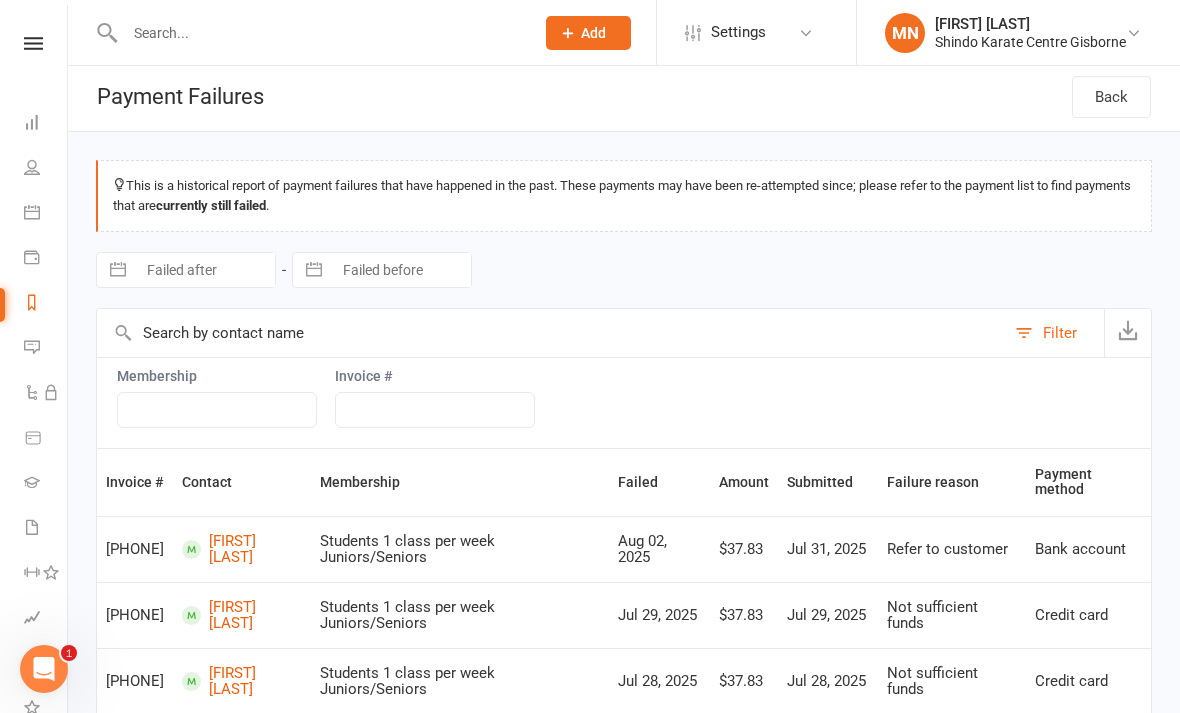 scroll, scrollTop: 2, scrollLeft: 0, axis: vertical 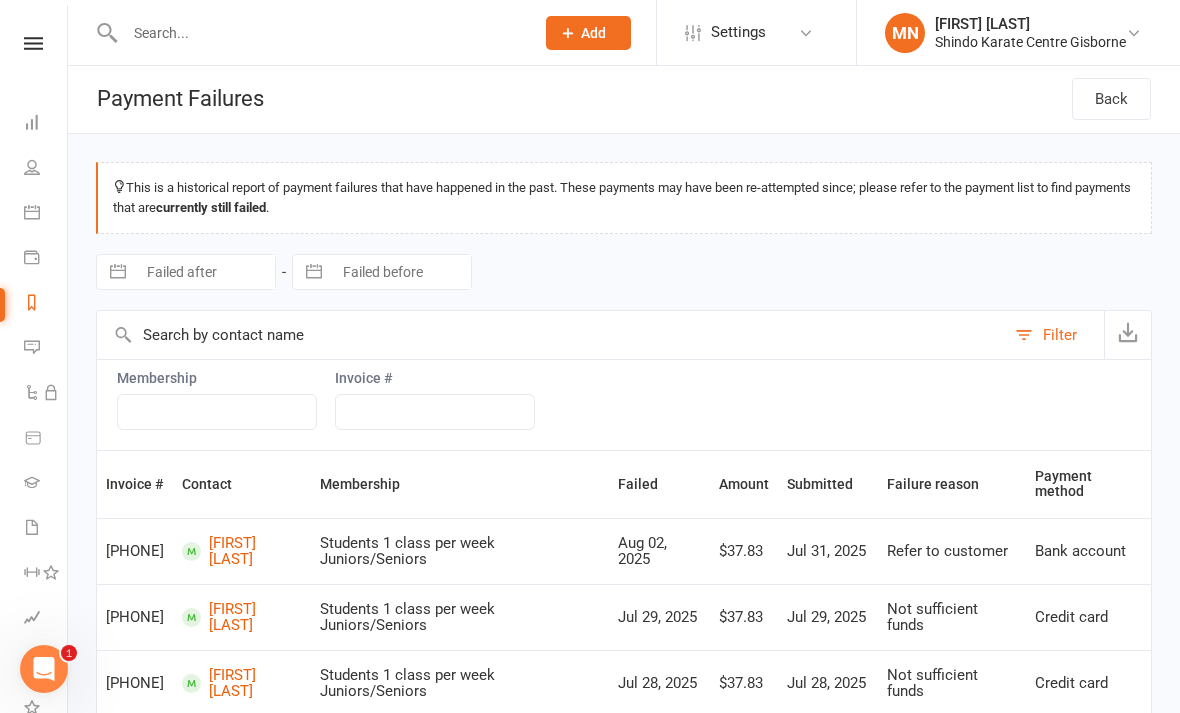 click on "People" at bounding box center (46, 169) 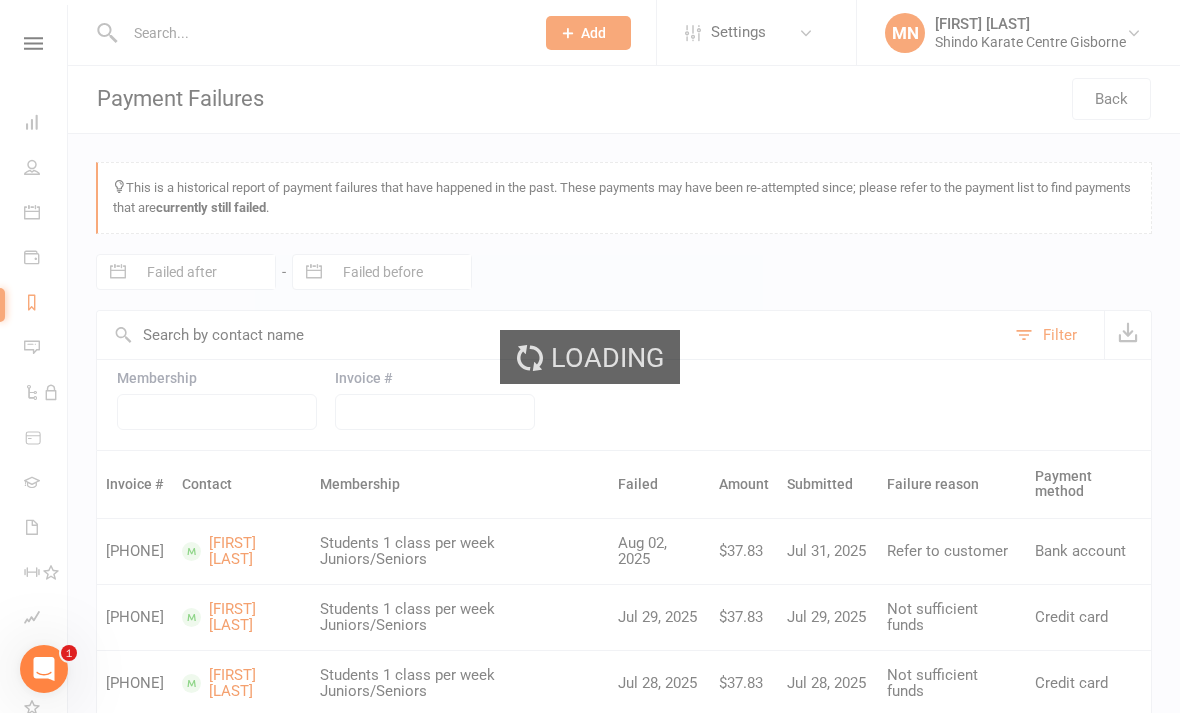 select on "100" 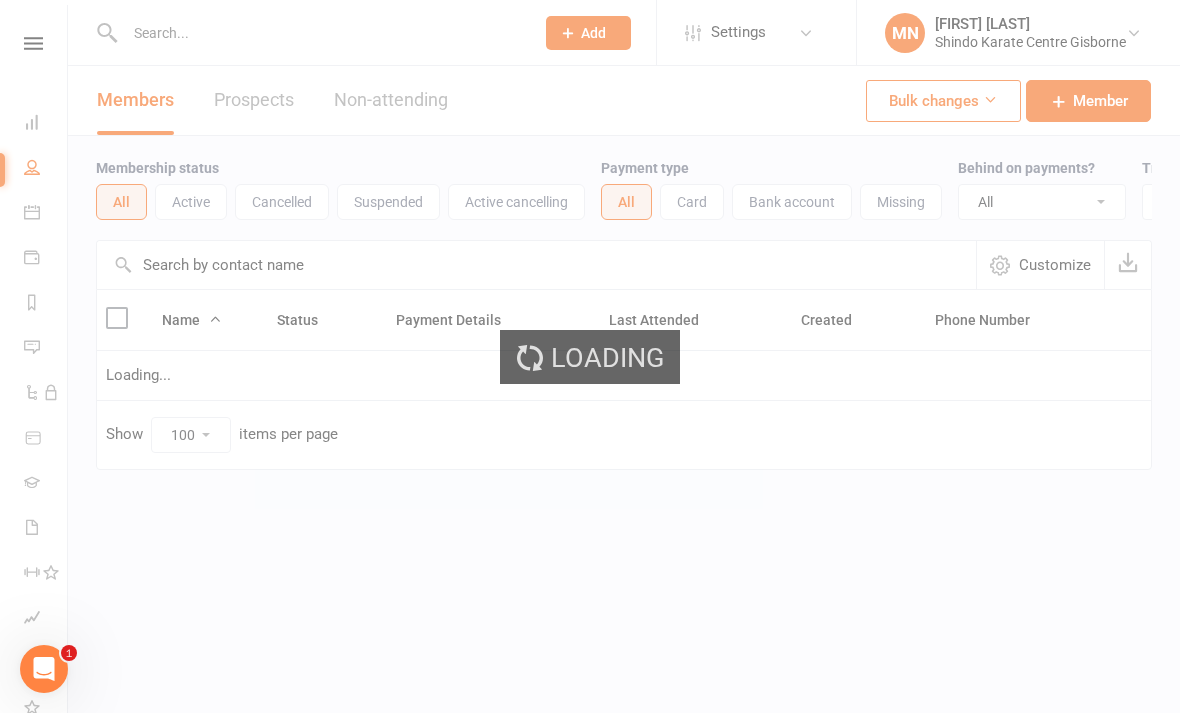 scroll, scrollTop: 0, scrollLeft: 0, axis: both 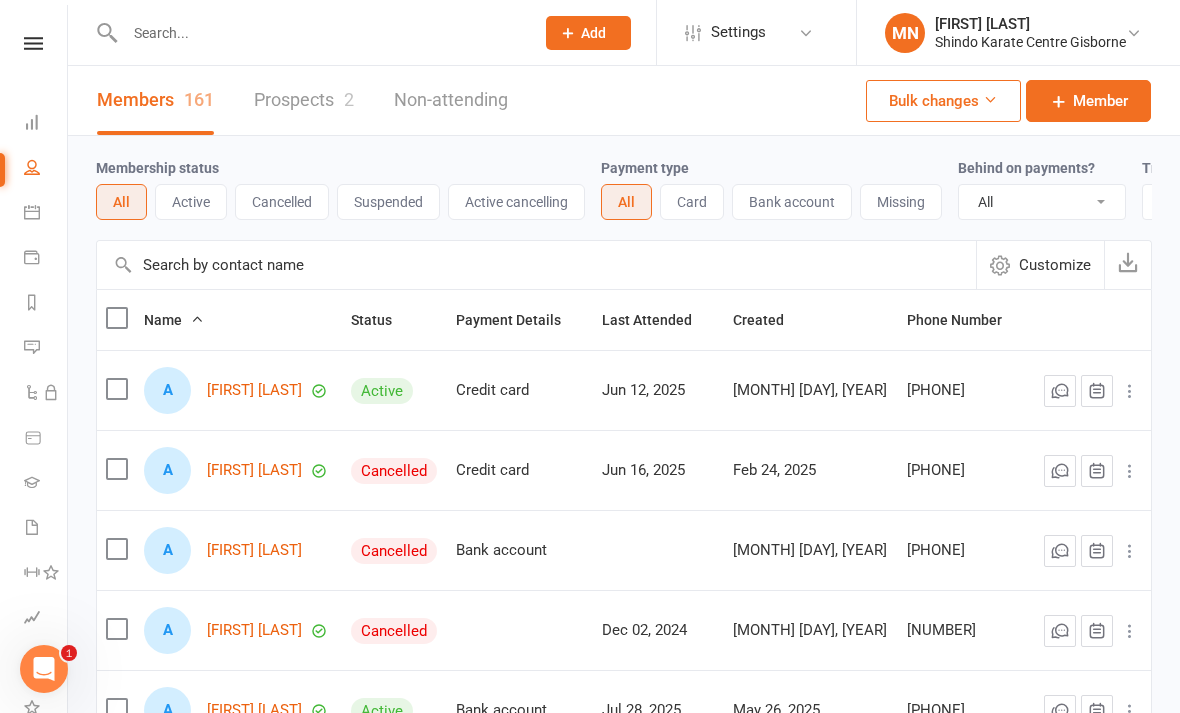 click on "Member" at bounding box center [1100, 101] 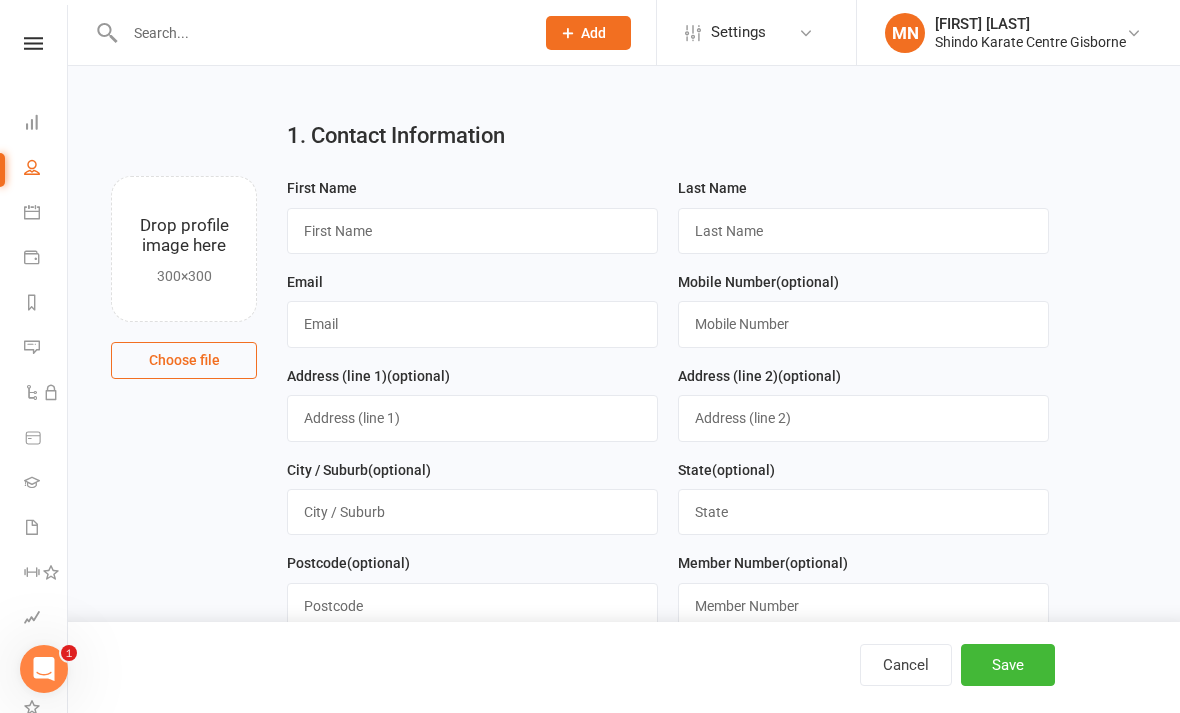 scroll, scrollTop: 0, scrollLeft: 0, axis: both 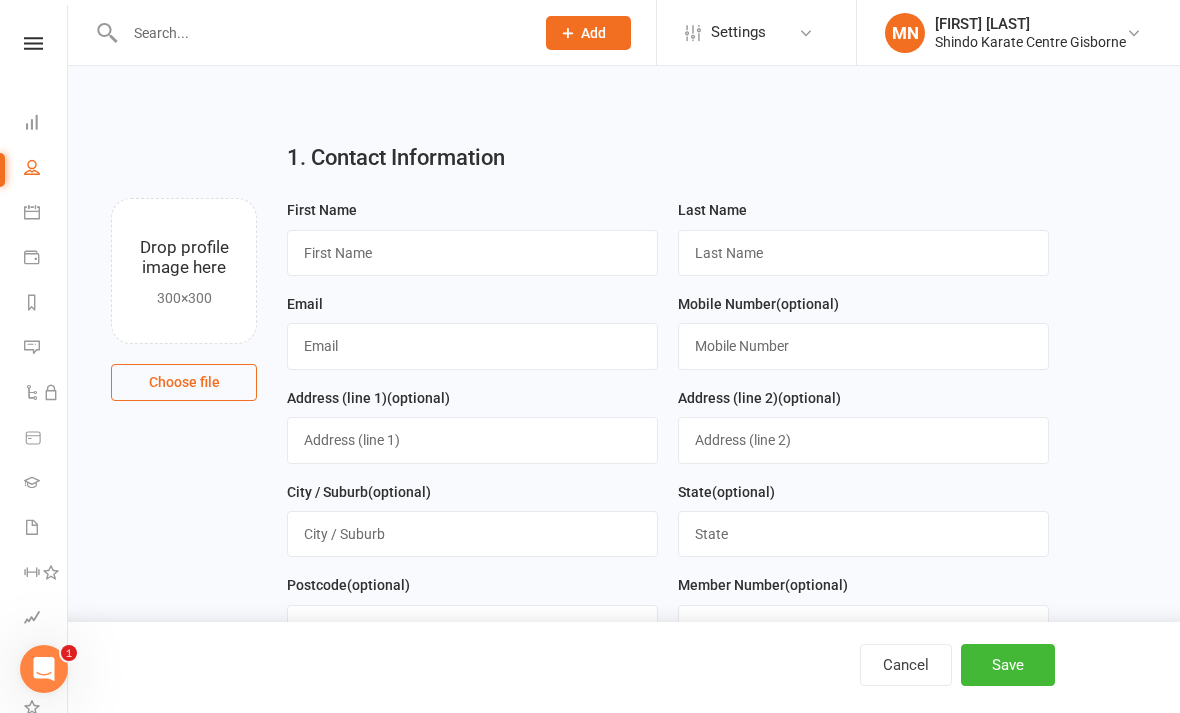 select on "100" 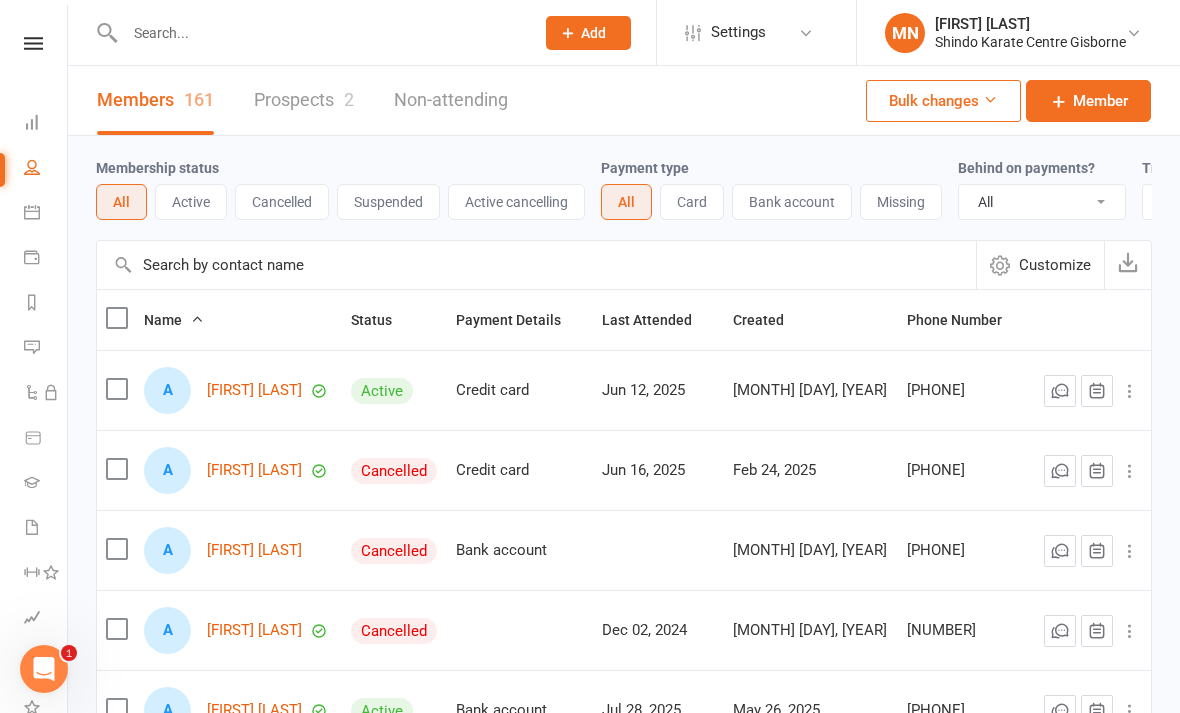 click on "Add" 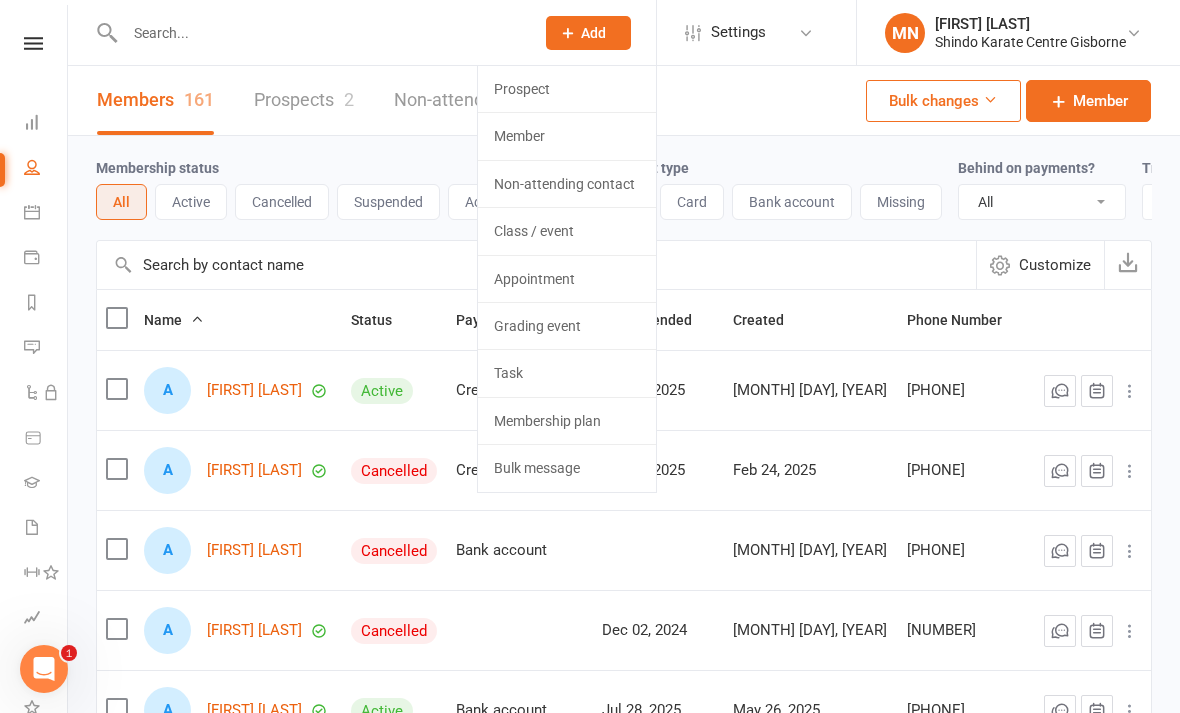 click on "Member" 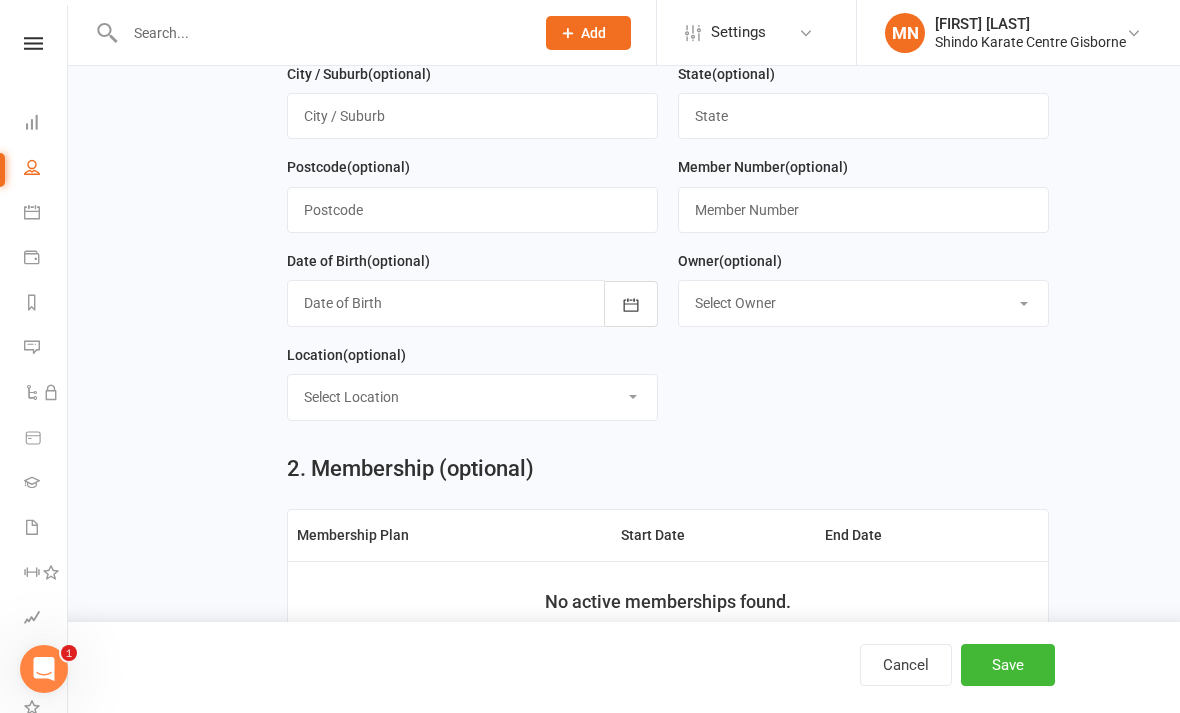 scroll, scrollTop: 417, scrollLeft: 0, axis: vertical 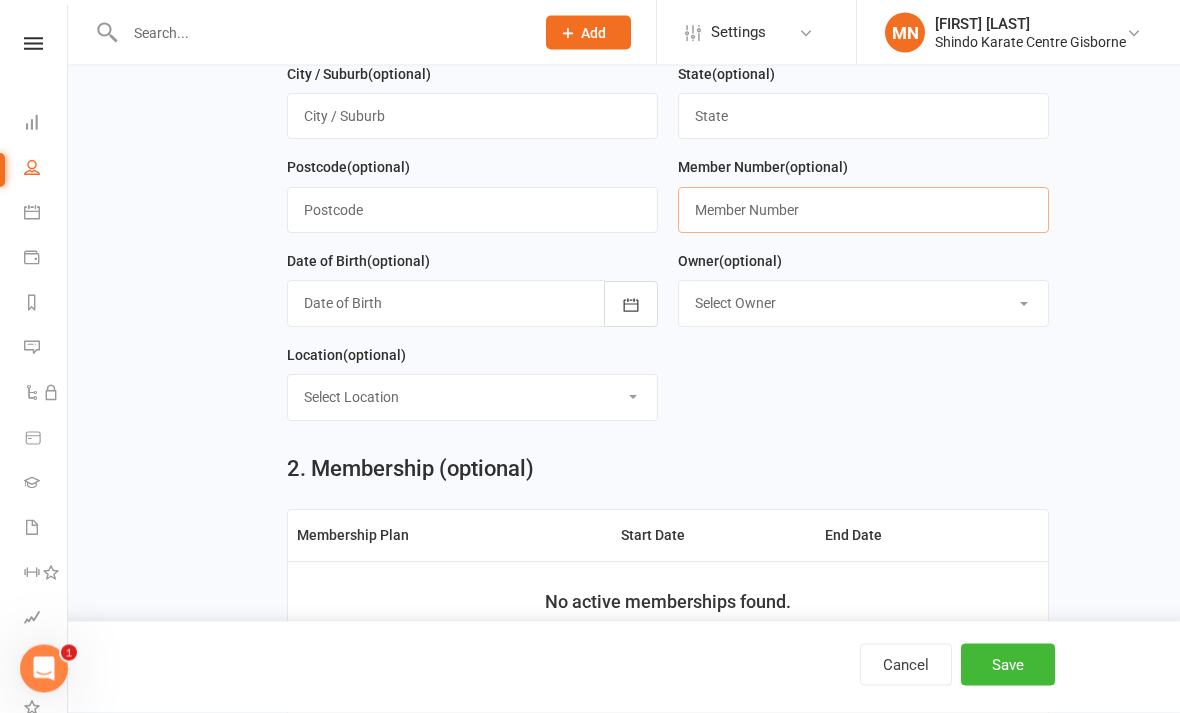 click at bounding box center [863, 211] 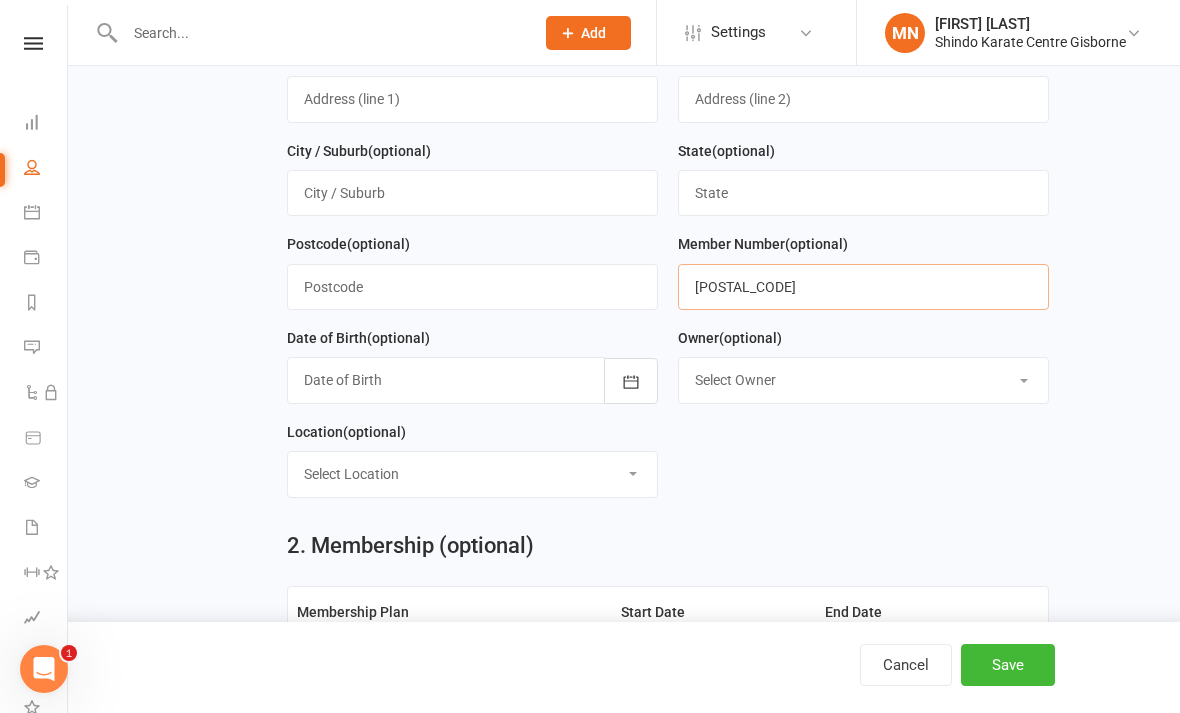 scroll, scrollTop: 316, scrollLeft: 0, axis: vertical 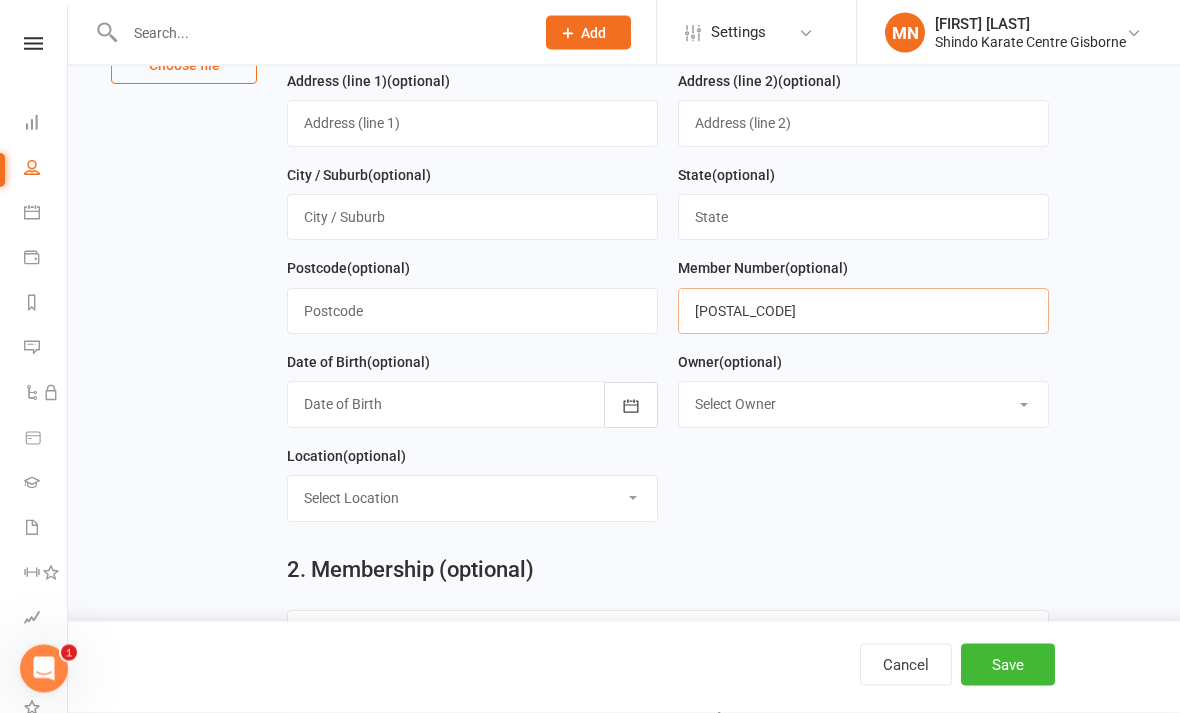 type on "[POSTAL_CODE]" 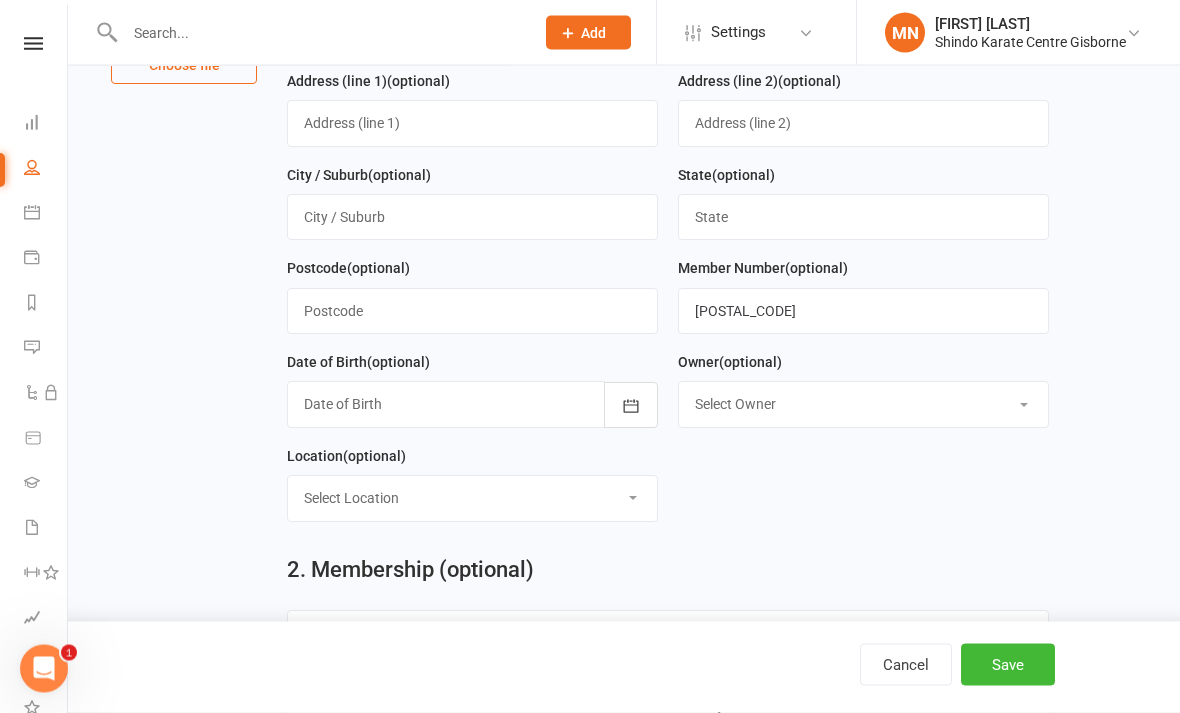 click on "1. Contact Information  Drop profile image here 300×300 Choose file
First Name
Last Name
Email
Mobile Number  (optional)
Address (line 1)  (optional)
Address (line 2)  (optional)
City / Suburb  (optional)
State  (optional)
Postcode  (optional)
Member Number  (optional) [NUMBER]
Date of Birth  (optional)
2021 - 2040
2021
2022
2023
2024
2025
2026
2027
2028
2029
2030
2031
2032
2033
2034
2035
2036
2037
2038
2039
2040
Owner  (optional) Select Owner [FIRST] [LAST]
Location  (optional) Select Location Gisborne Primary School" at bounding box center (668, 210) 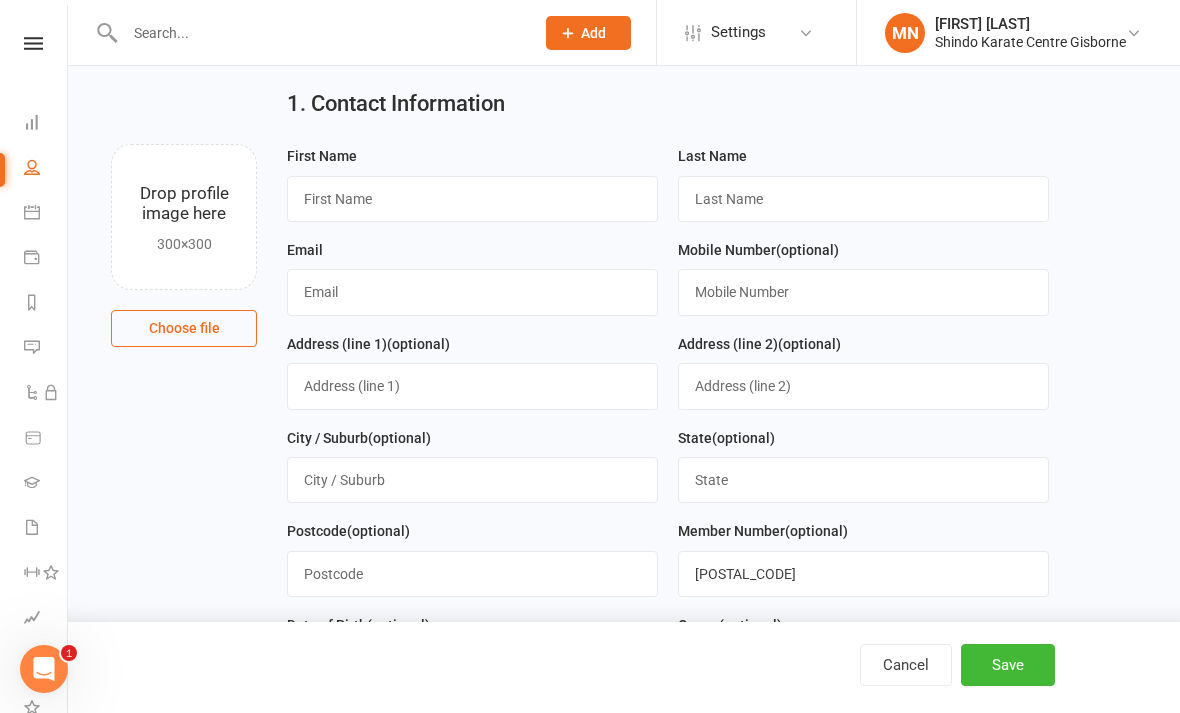 scroll, scrollTop: 0, scrollLeft: 0, axis: both 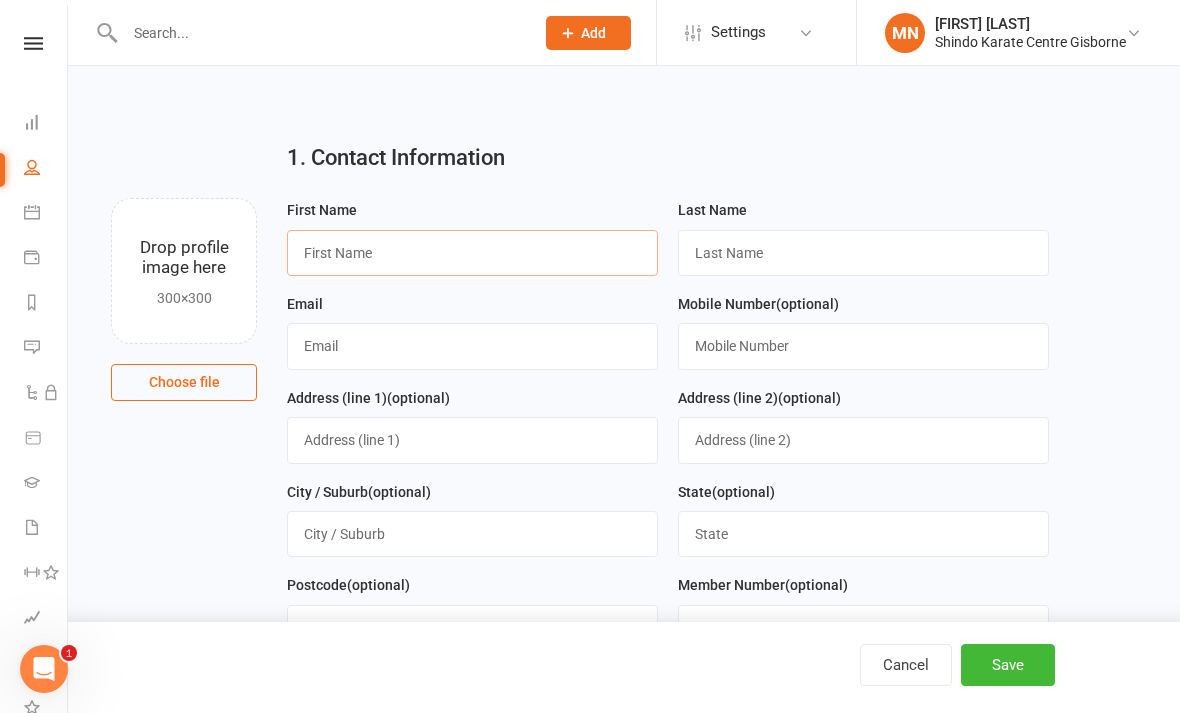 click at bounding box center (472, 253) 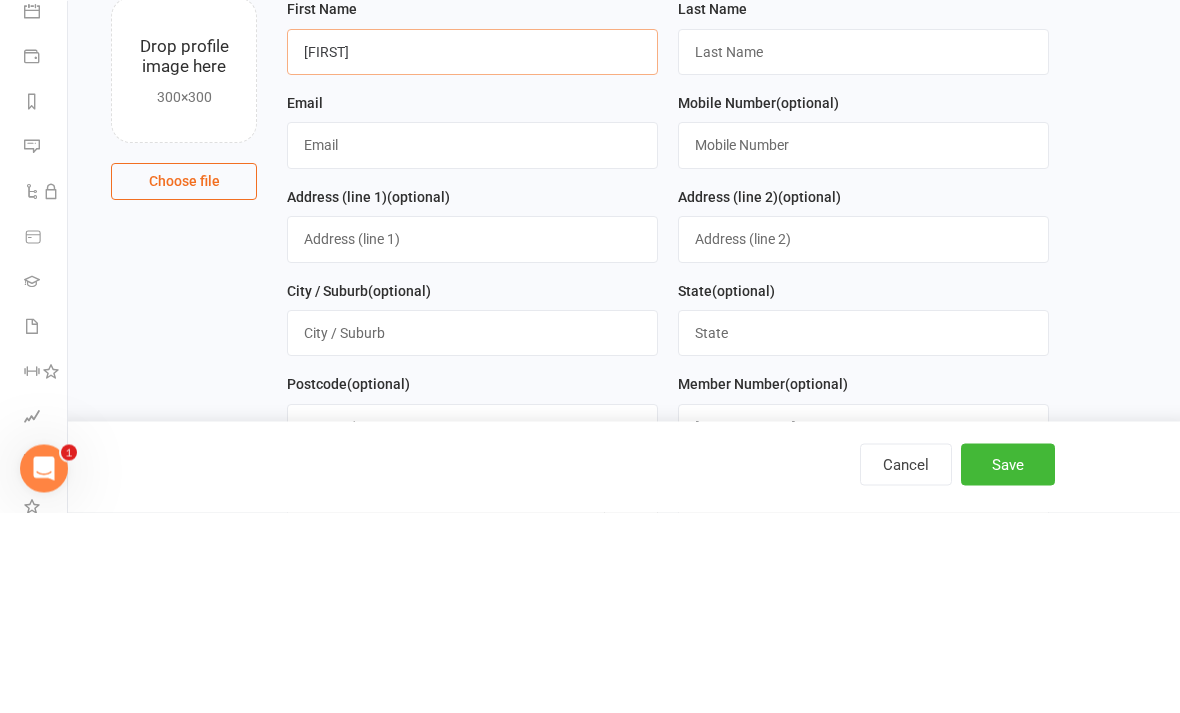 type on "[FIRST]" 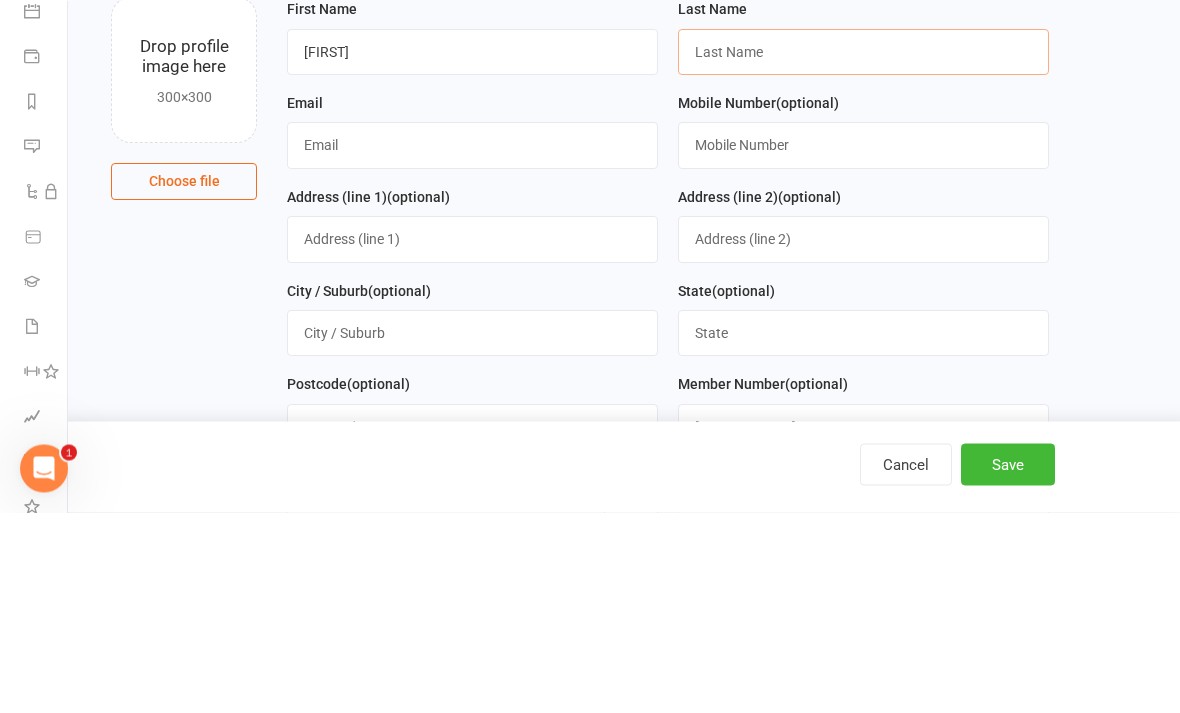 click at bounding box center [863, 253] 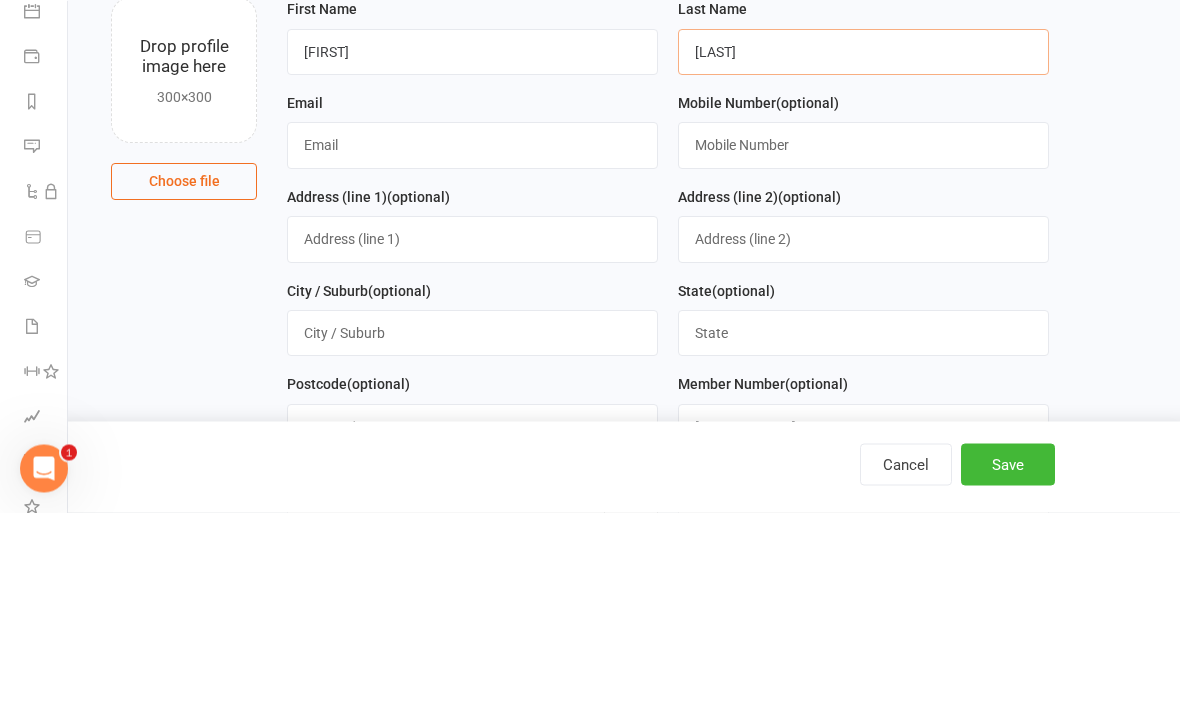 type on "[LAST]" 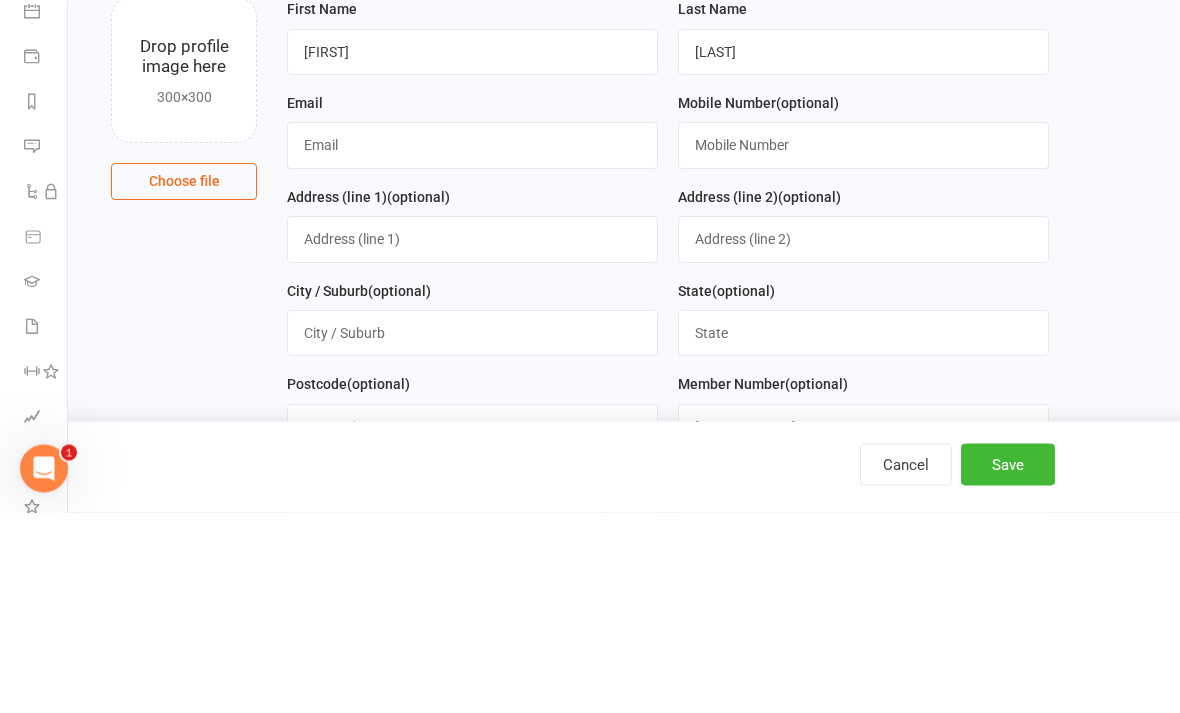 click on "1. Contact Information  Drop profile image here 300×300 Choose file
First Name  [FIRST]
Last Name  [LAST]
Email  [EMAIL]
Mobile Number  (optional) [PHONE]
Address (line 1)  (optional)
Address (line 2)  (optional)
City / Suburb  [CITY]
State  [STATE]
Postcode  [POSTAL_CODE]
Member Number  (optional) 31536
Date of Birth  (optional)
2021 - 2040
2021
2022
2023
2024
2025
2026
2027
2028
2029
2030
2031
2032
2033
2034
2035
2036
2037
2038
2039
2040
Owner  (optional) Select Owner Max Noble
Location  (optional)
Style" at bounding box center [624, 836] 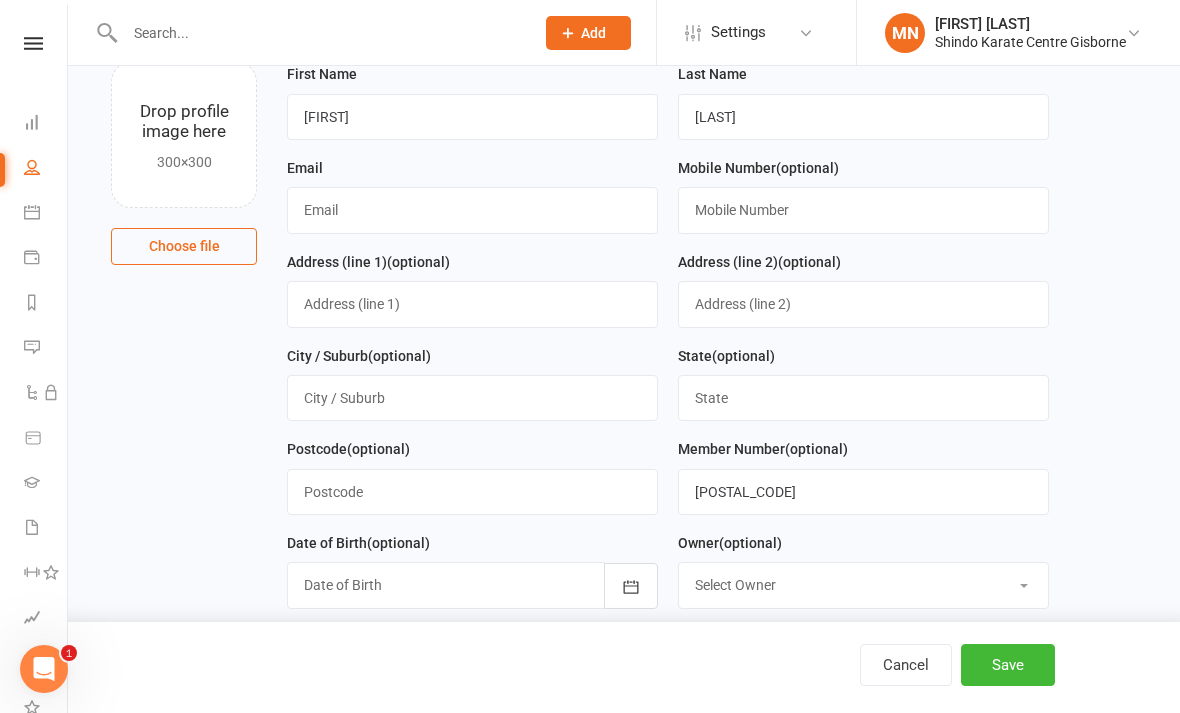 scroll, scrollTop: 115, scrollLeft: 0, axis: vertical 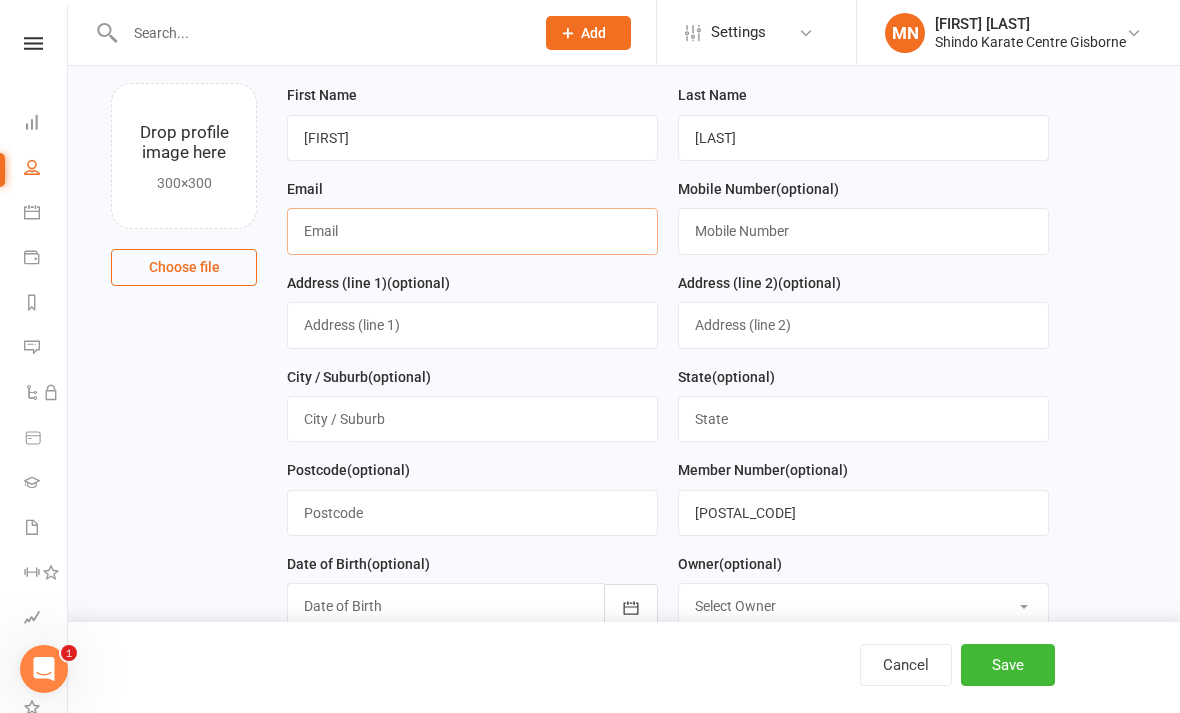 click at bounding box center (472, 231) 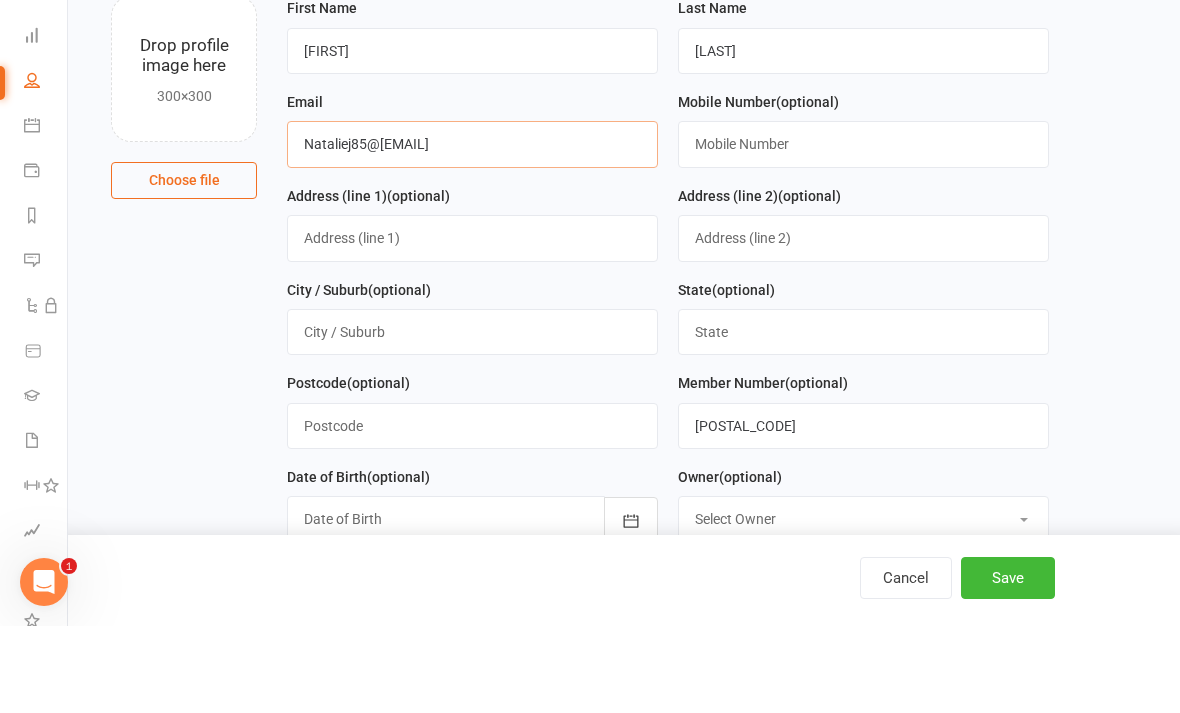type on "Nataliej85@[EMAIL]" 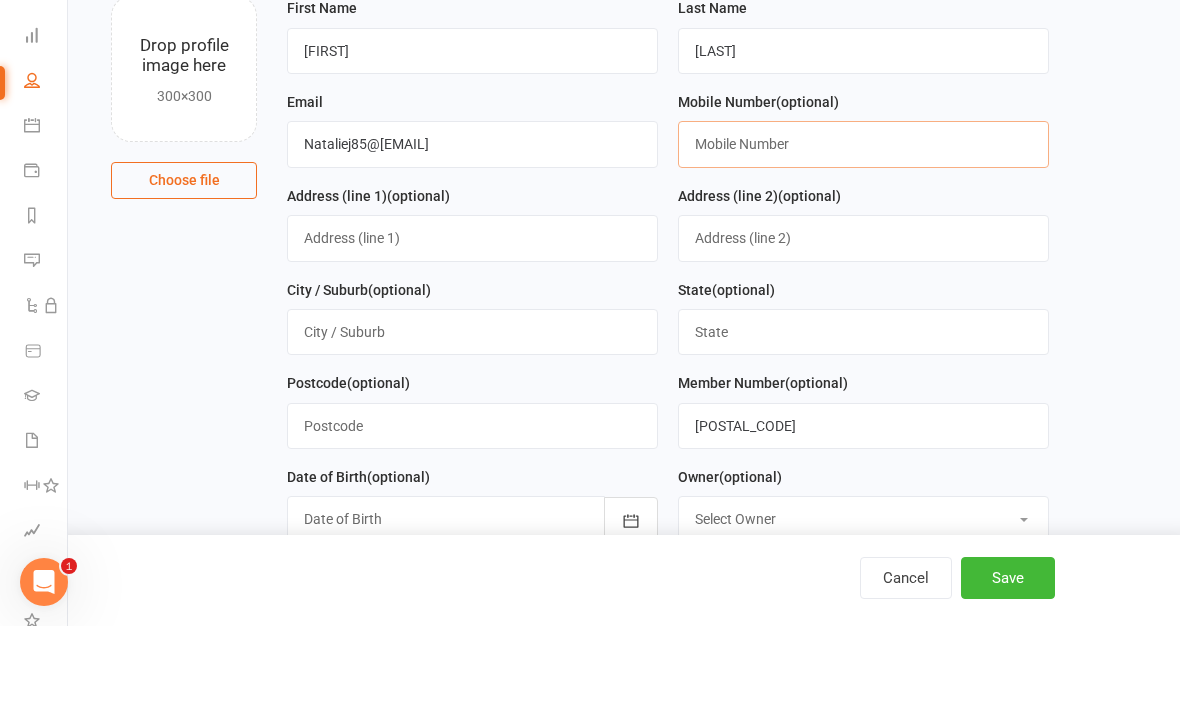 click at bounding box center (863, 231) 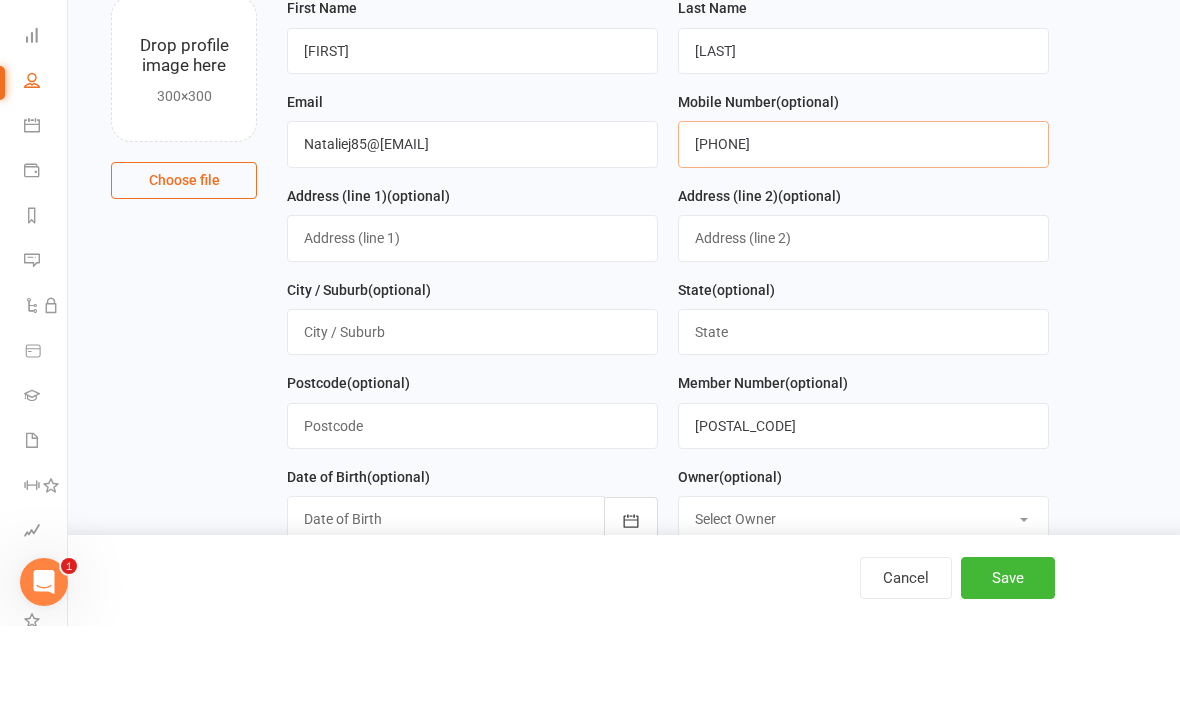 type on "[PHONE]" 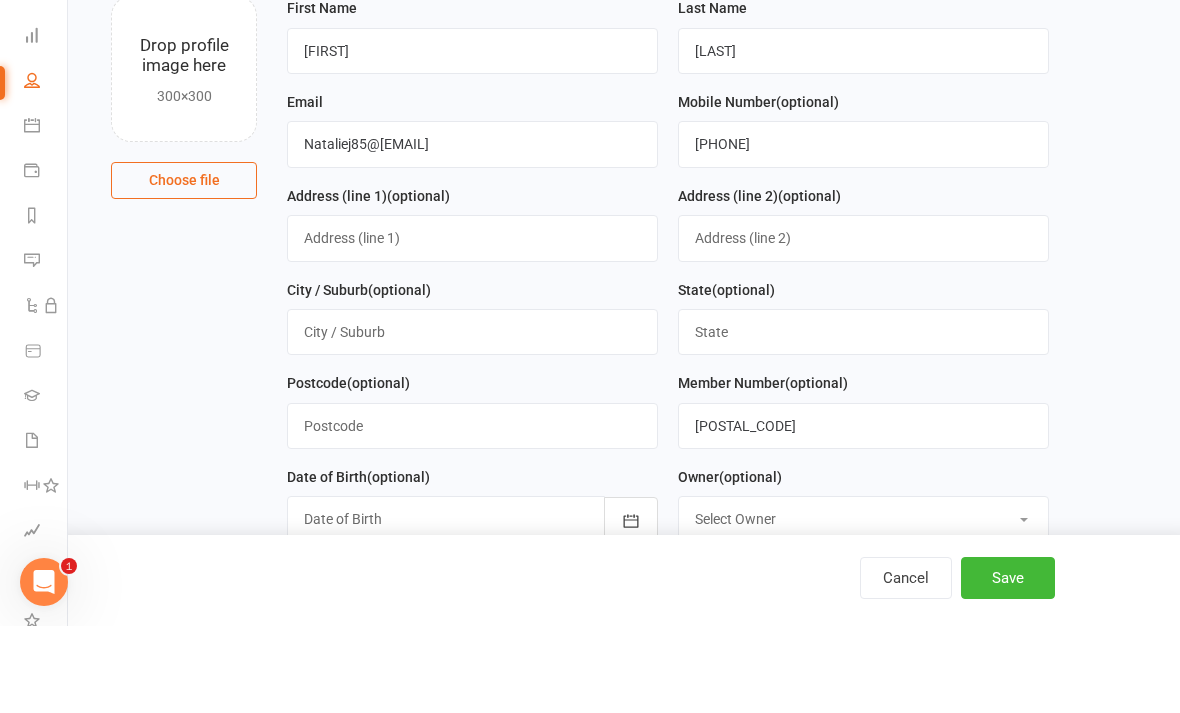 click on "1. Contact Information  Drop profile image here 300×300 Choose file
First Name  [FIRST]
Last Name  [LAST]
Email  Nataliej85@[EMAIL]
Mobile Number  (optional) [PHONE]
Address (line 1)  (optional)
Address (line 2)  (optional)
City / Suburb  (optional)
State  (optional)
Postcode  (optional)
Member Number  (optional) [NUMBER]
Date of Birth  (optional)
2021 - 2040
2021
2022
2023
2024
2025
2026
2027
2028
2029
2030
2031
2032
2033
2034
2035
2036
2037
2038
2039
2040
Owner  (optional) Select Owner" at bounding box center (624, 721) 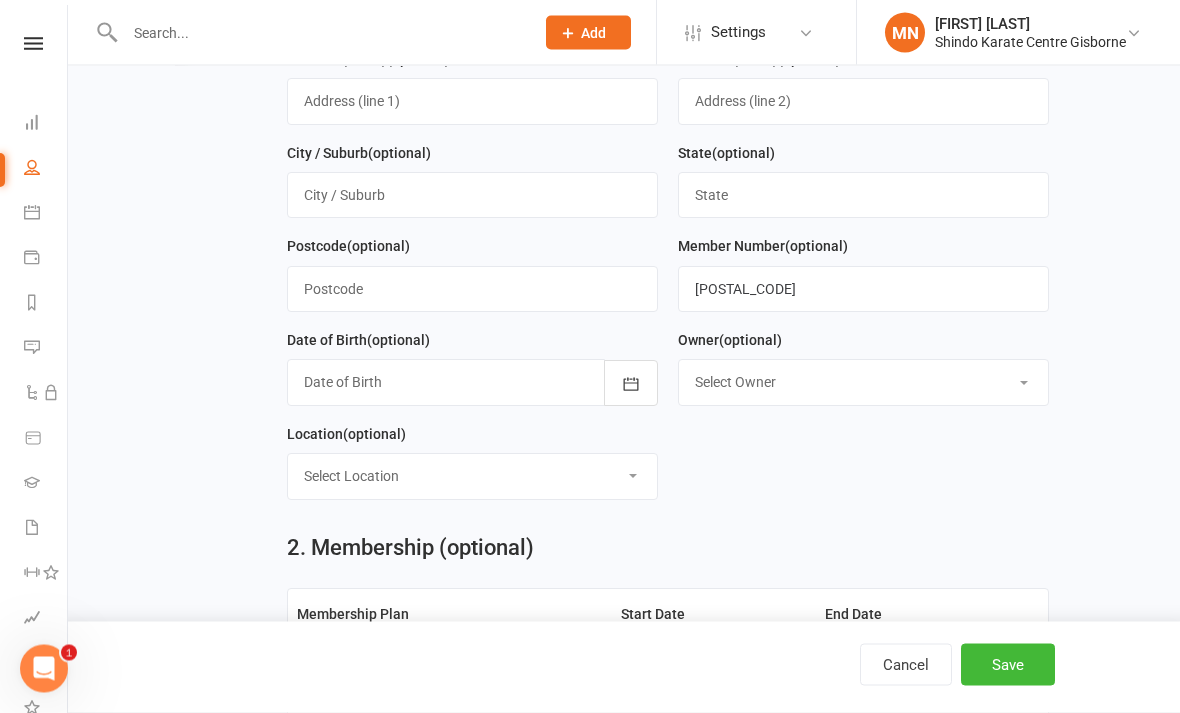 click at bounding box center [631, 384] 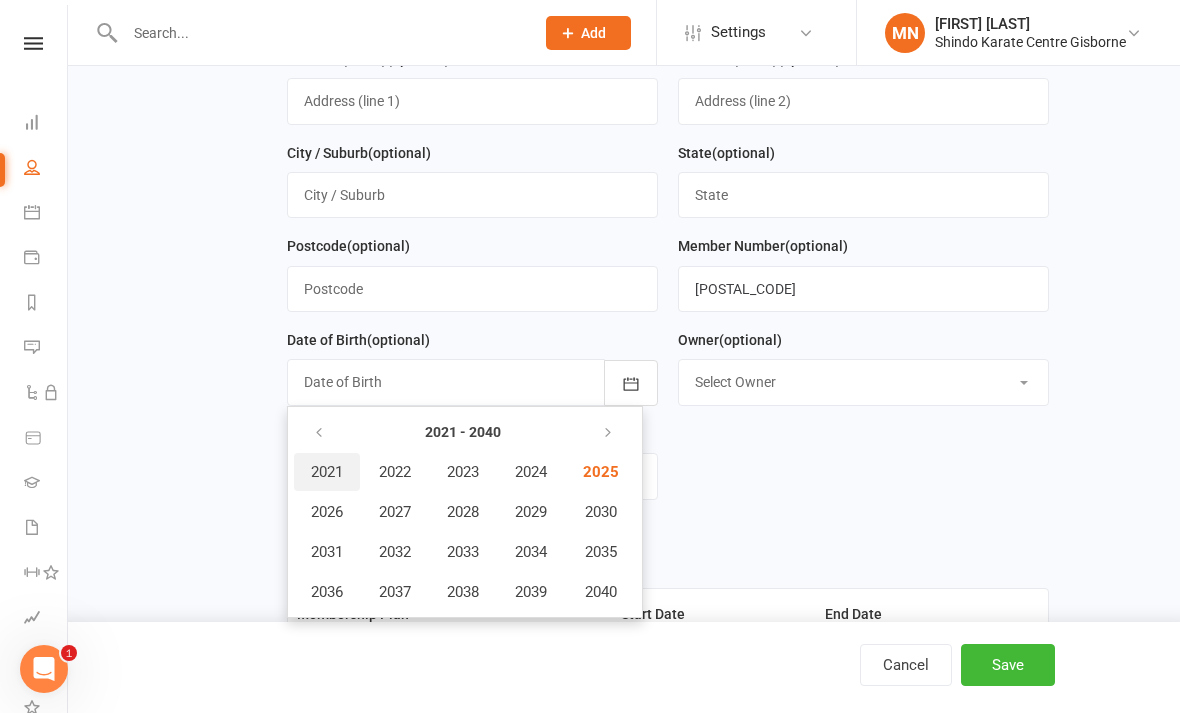 click on "2021" at bounding box center (327, 472) 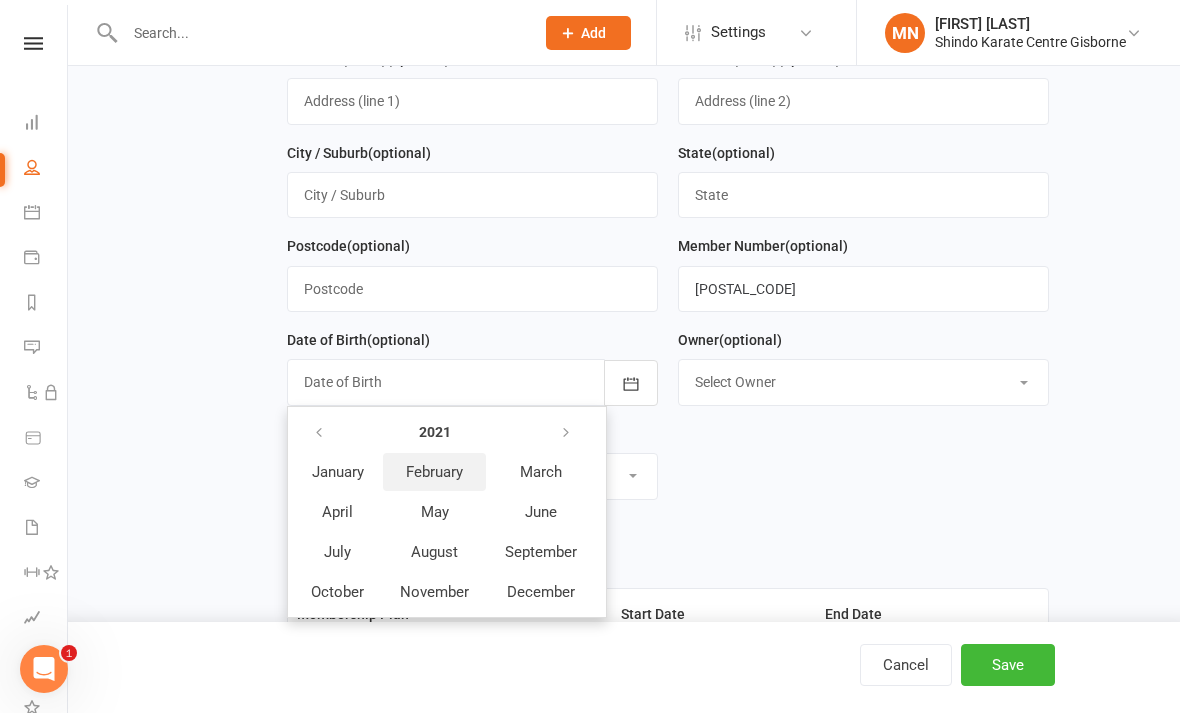 click on "February" at bounding box center (434, 472) 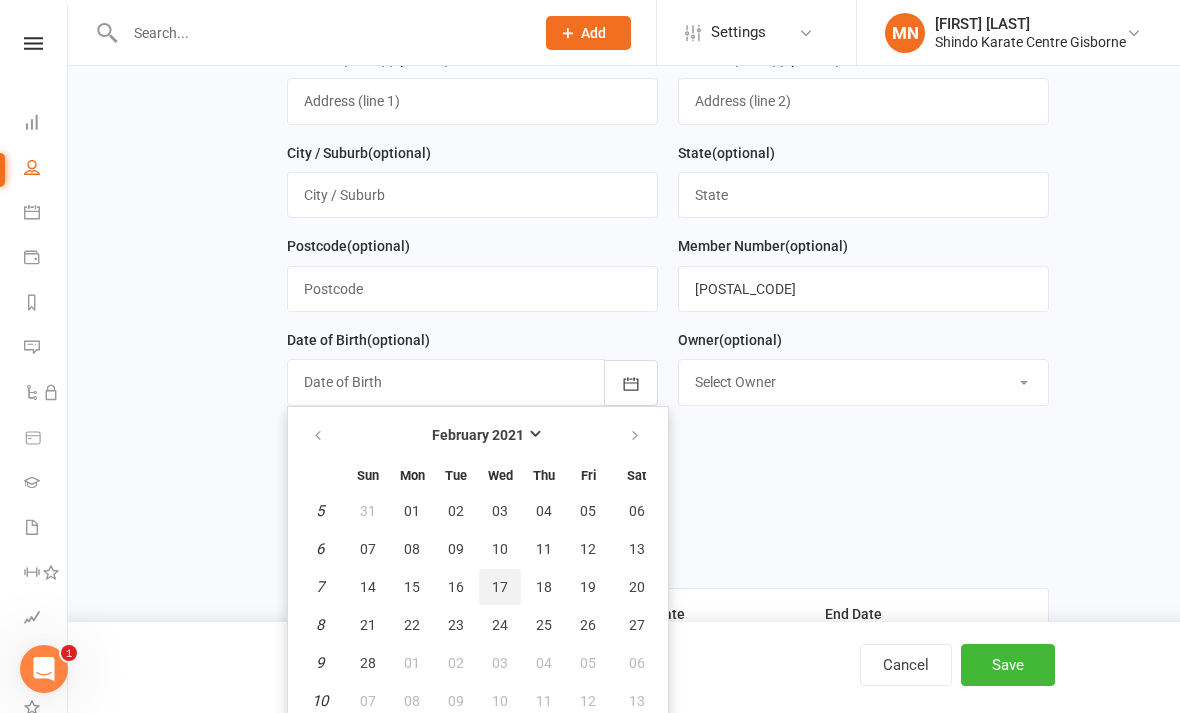 click on "17" at bounding box center (500, 587) 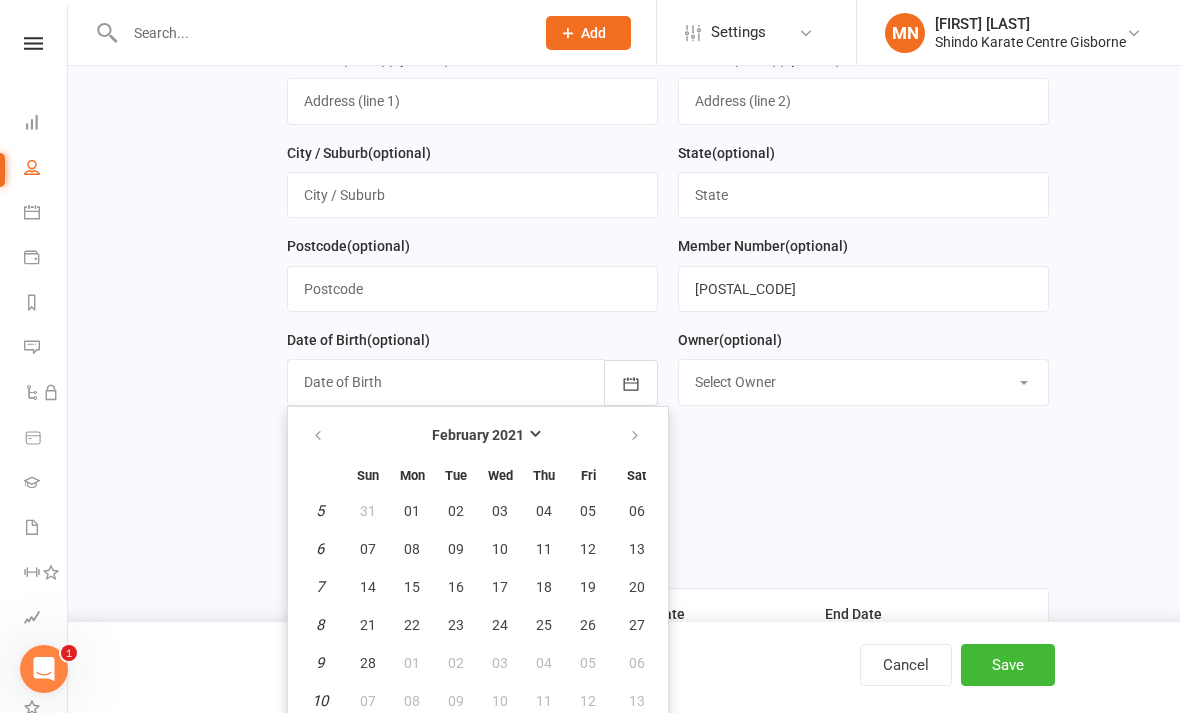 type on "[DATE]" 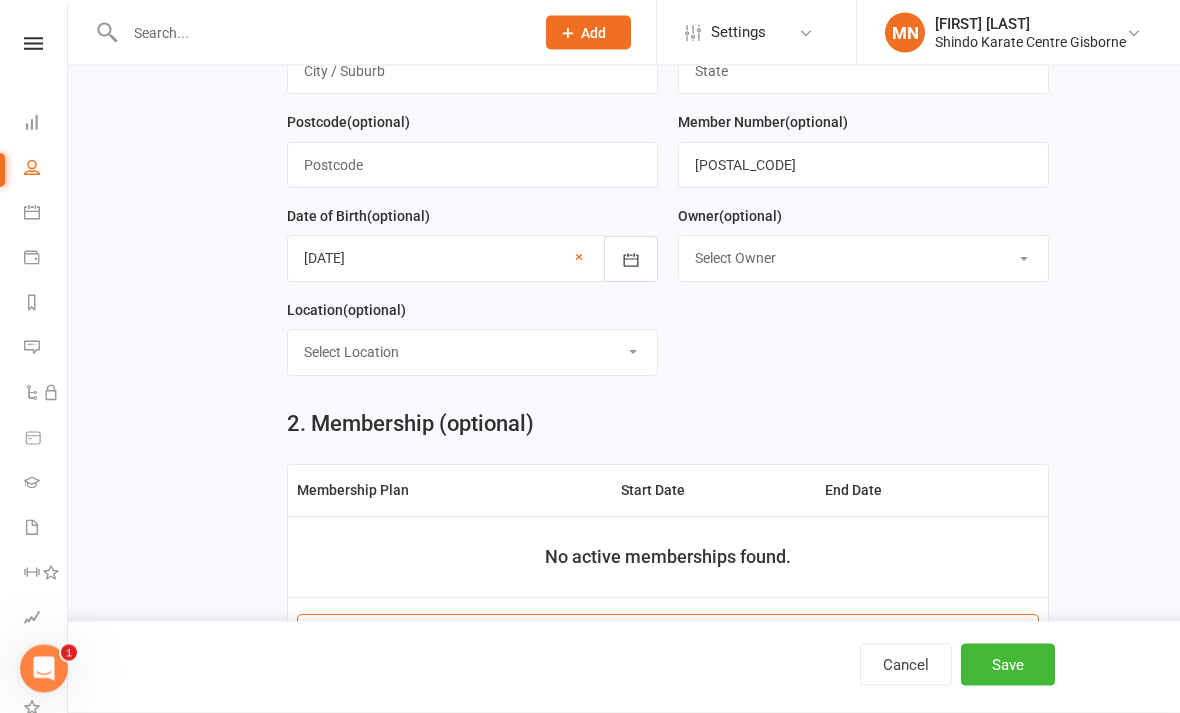 click on "Select Location Gisborne Primary School" at bounding box center (472, 353) 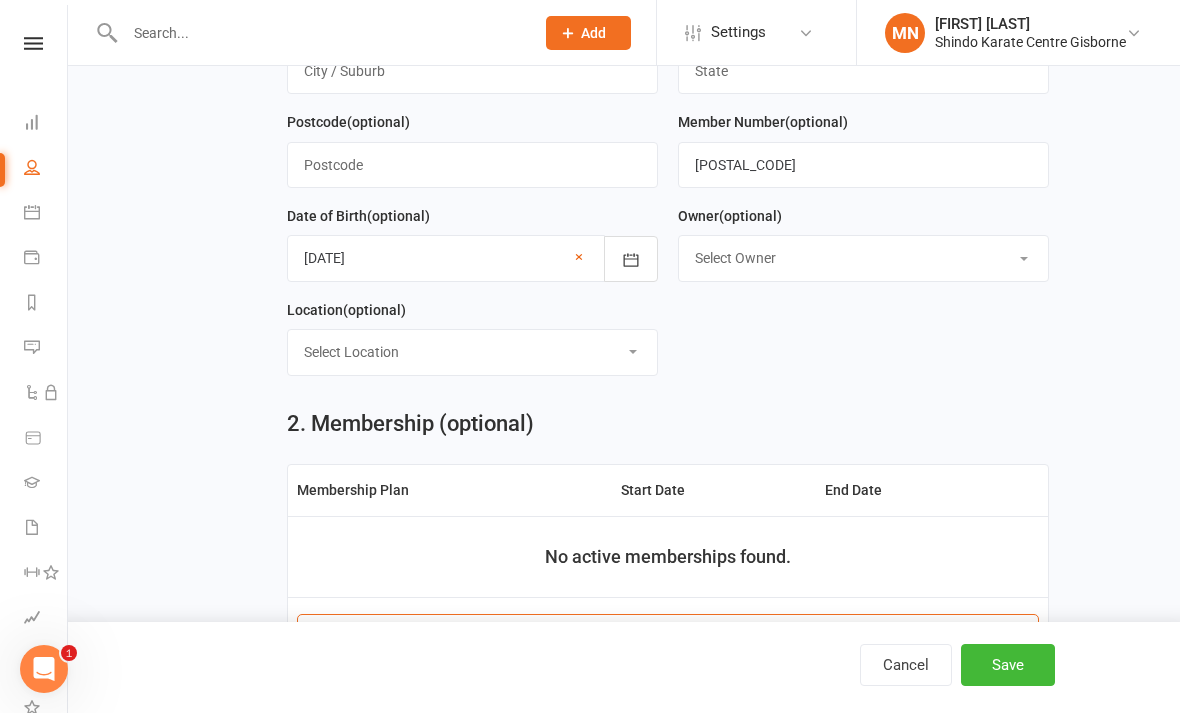 select on "0" 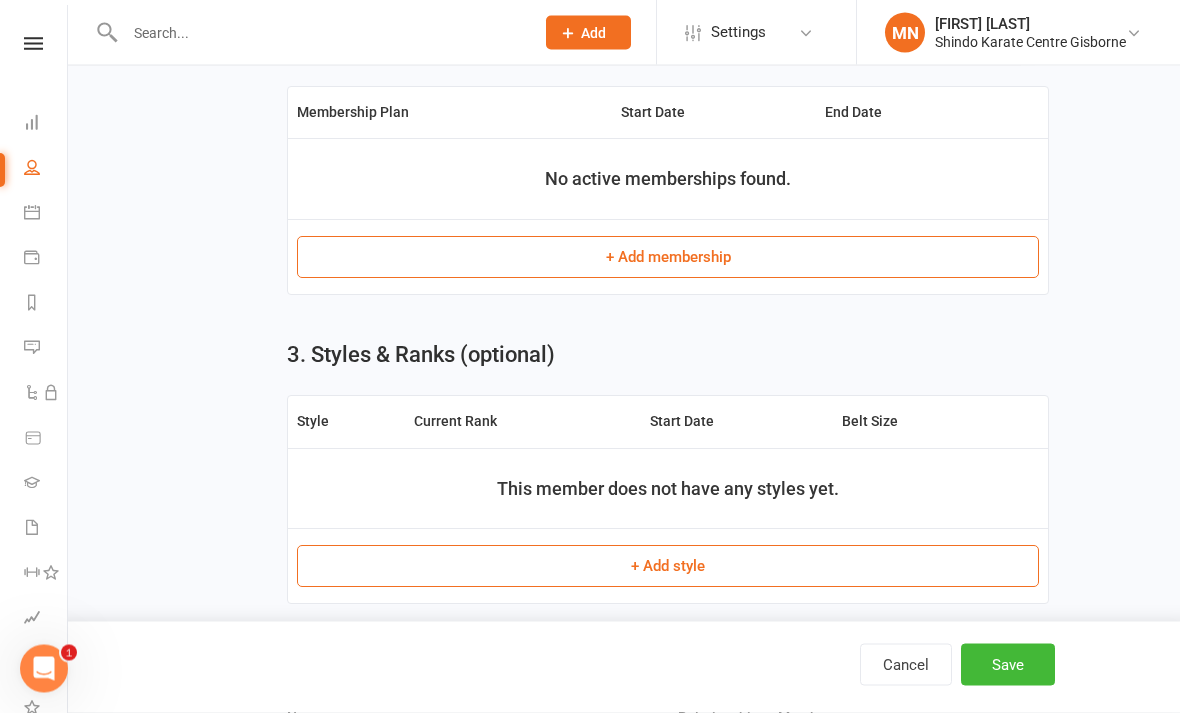 scroll, scrollTop: 842, scrollLeft: 0, axis: vertical 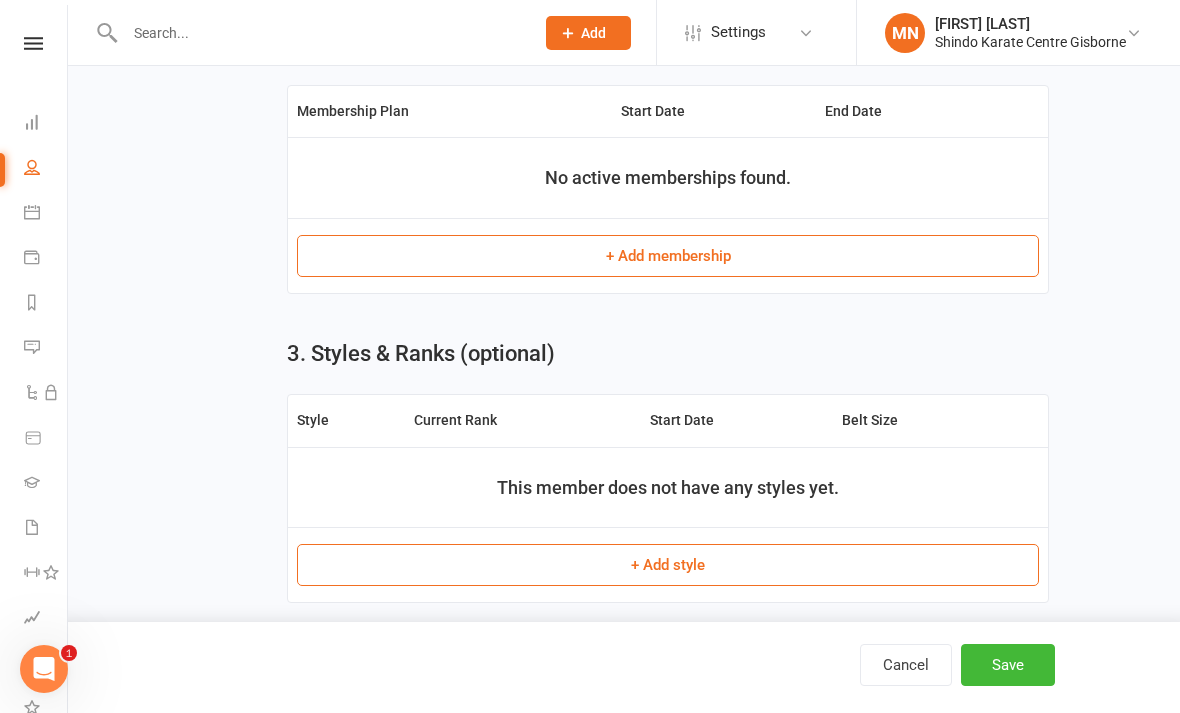 click on "+ Add membership" at bounding box center [668, 256] 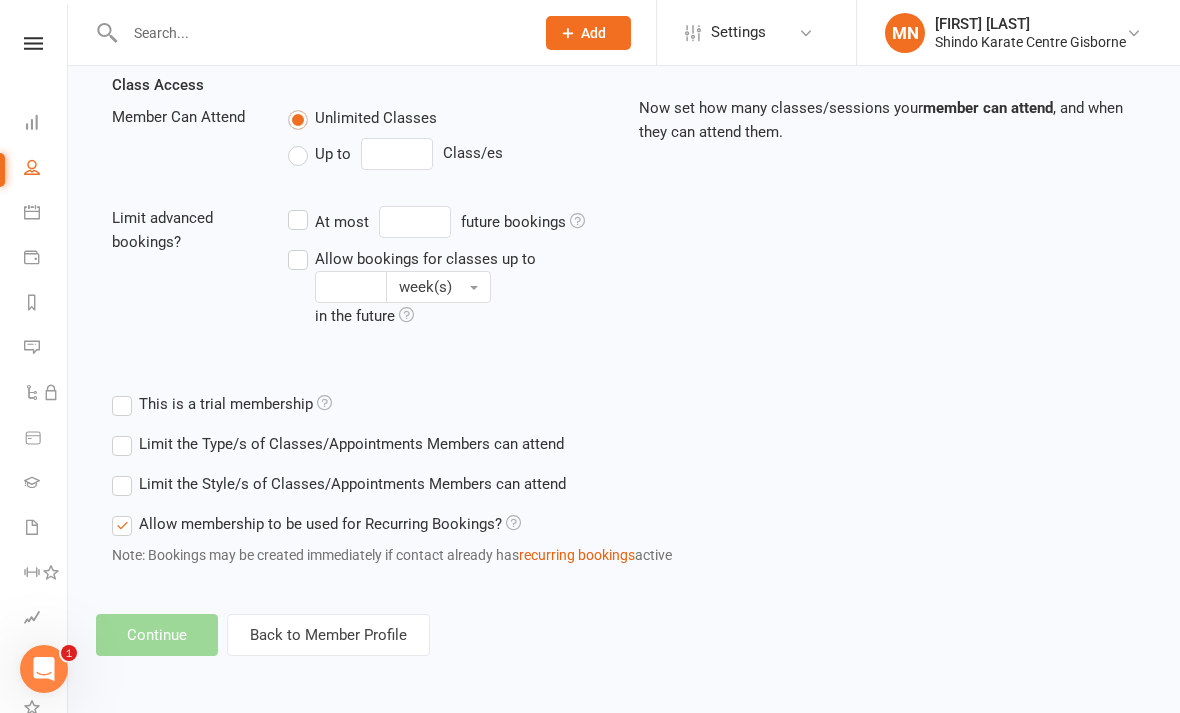 scroll, scrollTop: 0, scrollLeft: 0, axis: both 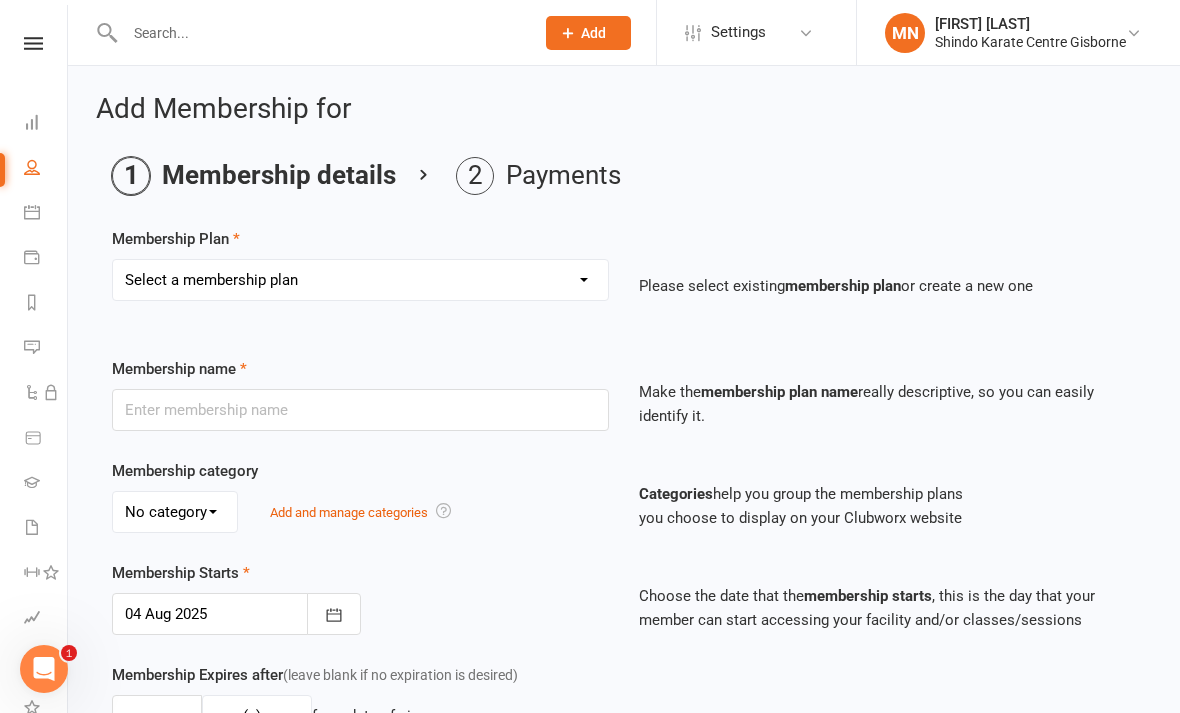 click on "Select a membership plan Create new Membership Plan Existing Juniors/Seniors 2 class Little Ninjas 1 class - New Students Little Ninjas 2 Class - New Students Juniors/Seniors 1 class - New Students Juniors/Seniors 2 class - New Students Juniors/Seniors unlimited - New Students Term fees invoice 1 class Term fees 2 class term fees unlimited 1 class per week 3rd family member Students 1 class per week little ninja Students 1 class per week Juniors/Seniors Students 2 class per week Students Unlimited Juniors/Seniors" at bounding box center [360, 280] 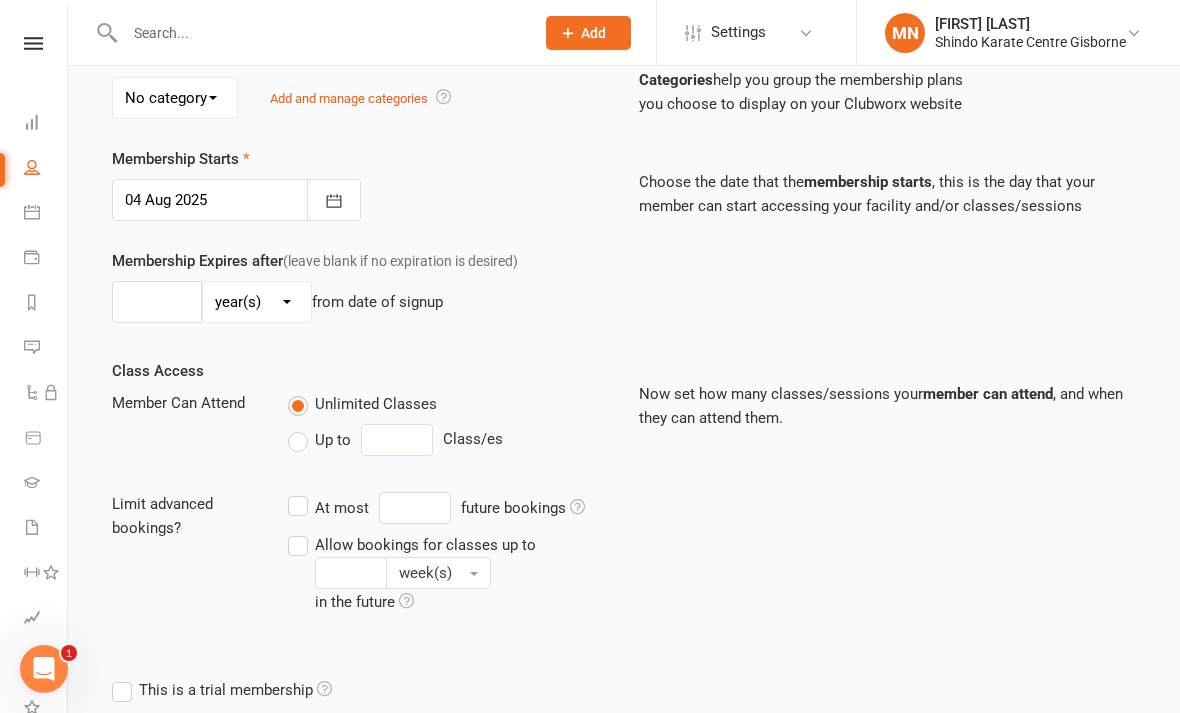 scroll, scrollTop: 652, scrollLeft: 0, axis: vertical 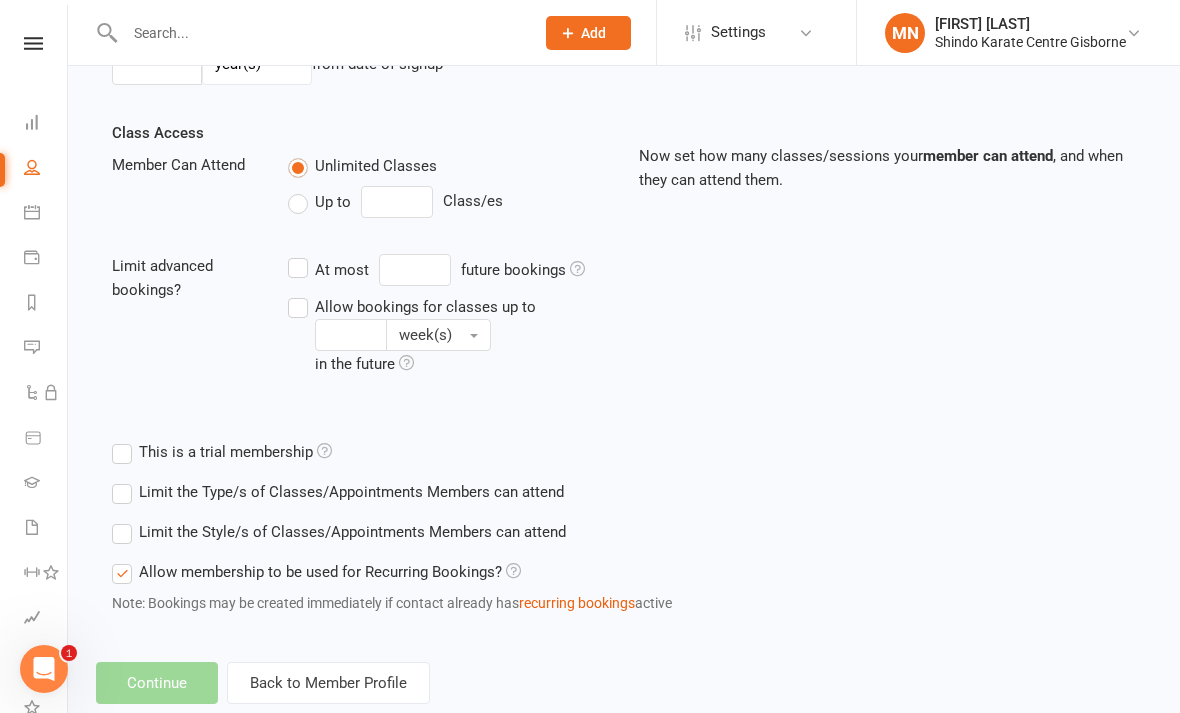 click on "Back to Member Profile" at bounding box center (328, 683) 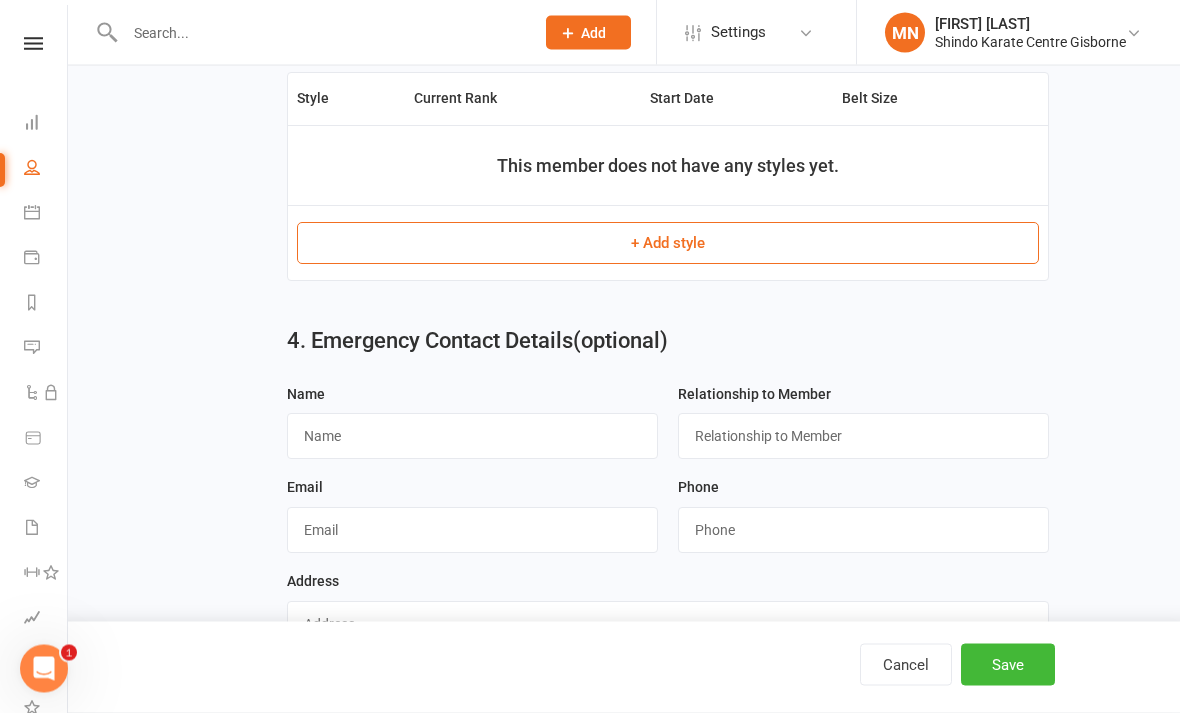 scroll, scrollTop: 1181, scrollLeft: 0, axis: vertical 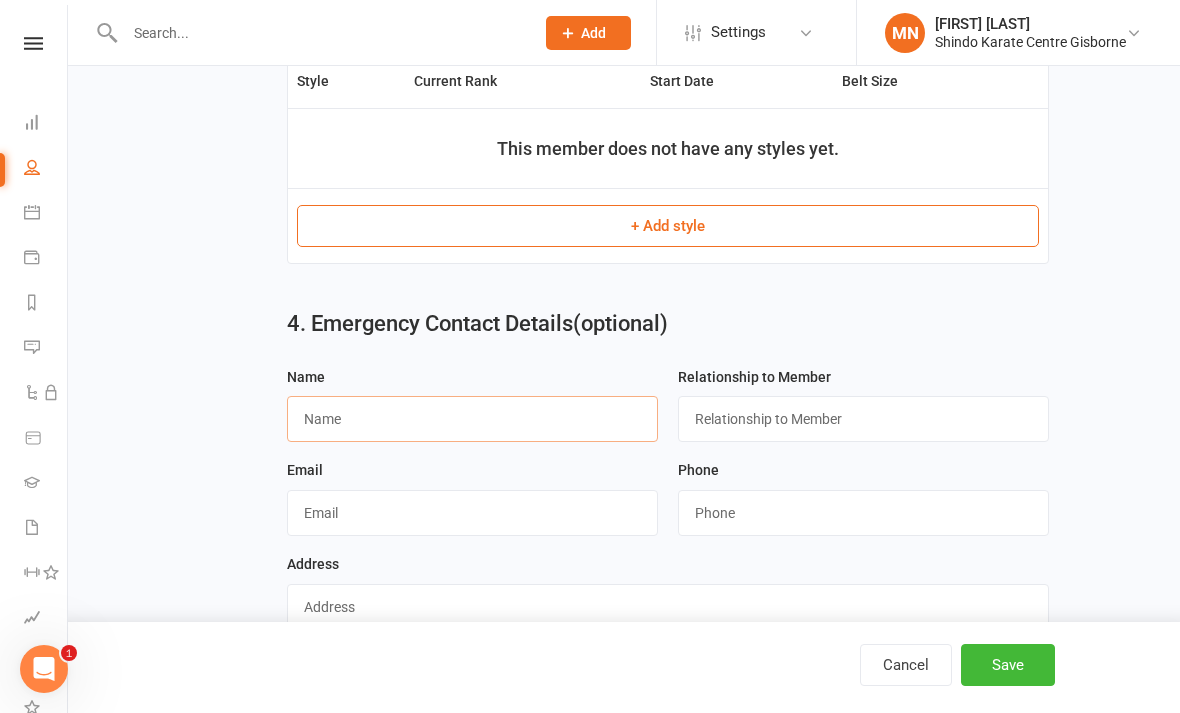 click at bounding box center [472, 419] 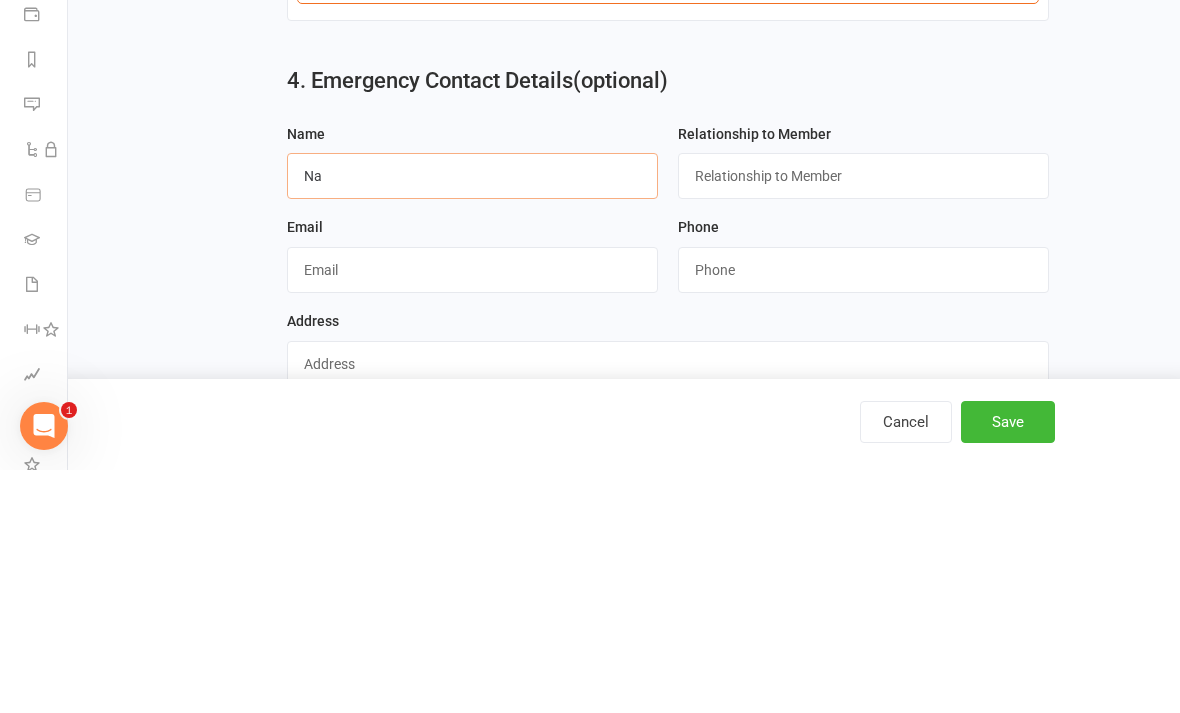 type on "N" 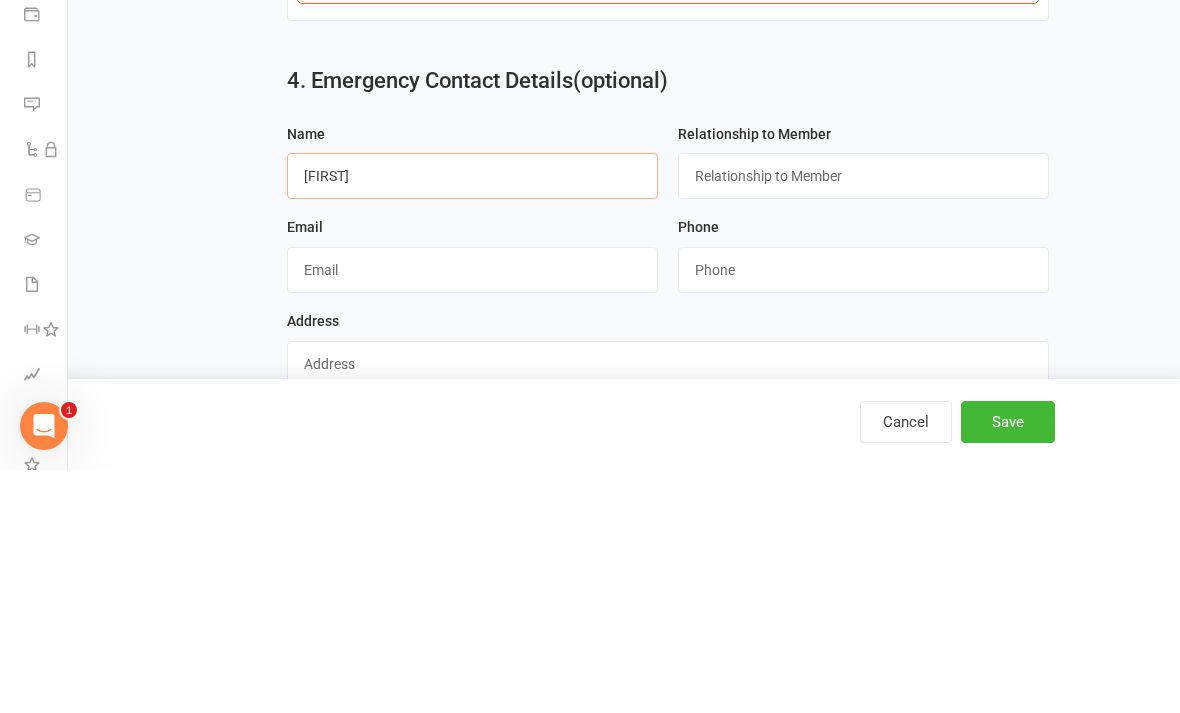type on "[FIRST]" 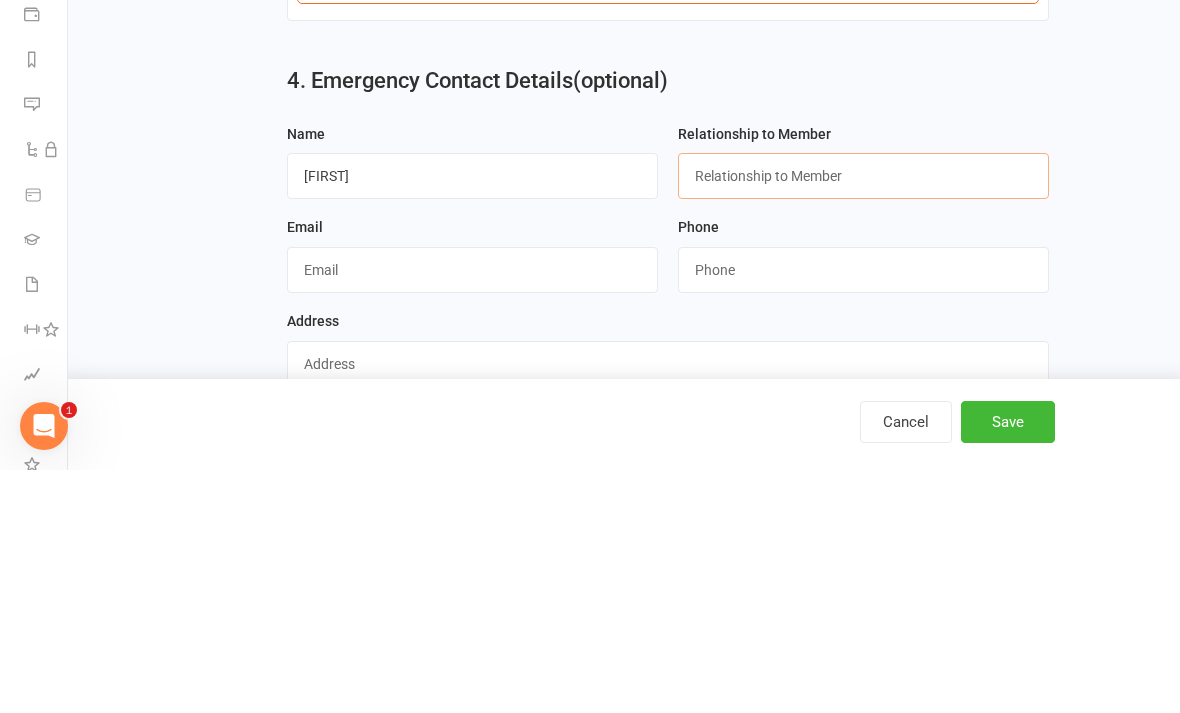 click at bounding box center [863, 419] 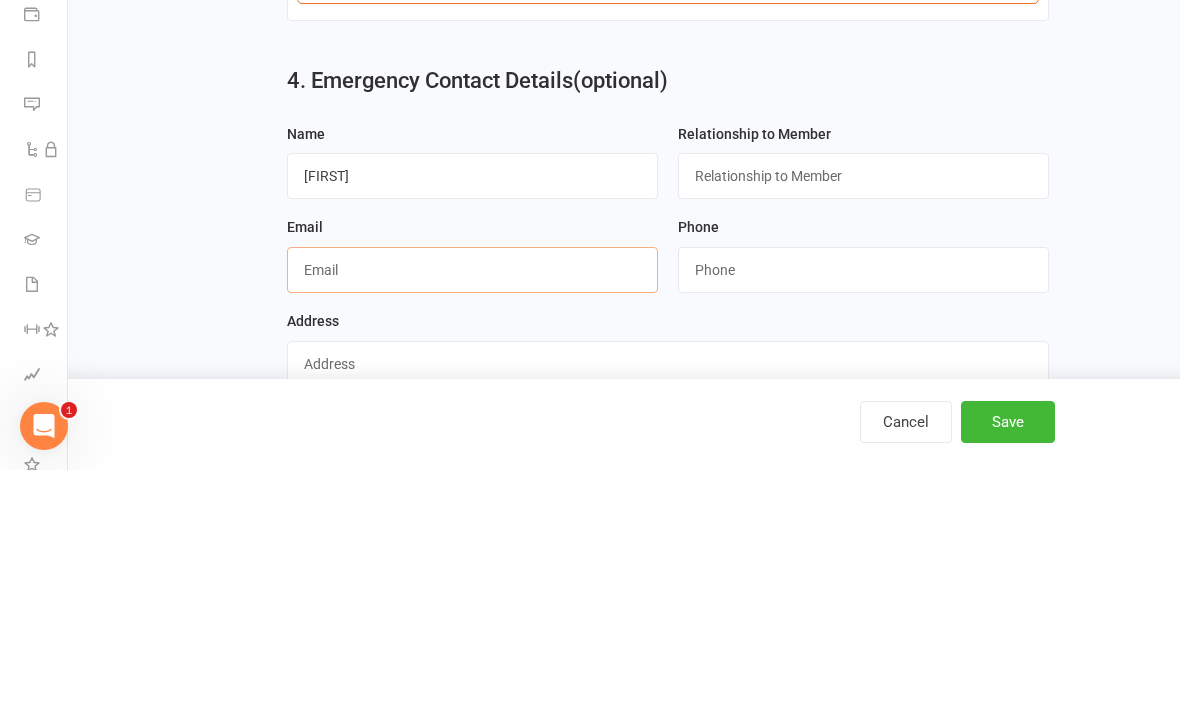 click at bounding box center (472, 513) 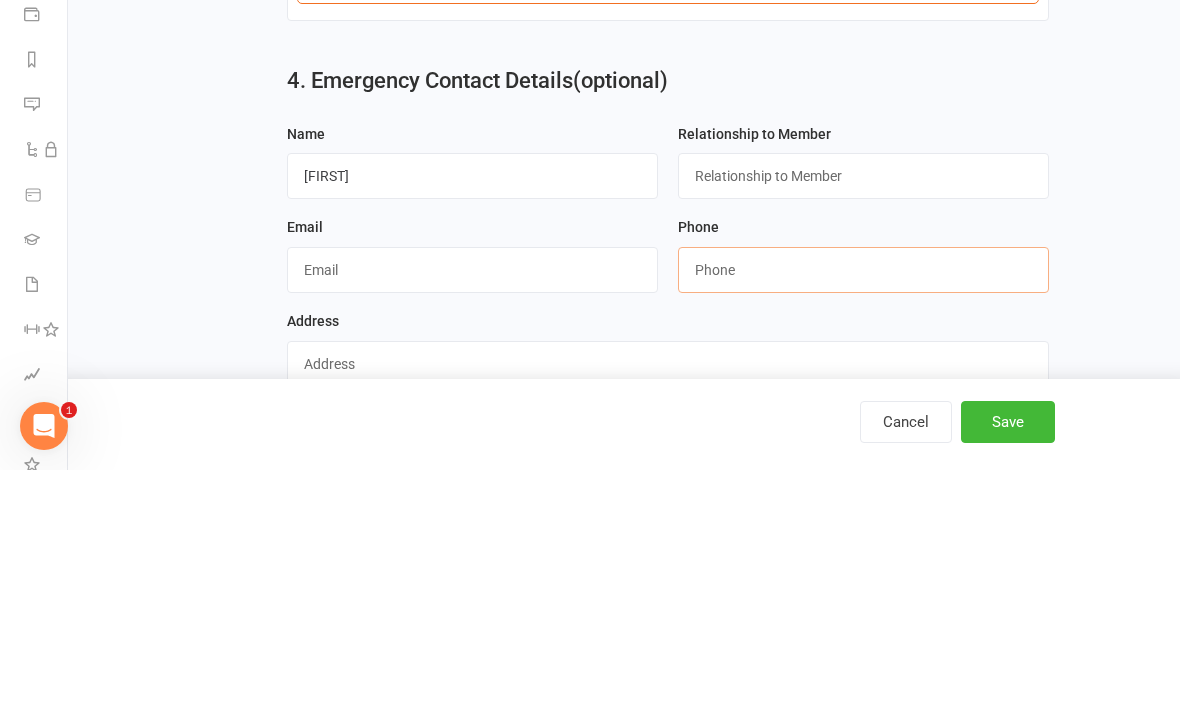 click at bounding box center (863, 513) 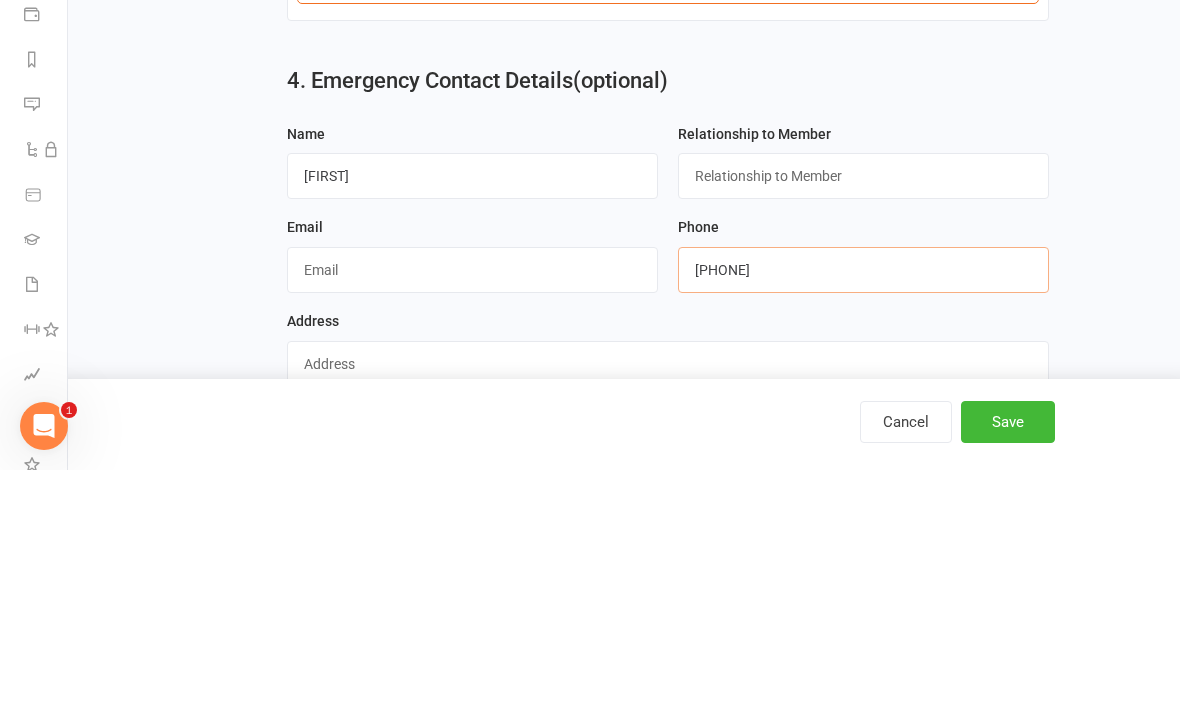 type on "[PHONE]" 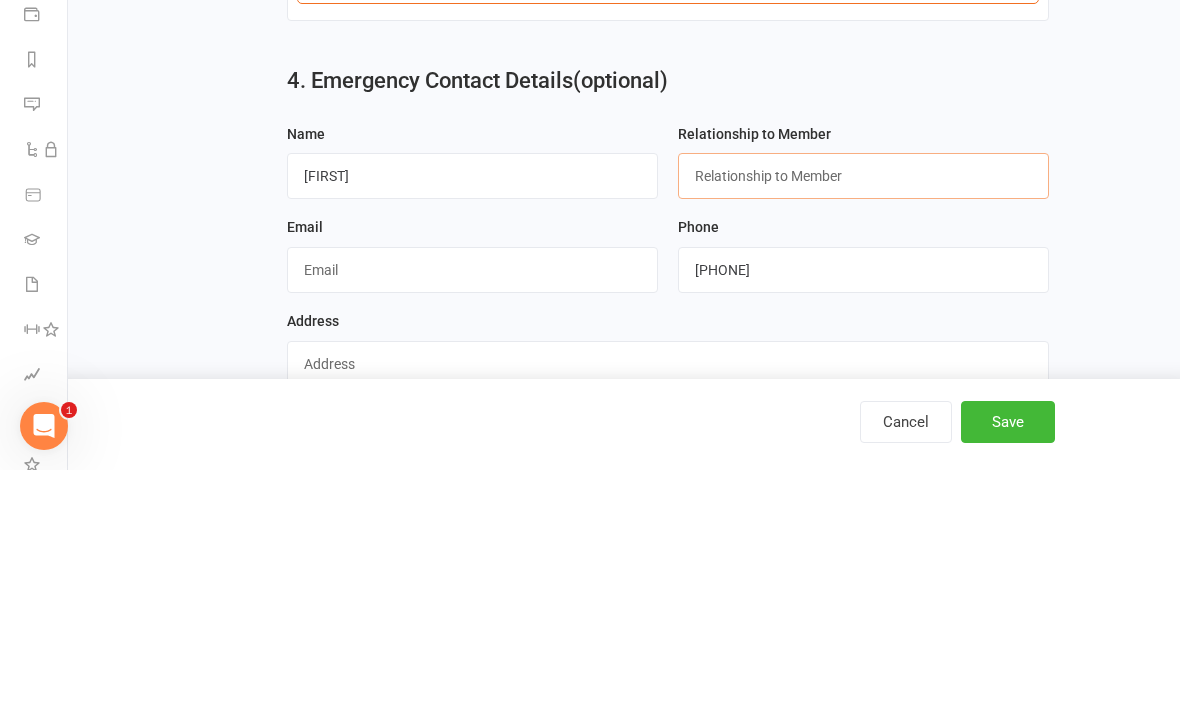 click at bounding box center (863, 419) 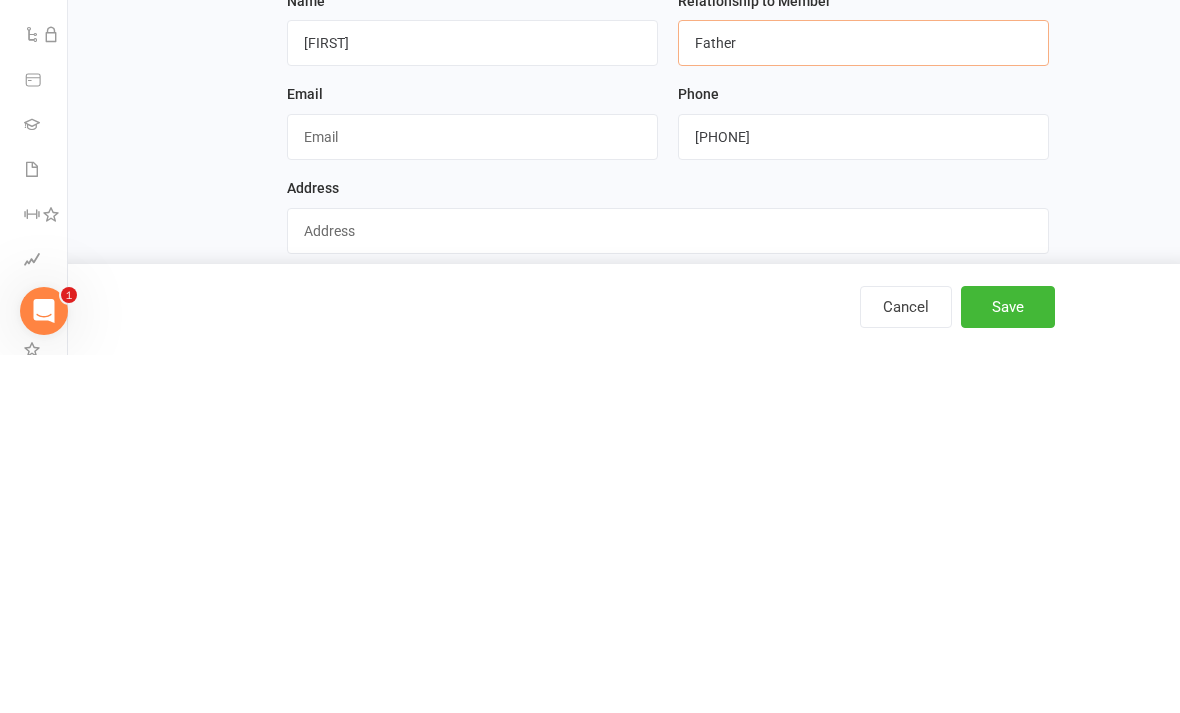 scroll, scrollTop: 1200, scrollLeft: 0, axis: vertical 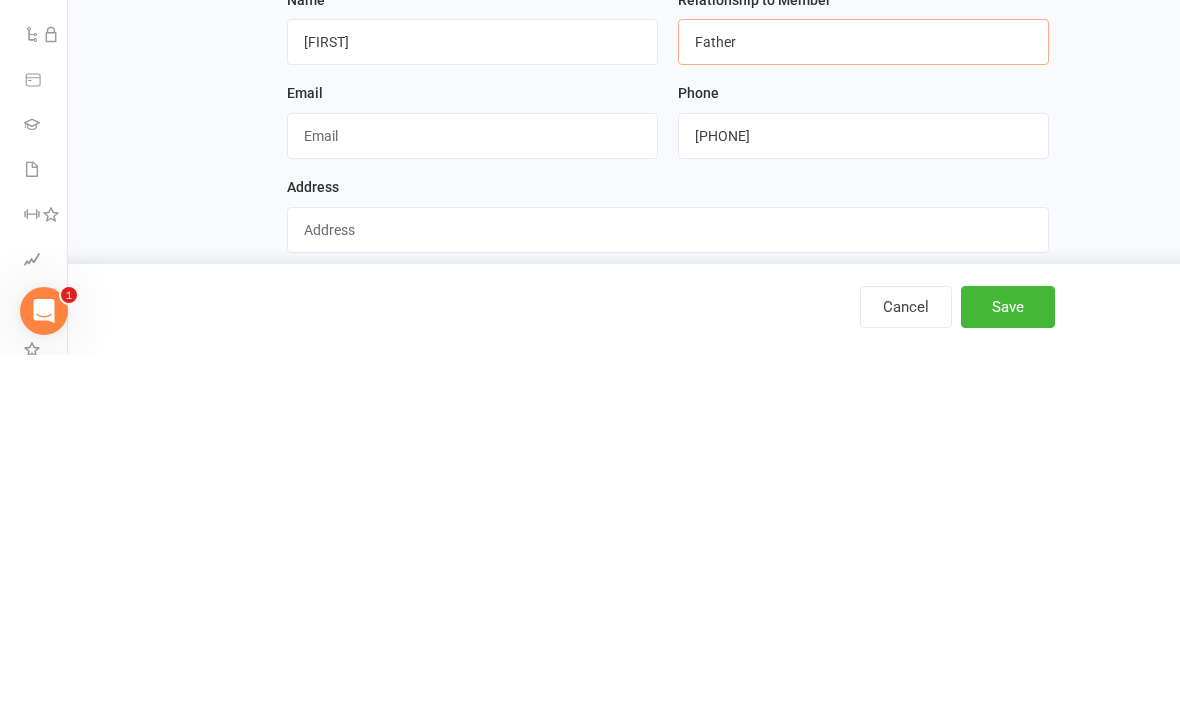 type on "Father" 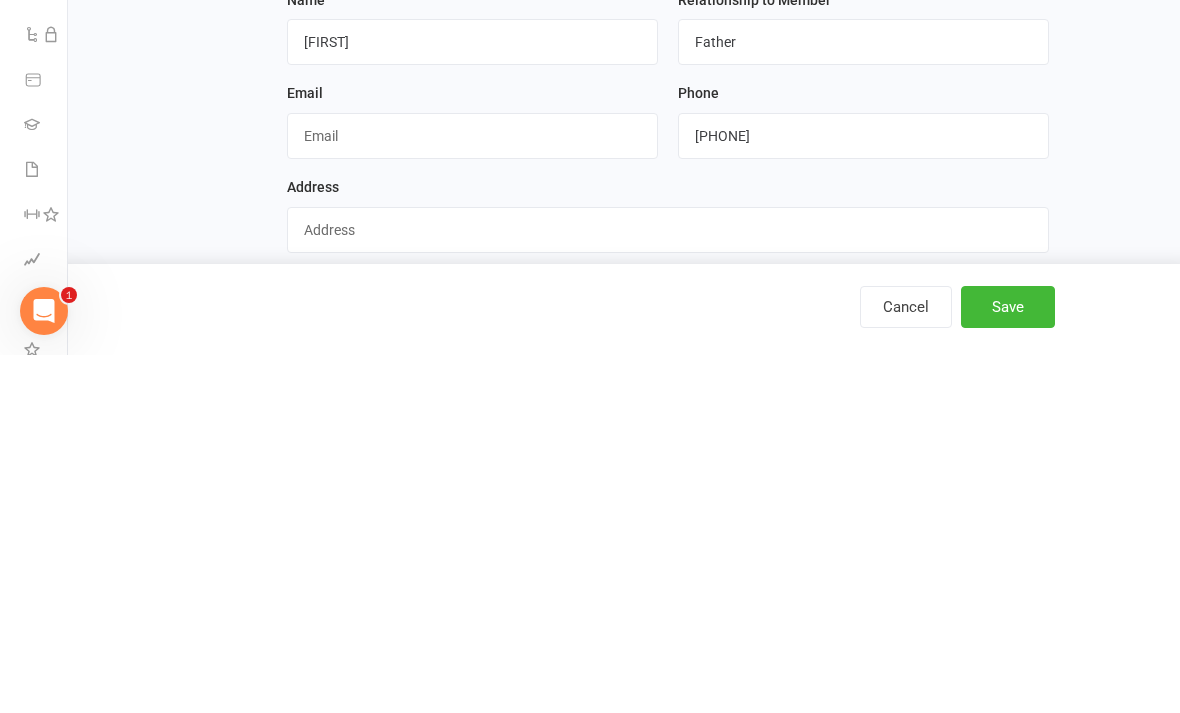 click on "Save" at bounding box center (1008, 665) 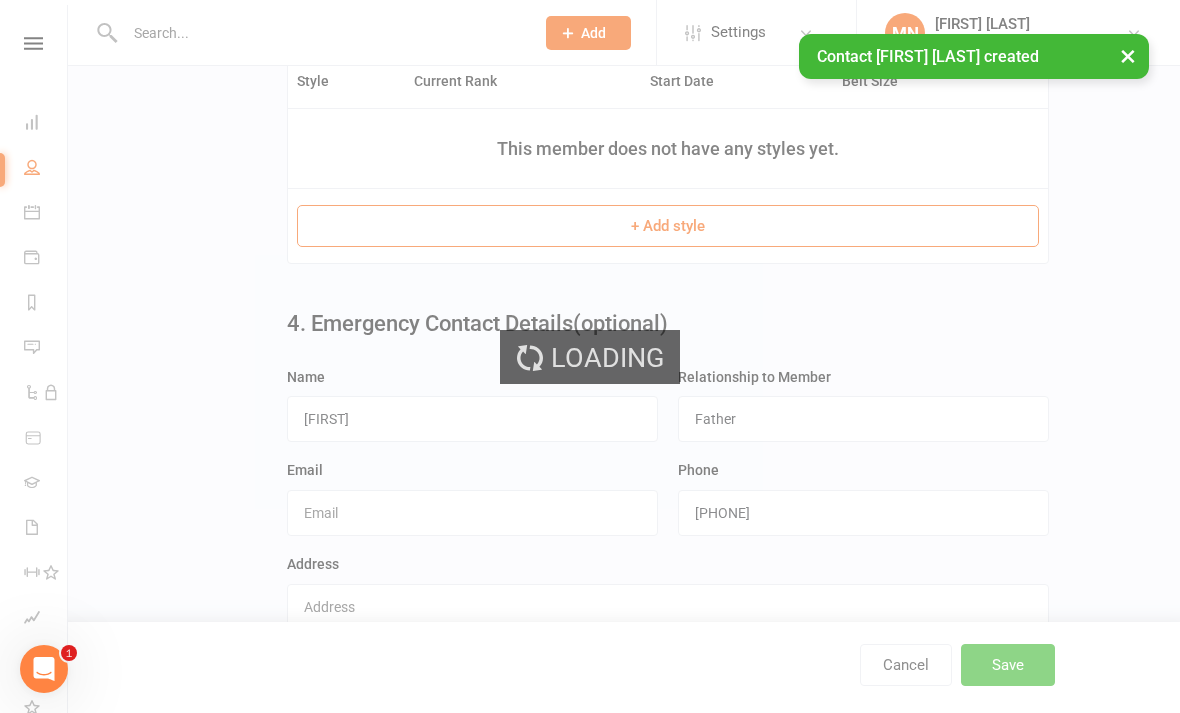 scroll, scrollTop: 0, scrollLeft: 0, axis: both 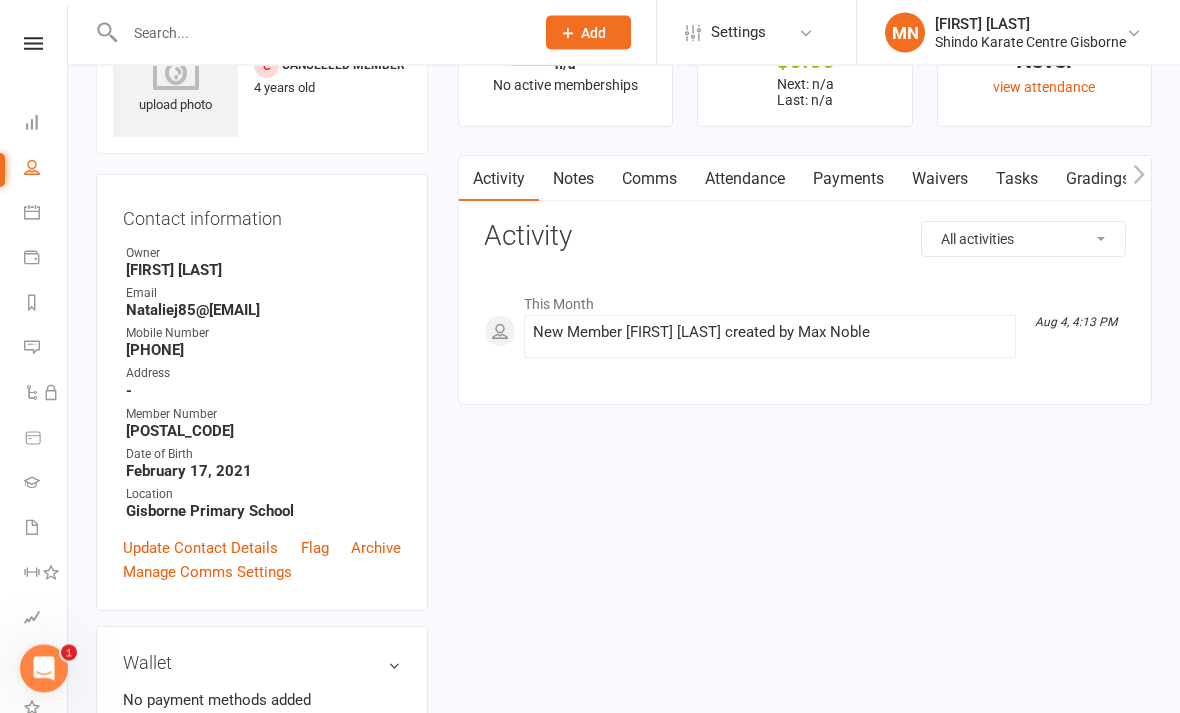 click 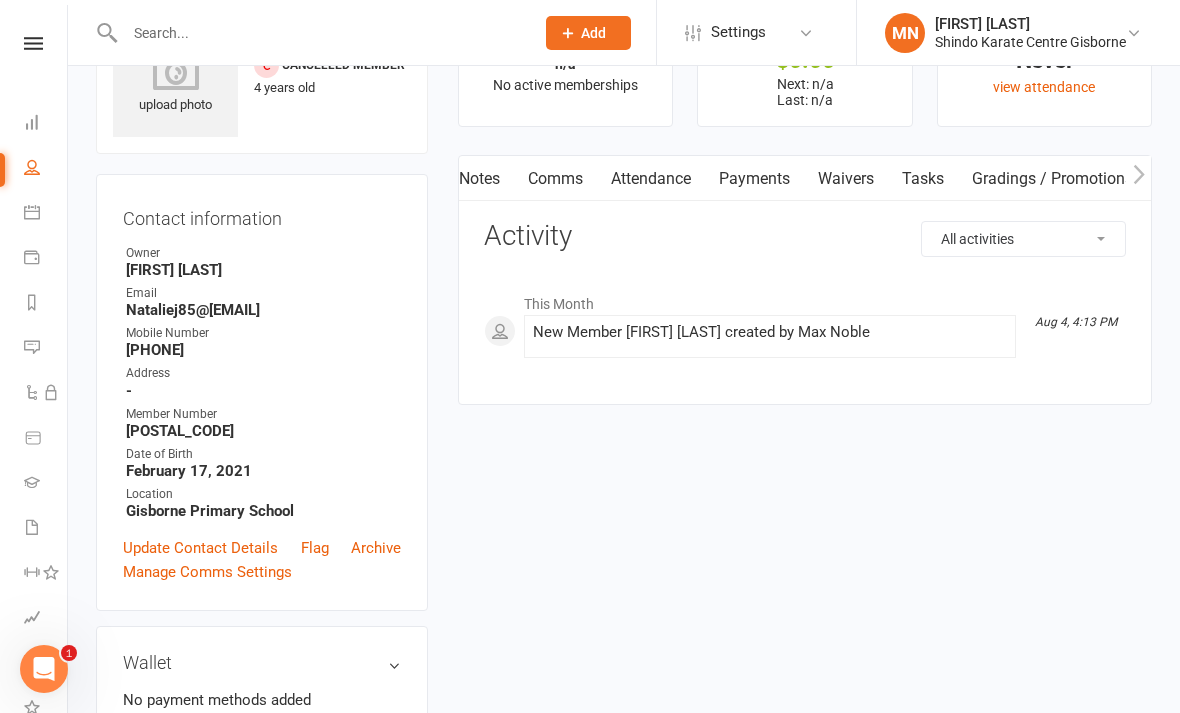 scroll, scrollTop: 0, scrollLeft: 94, axis: horizontal 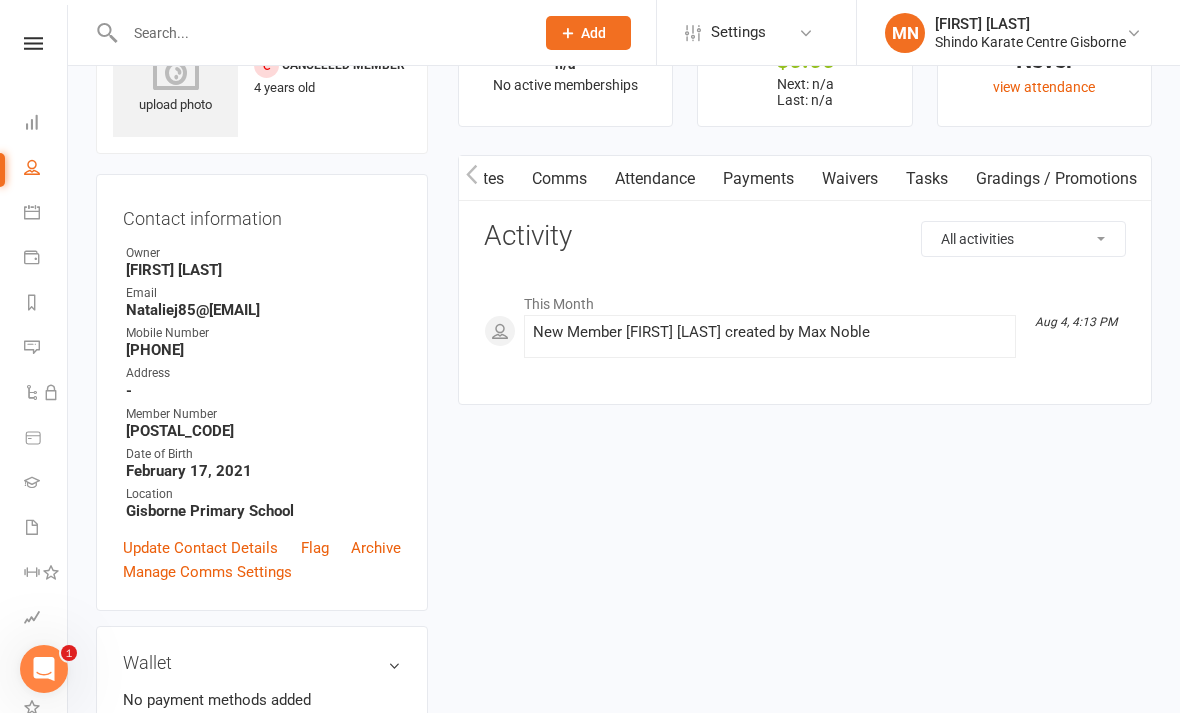 click on "Waivers" at bounding box center [850, 179] 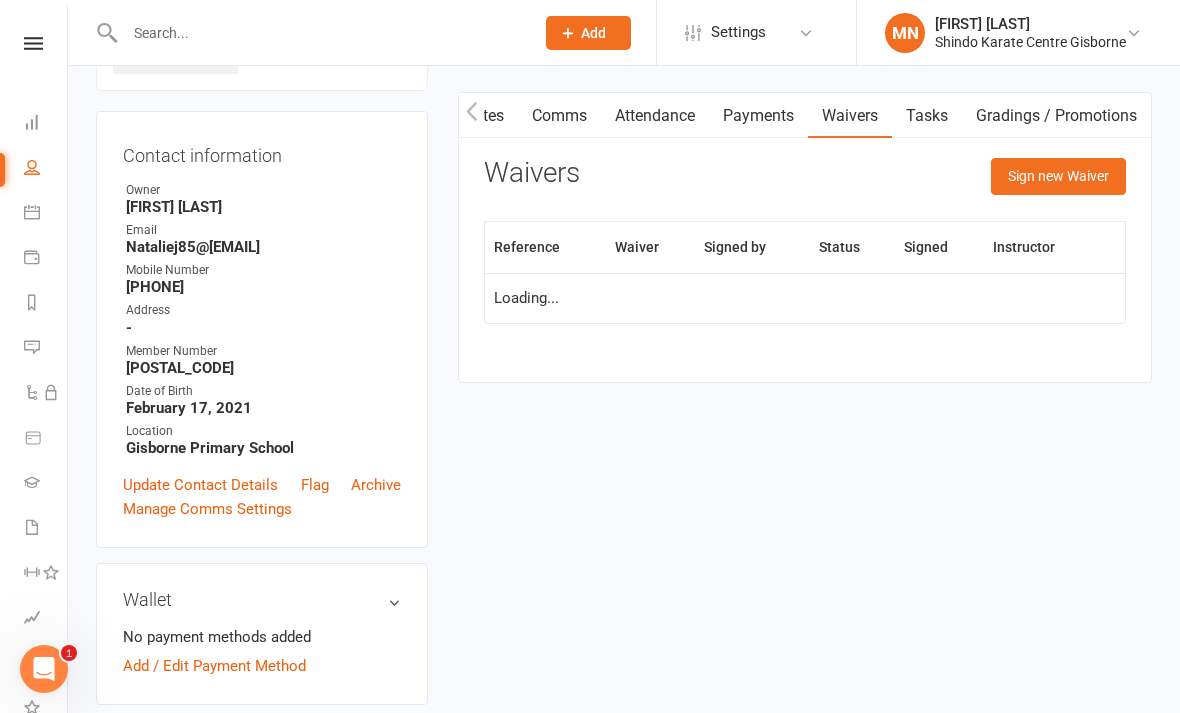 scroll, scrollTop: 163, scrollLeft: 0, axis: vertical 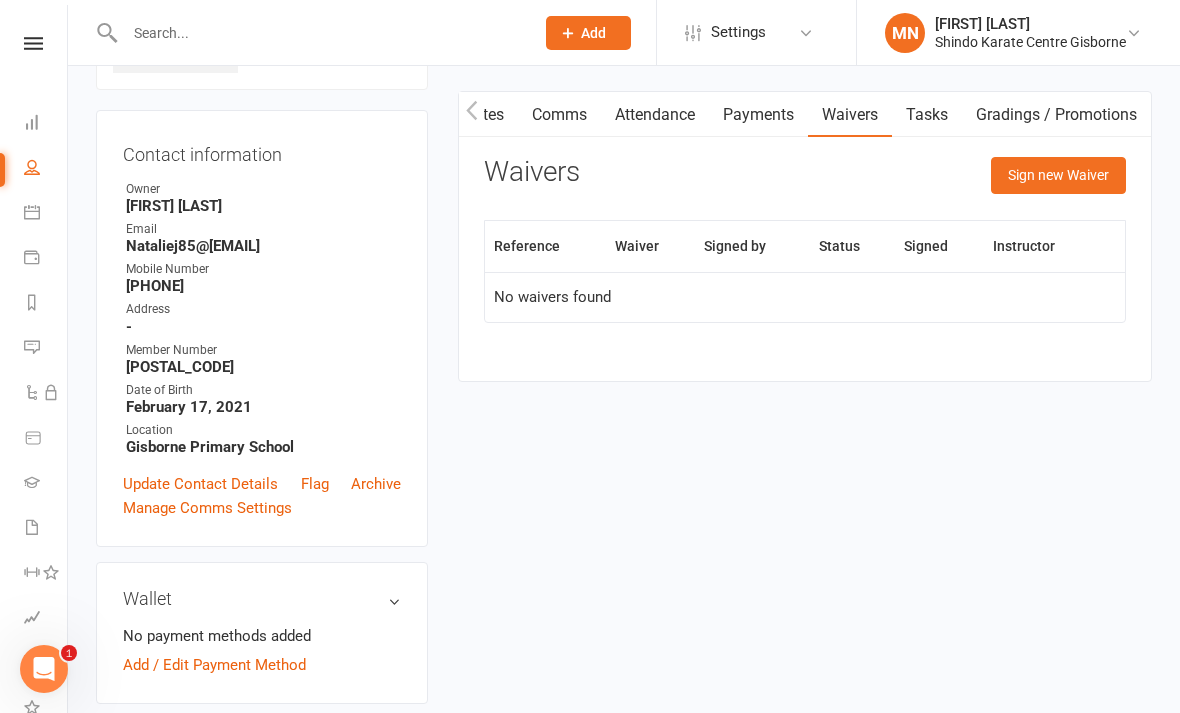 click on "Sign new Waiver" at bounding box center (1058, 175) 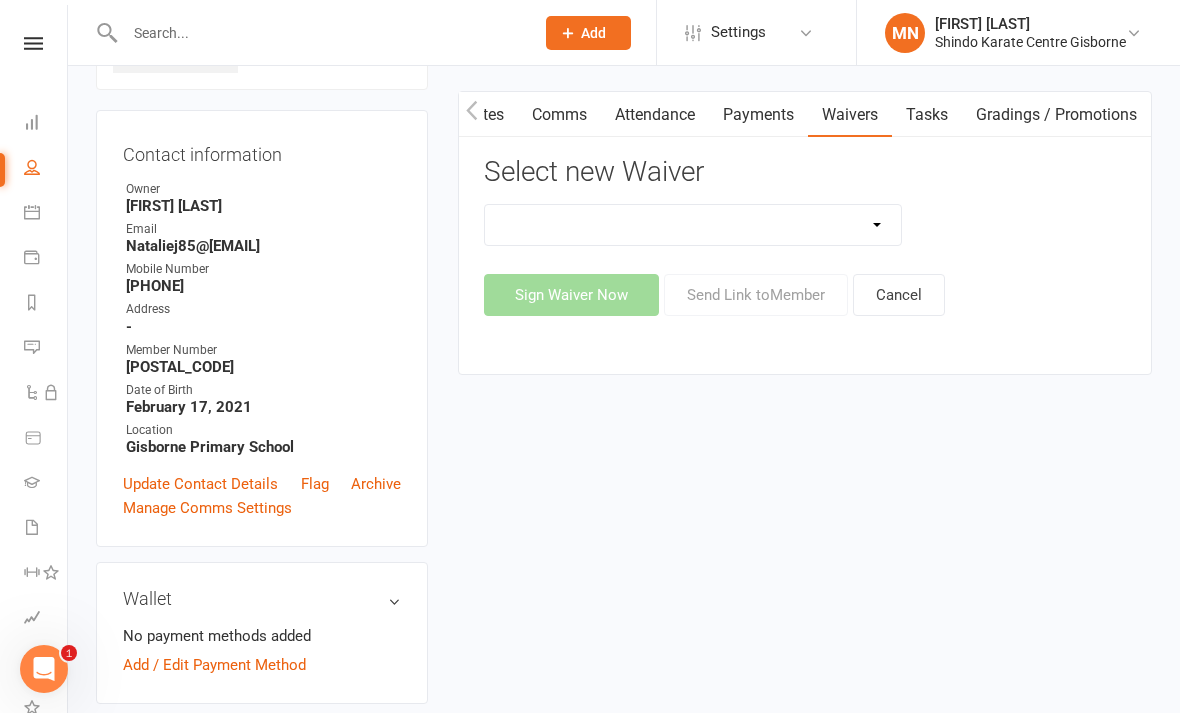 click on "Existing Member half price waiver New Member Waiver - Existing Members New Member Waiver - New Members Student waiver Term Invoice waiver" at bounding box center [693, 225] 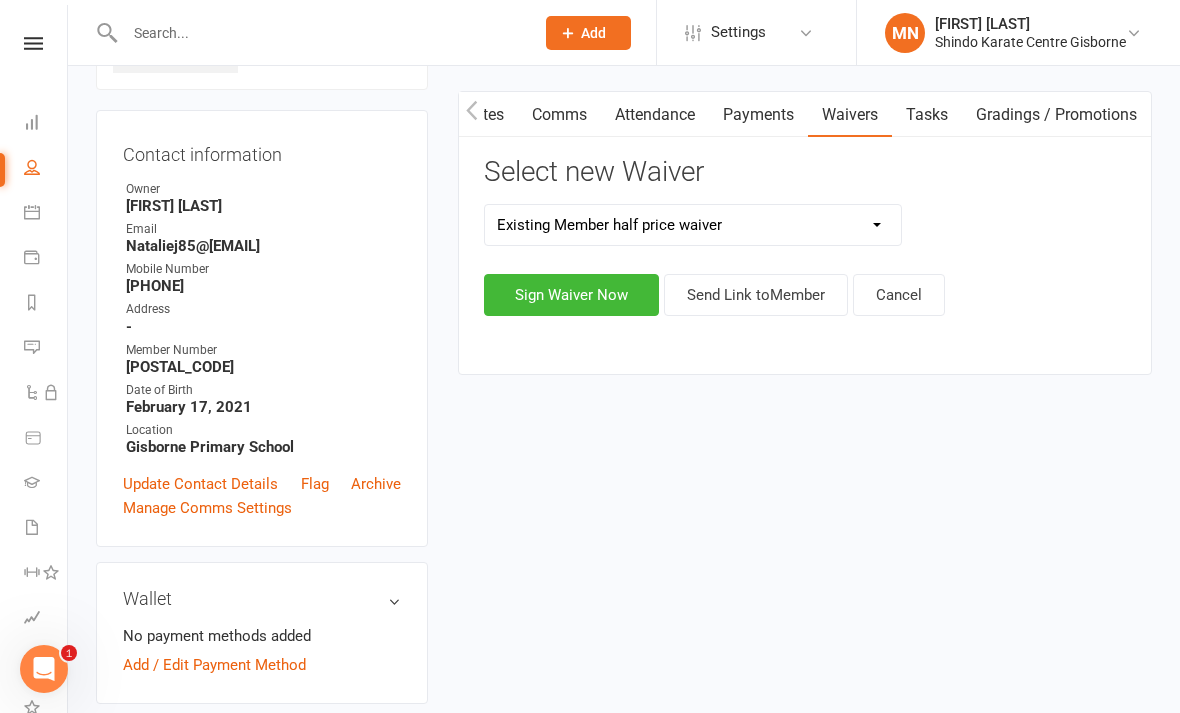 click on "Sign Waiver Now" at bounding box center (571, 295) 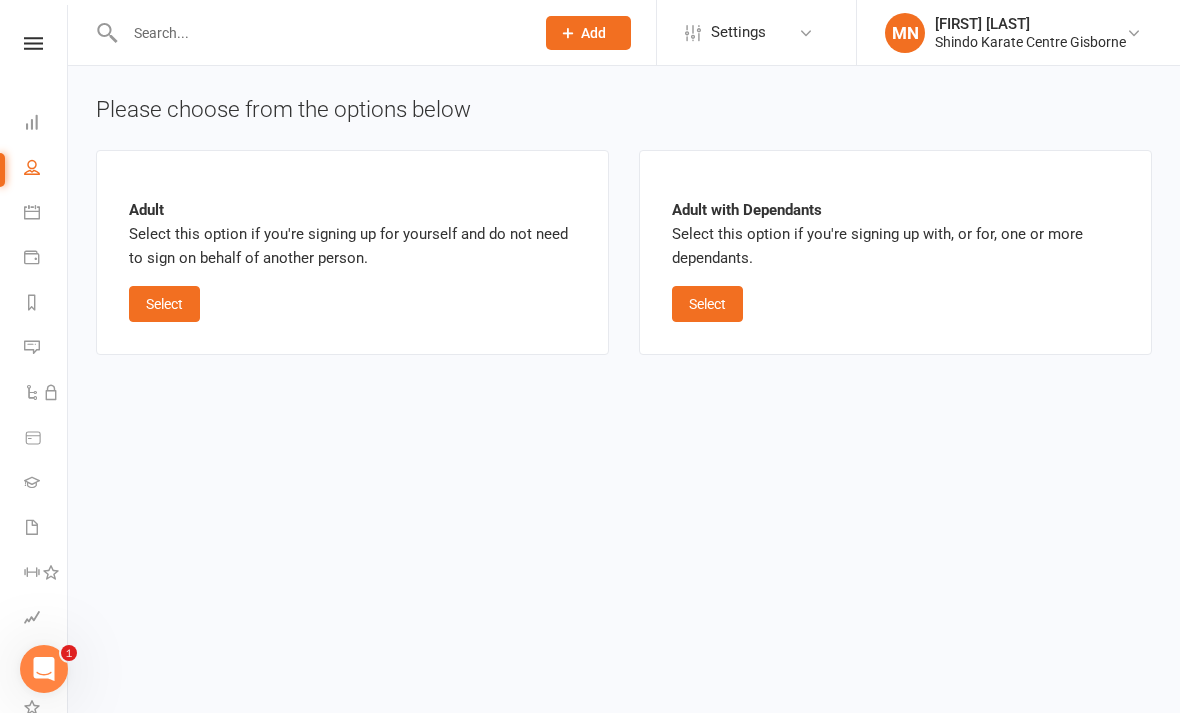 scroll, scrollTop: 0, scrollLeft: 0, axis: both 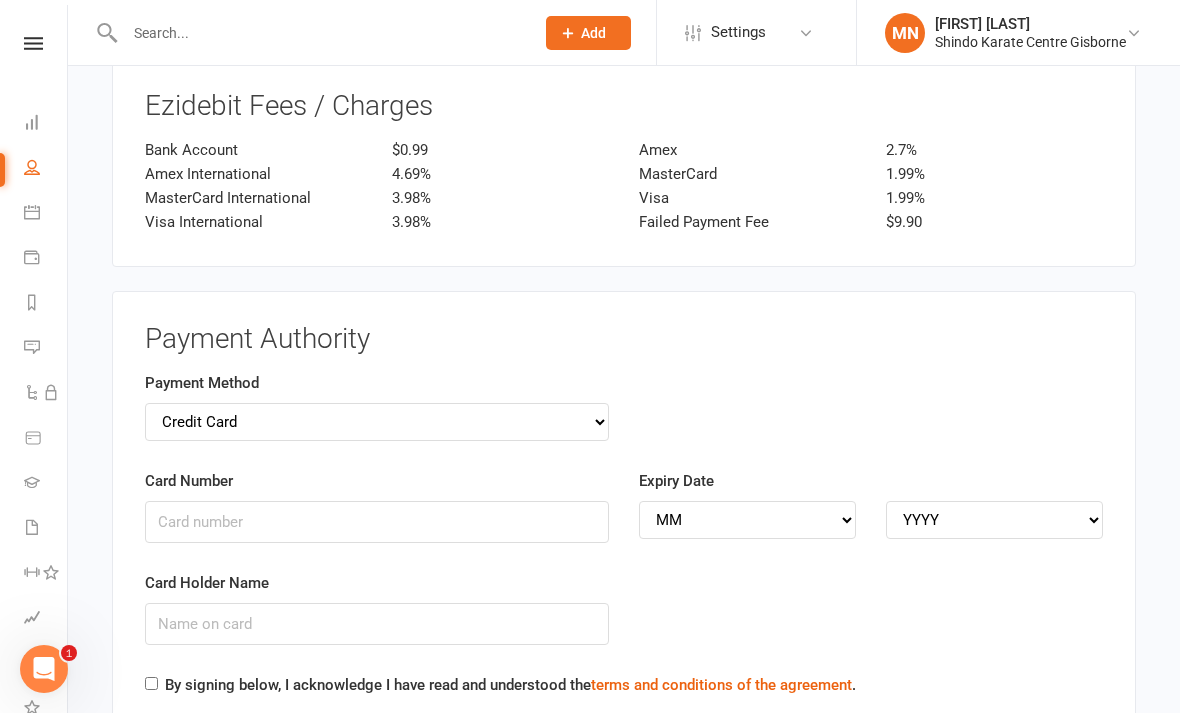 click on "Ezidebit Fees / Charges Bank Account $0.99 Amex 2.7% Amex  International 4.69% MasterCard 1.99% MasterCard  International 3.98% Visa 1.99% Visa  International 3.98% Failed Payment Fee $9.90" at bounding box center (624, 162) 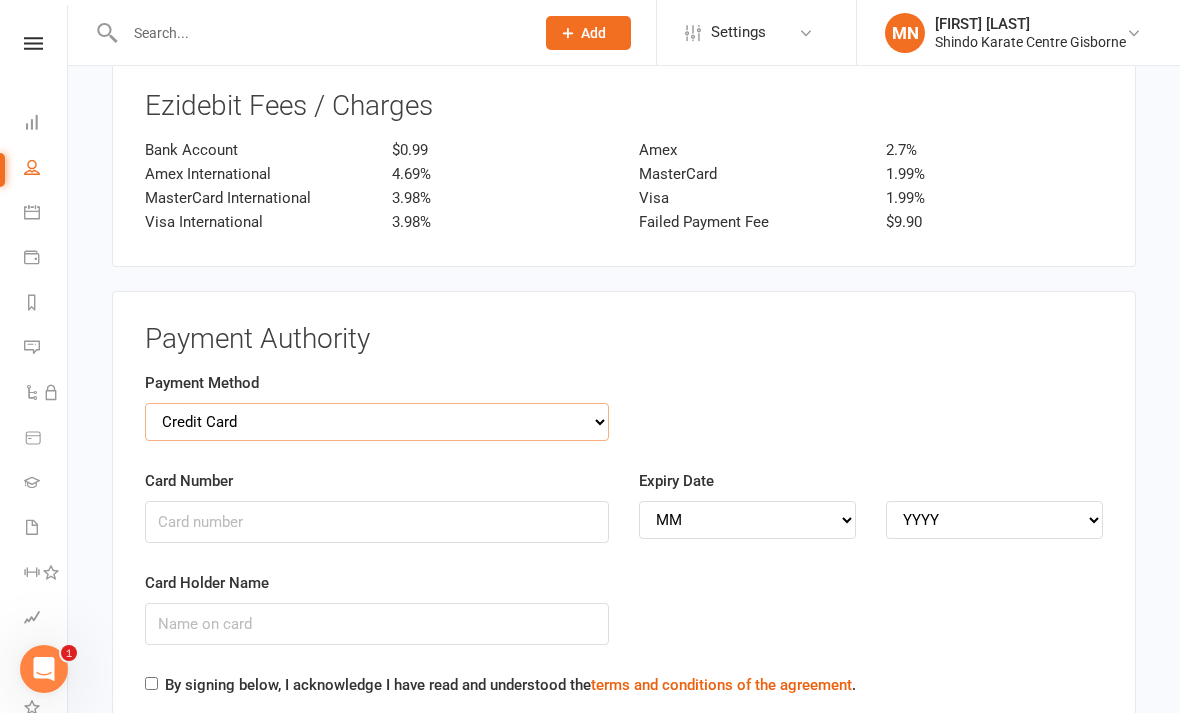select on "bank_account" 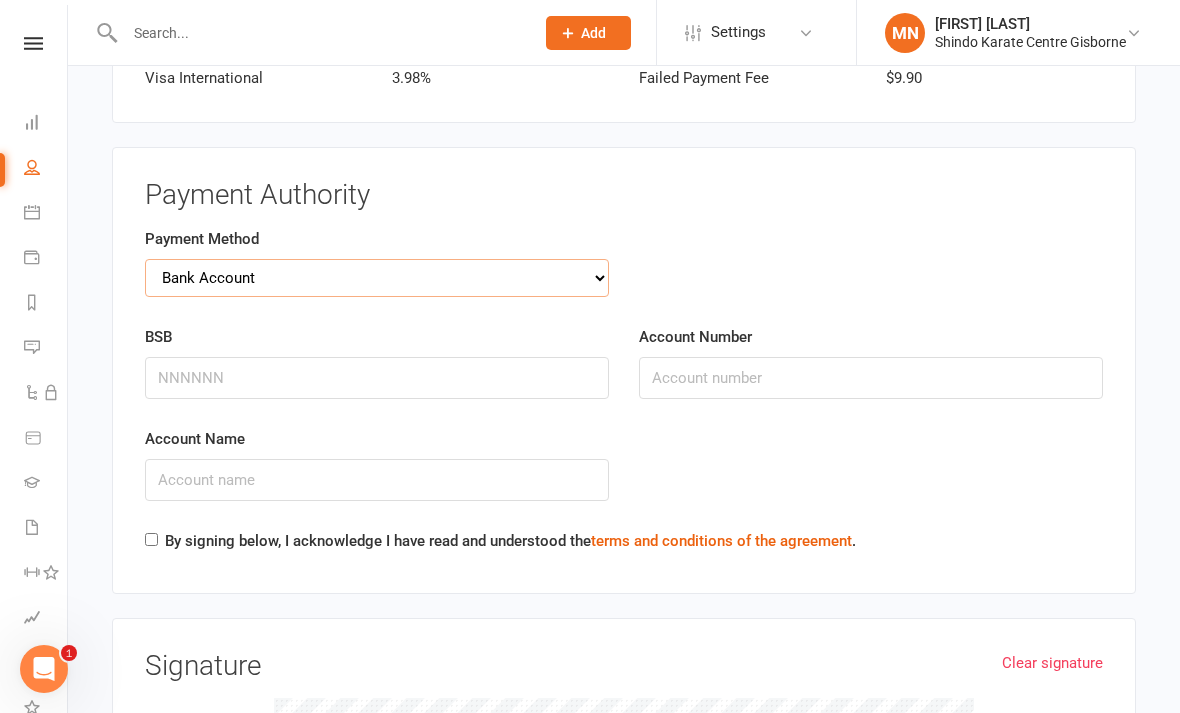scroll, scrollTop: 2955, scrollLeft: 0, axis: vertical 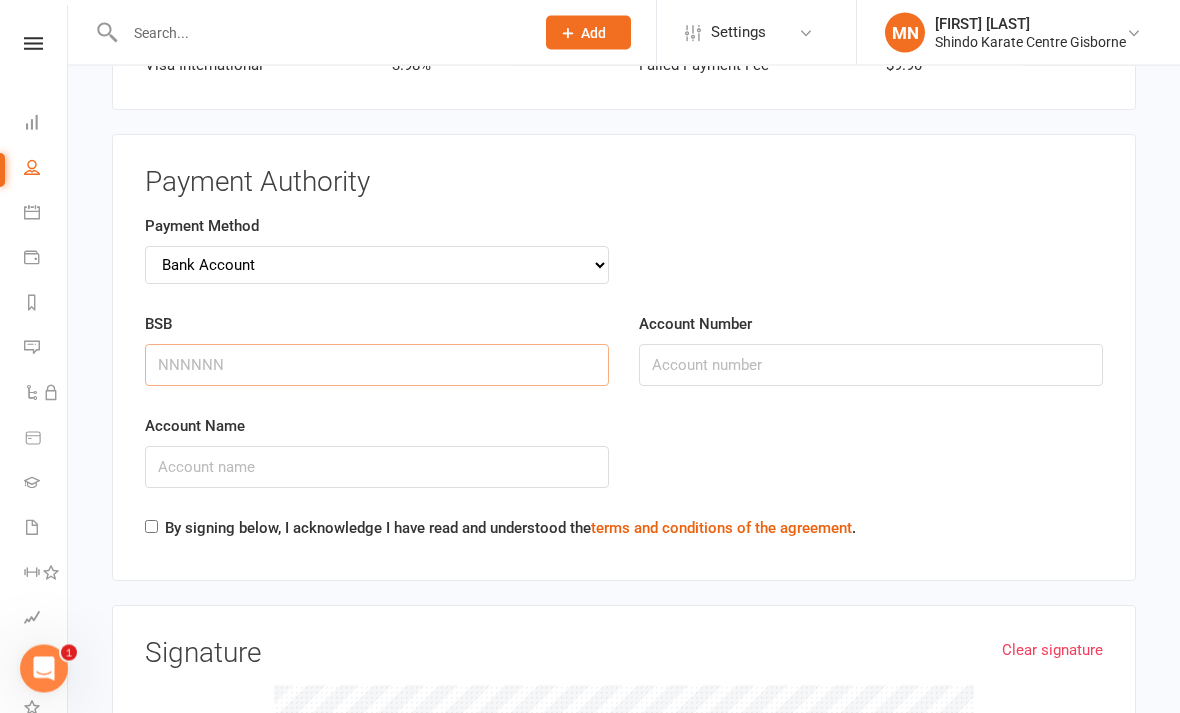 click on "BSB" at bounding box center [377, 366] 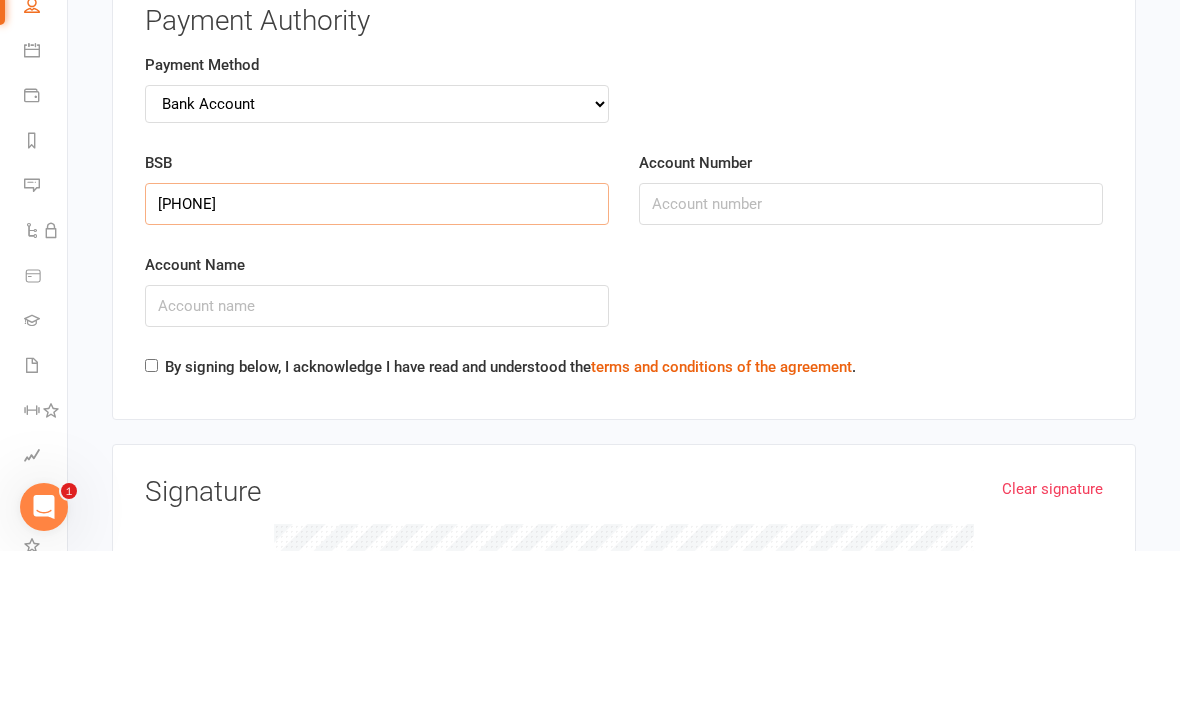 type on "[PHONE]" 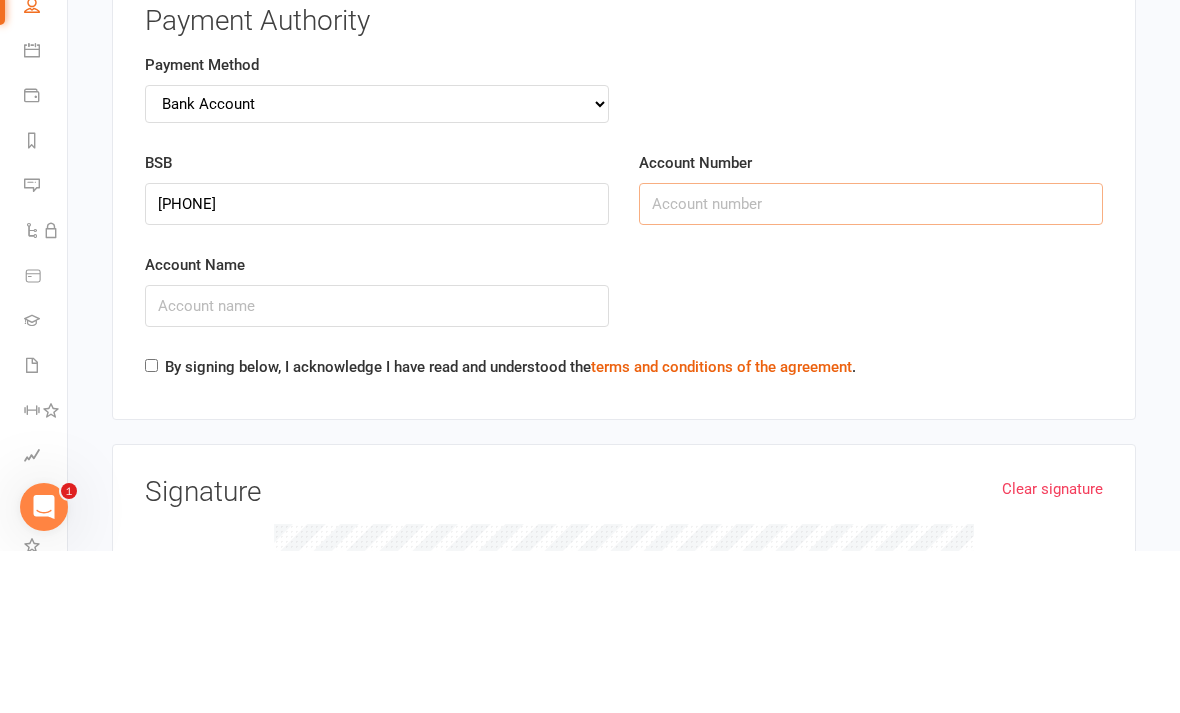 click on "Account Number" at bounding box center [871, 366] 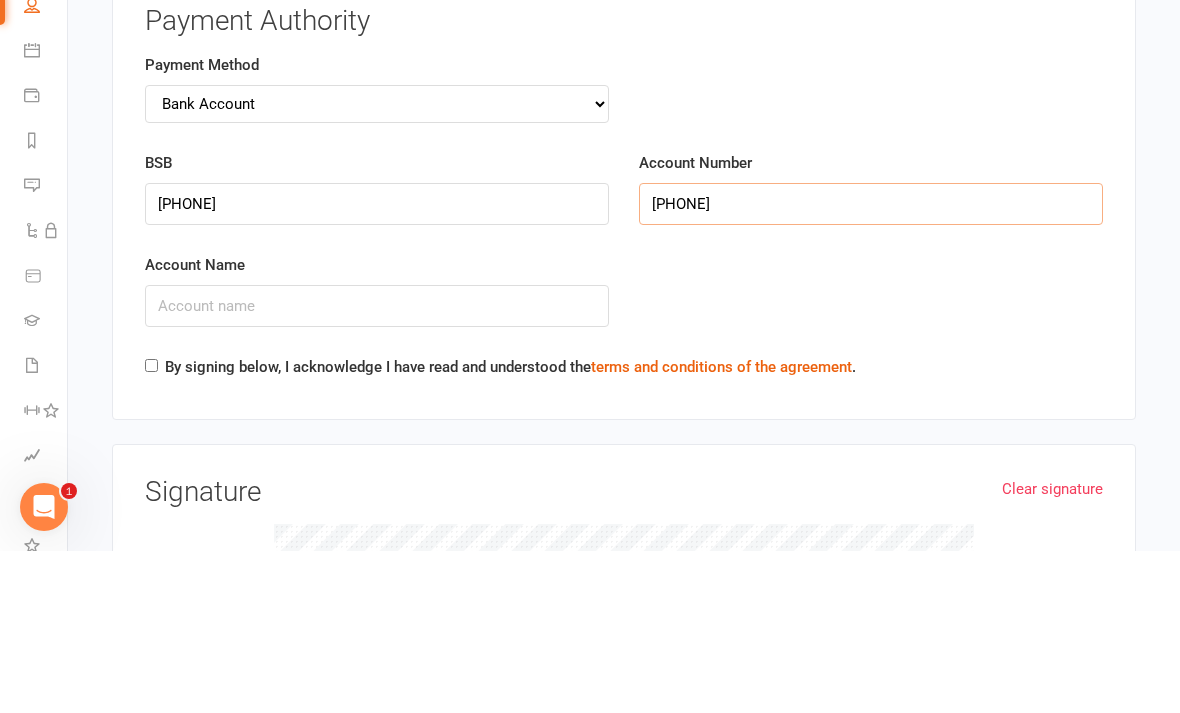 type on "[PHONE]" 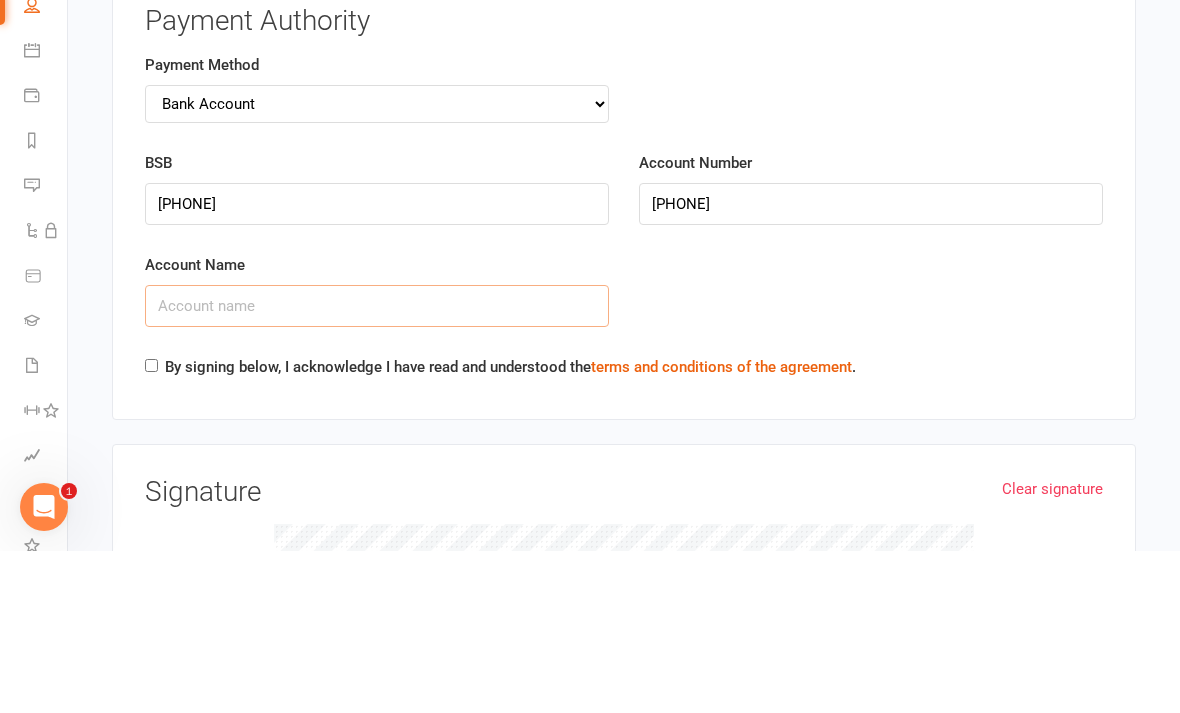 click on "Account Name" at bounding box center (377, 468) 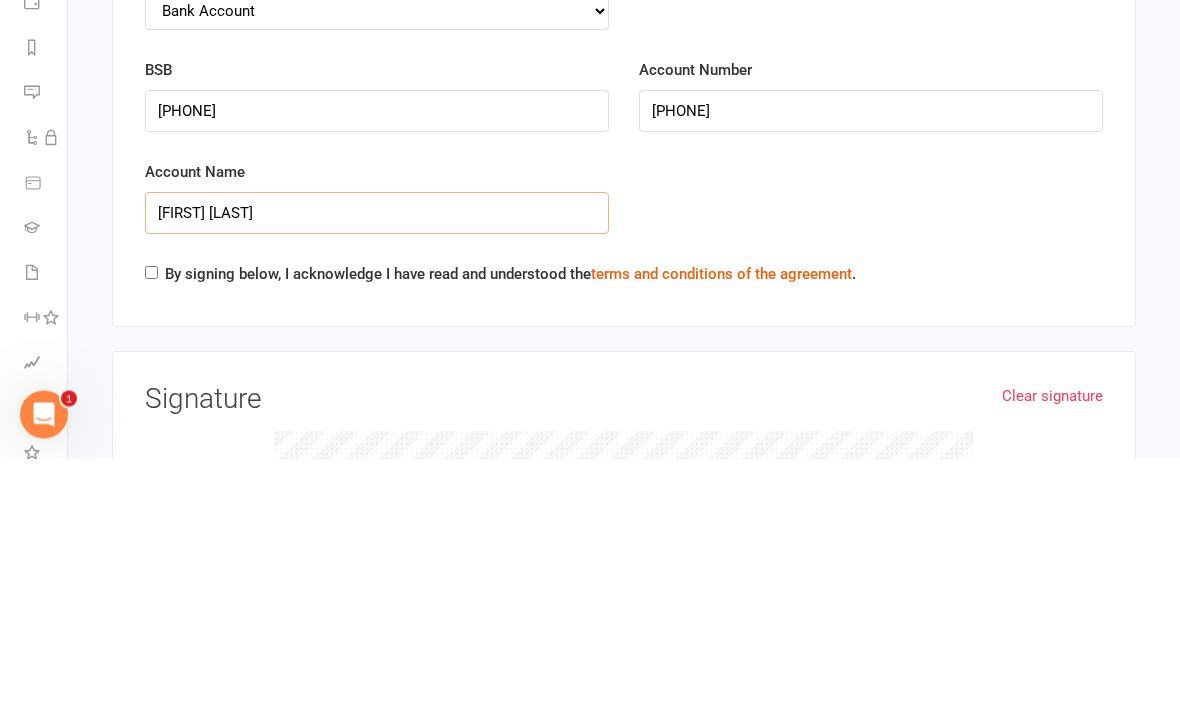 type on "[FIRST] [LAST]" 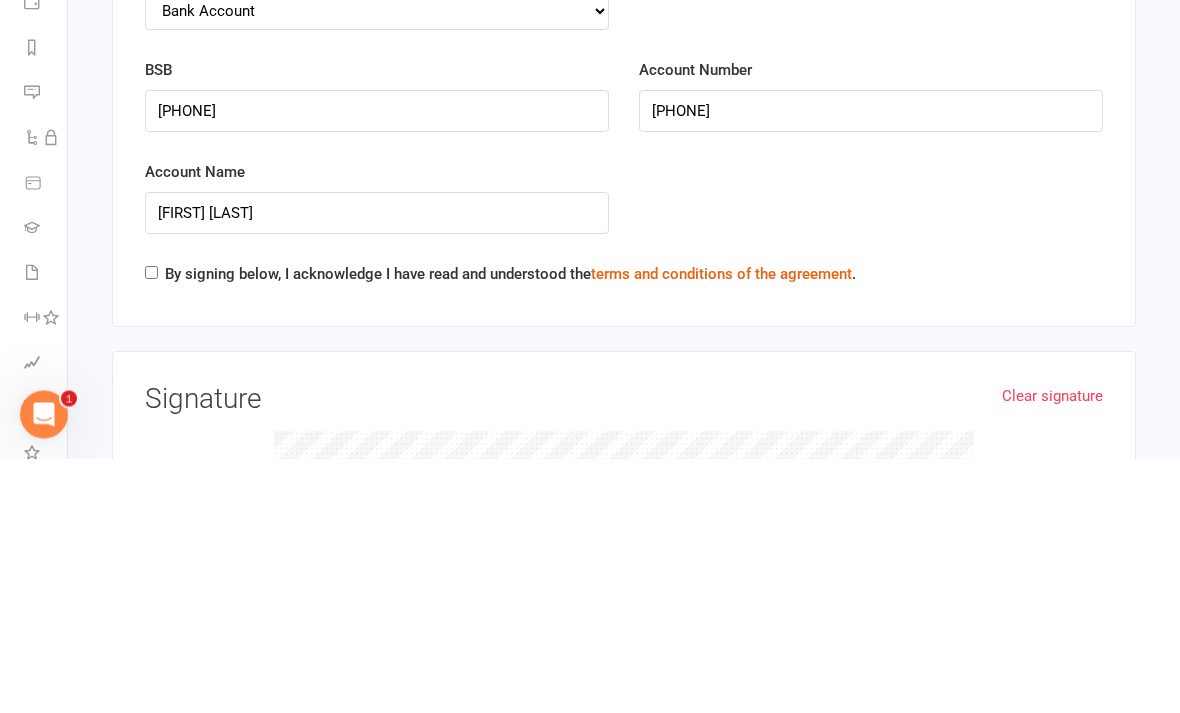 click on "By signing below, I acknowledge I have read and understood the  terms and conditions of the agreement ." at bounding box center (500, 533) 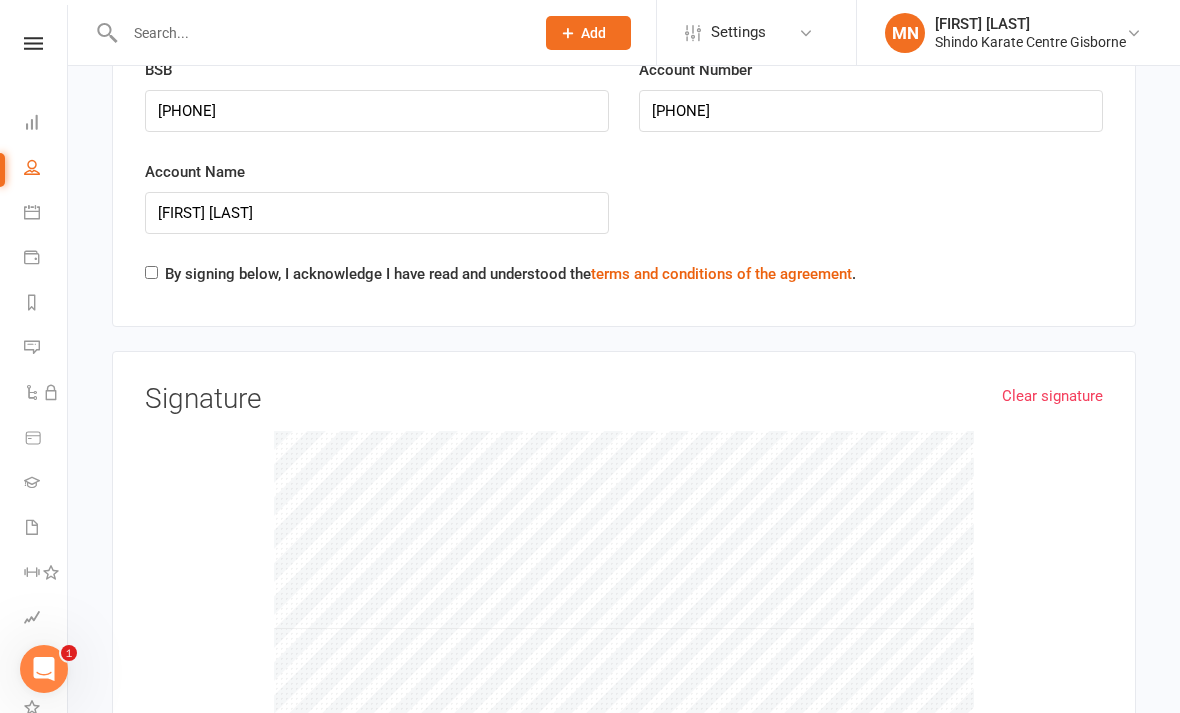 click on "By signing below, I acknowledge I have read and understood the  terms and conditions of the agreement ." at bounding box center (151, 272) 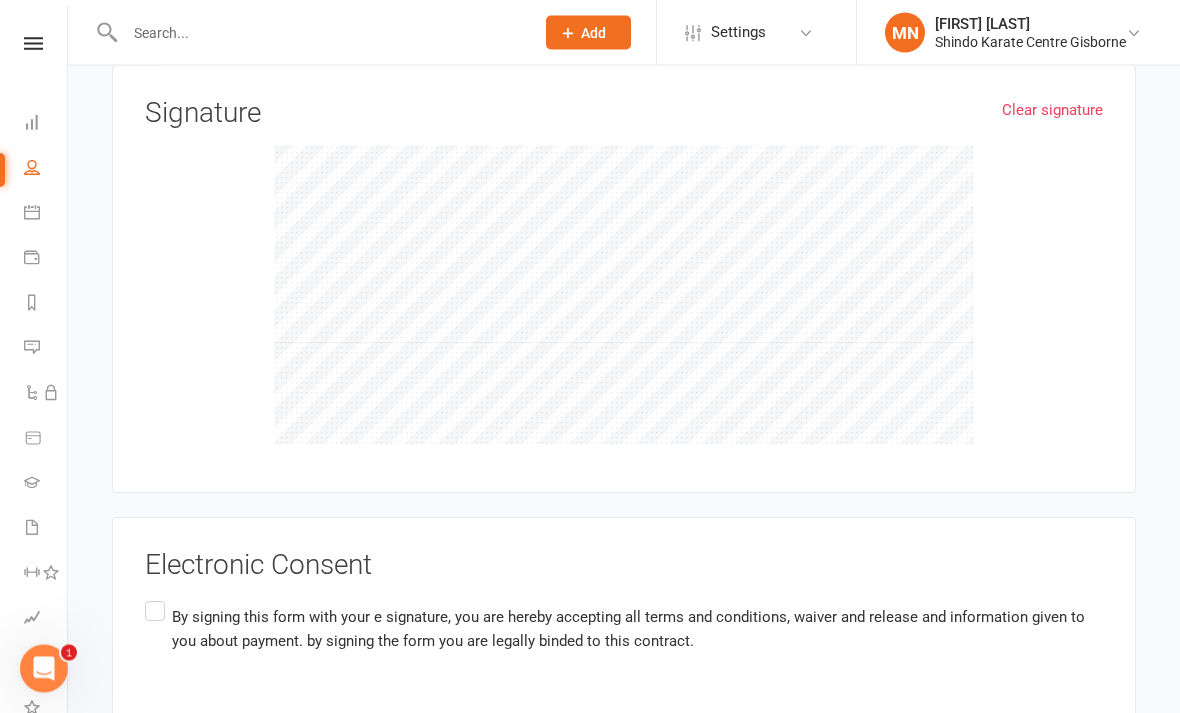 scroll, scrollTop: 3523, scrollLeft: 0, axis: vertical 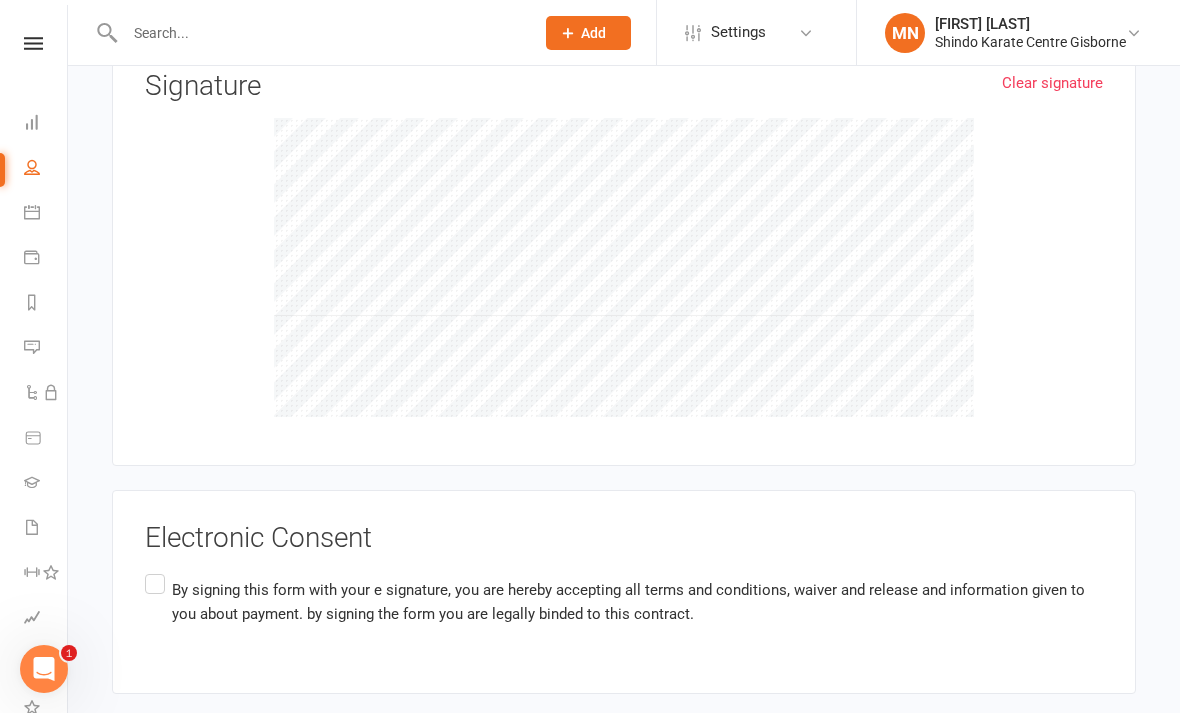click on "By signing this form with your e signature, you are hereby accepting all terms and conditions, waiver and release and information given to you about payment. by signing the form you are legally binded to this contract." at bounding box center (637, 602) 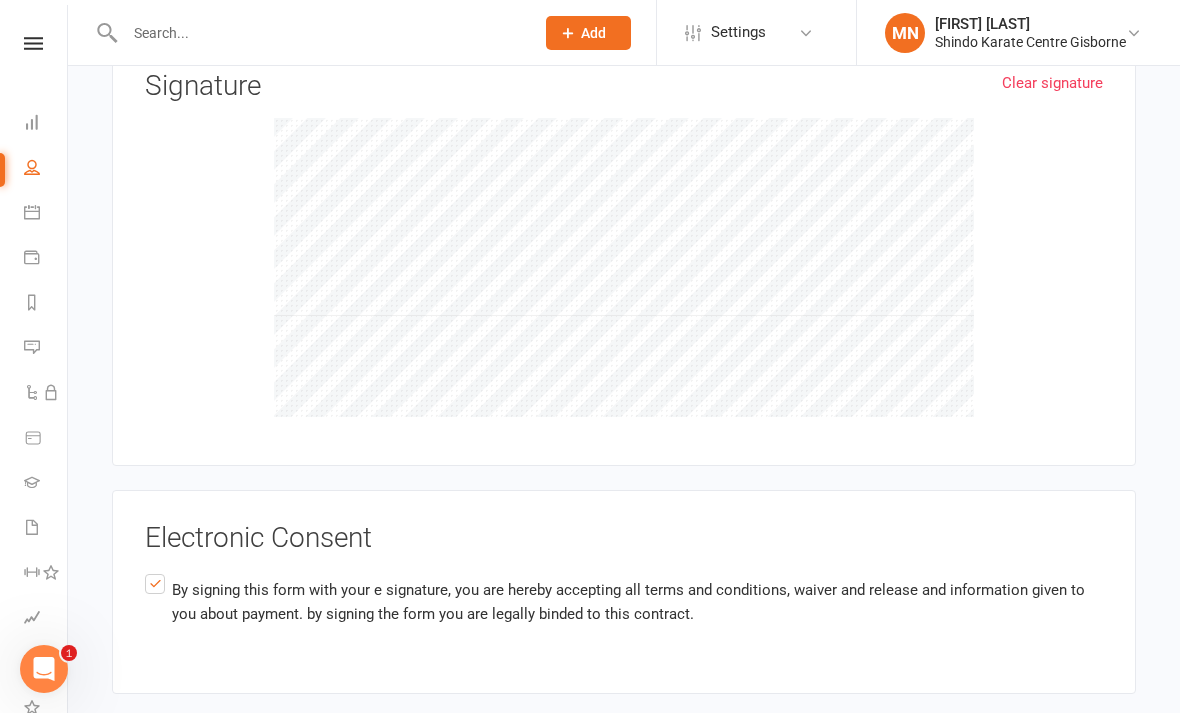 click on "Agree & Submit" at bounding box center (194, 739) 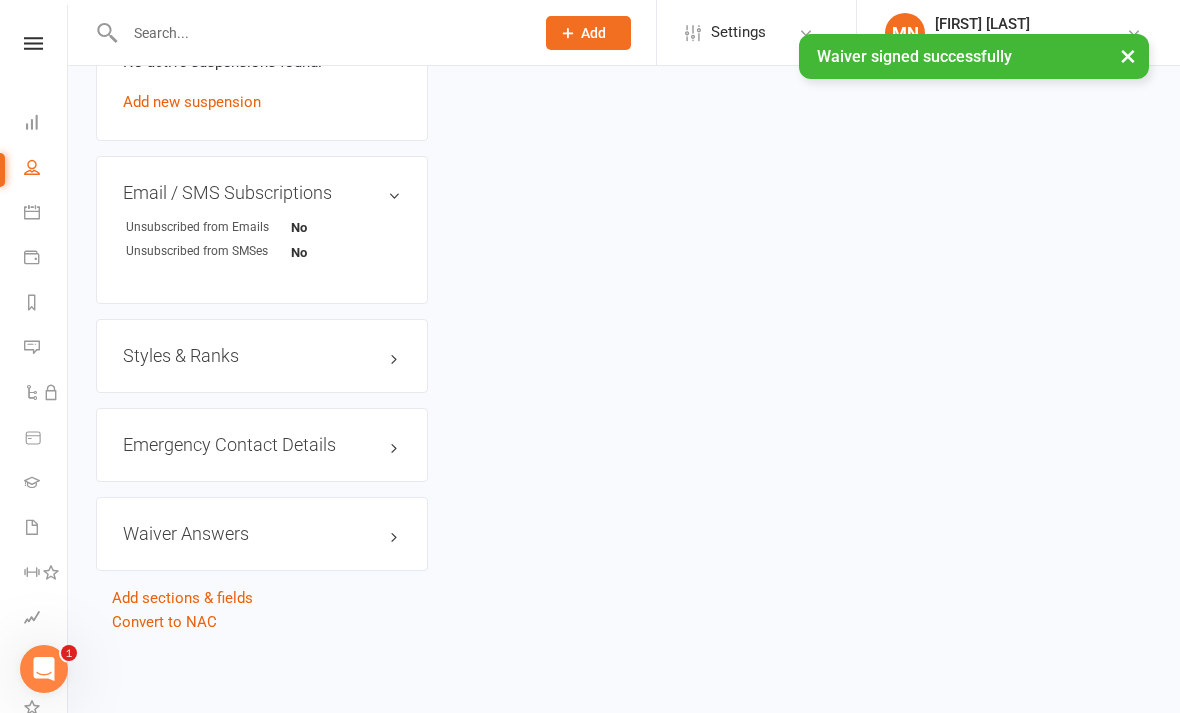 scroll, scrollTop: 0, scrollLeft: 0, axis: both 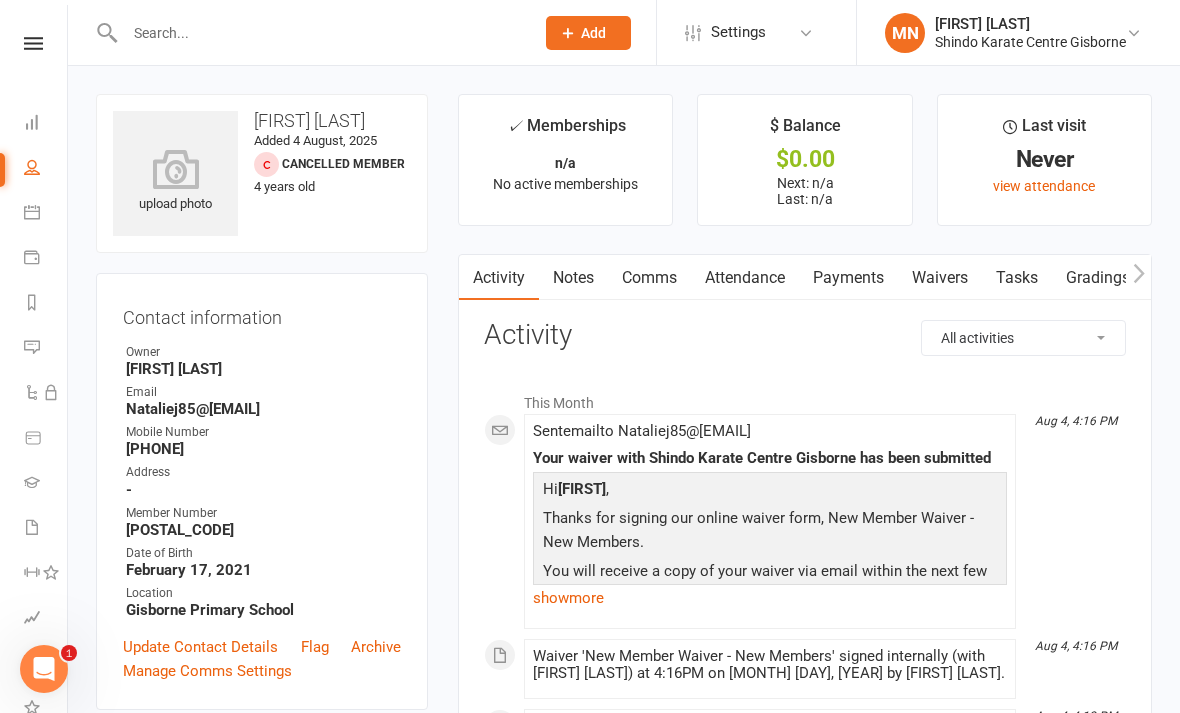 click at bounding box center [32, 167] 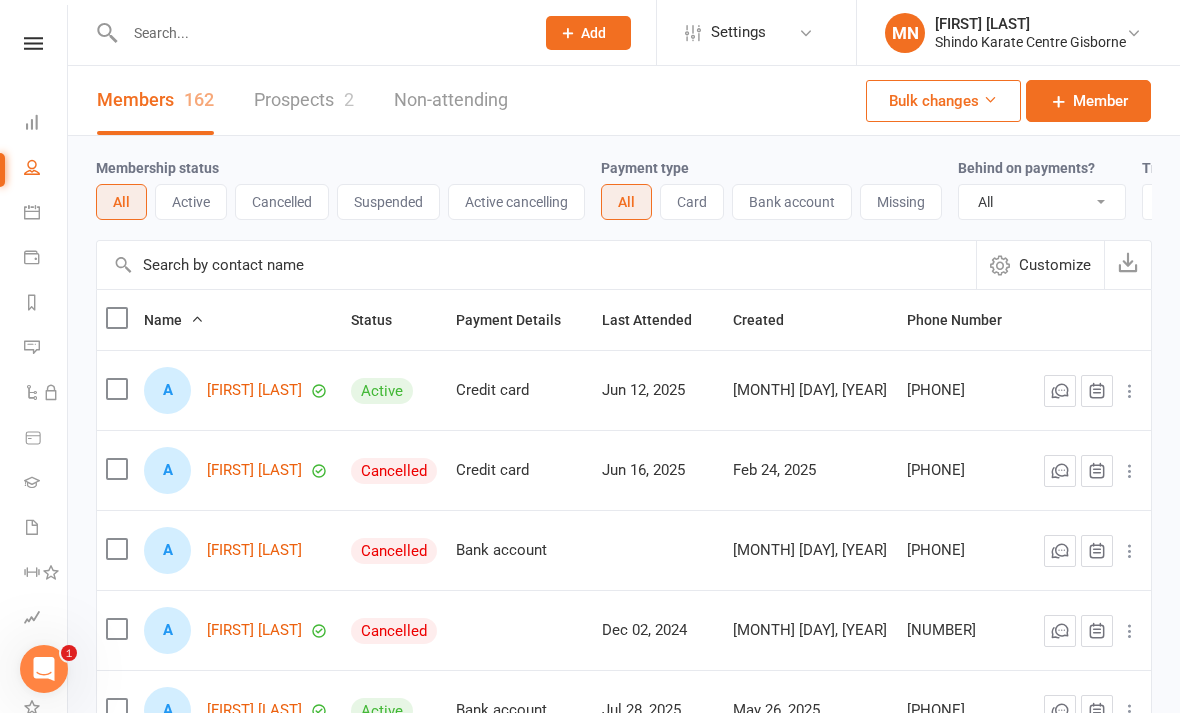 click on "Add" 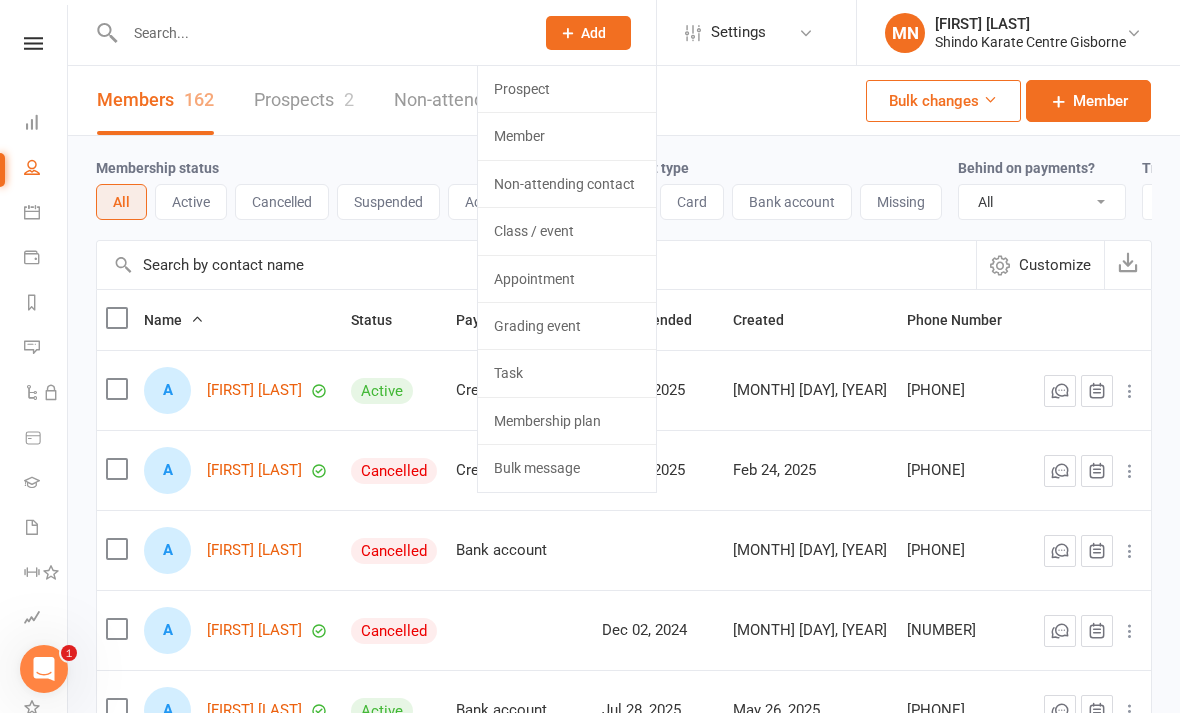 click on "Member" 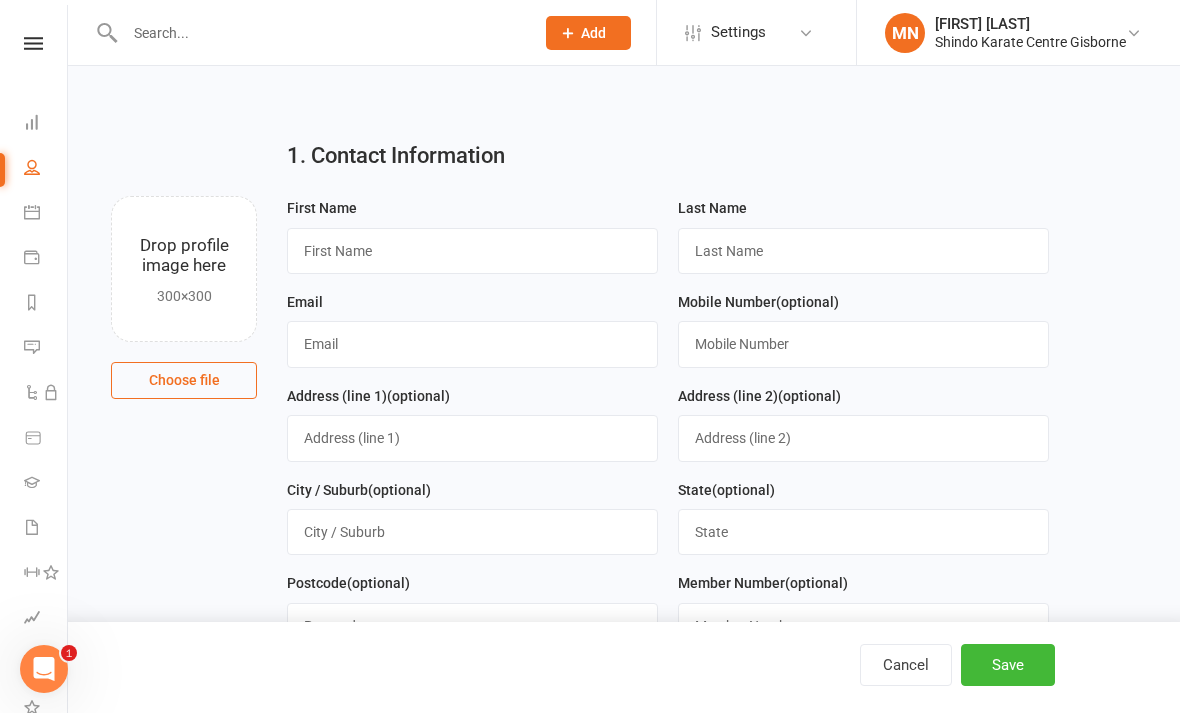scroll, scrollTop: 0, scrollLeft: 0, axis: both 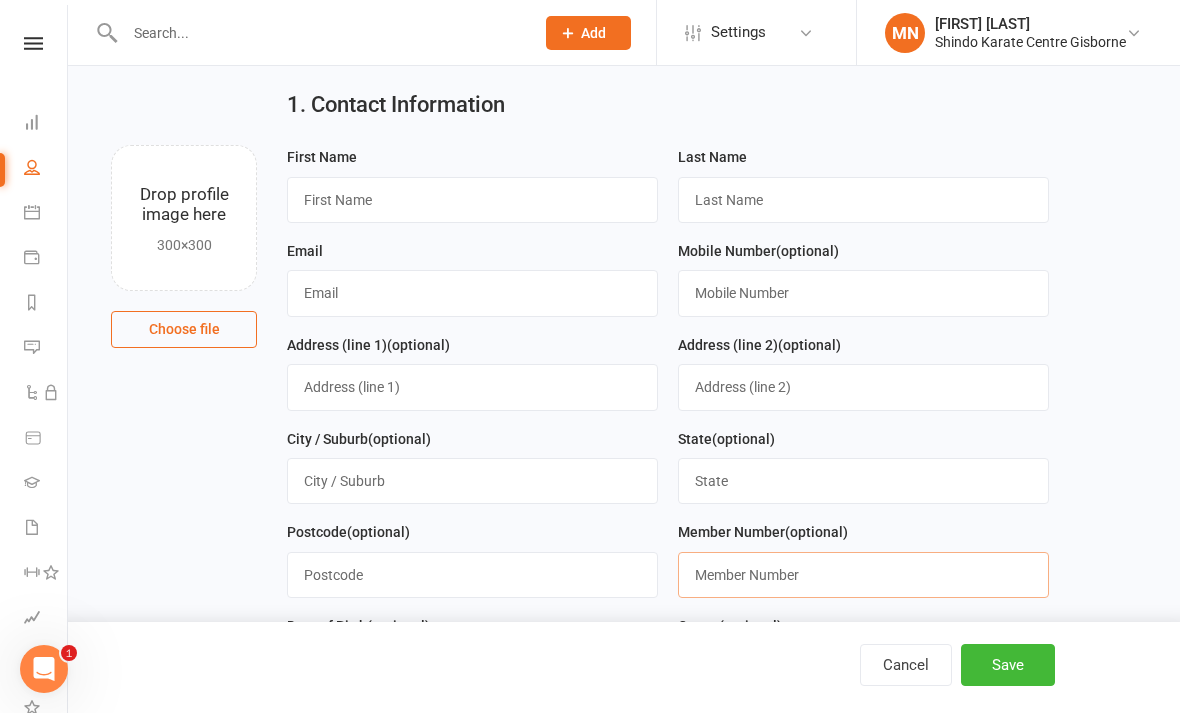 click at bounding box center (863, 575) 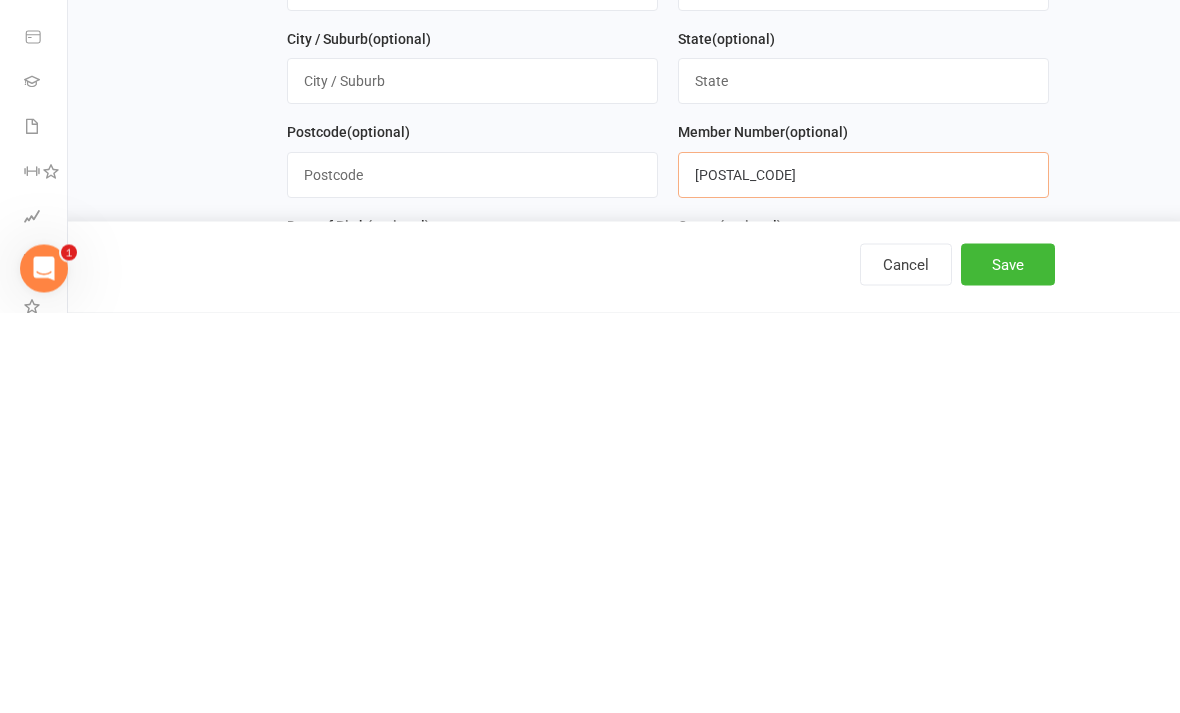 type on "[POSTAL_CODE]" 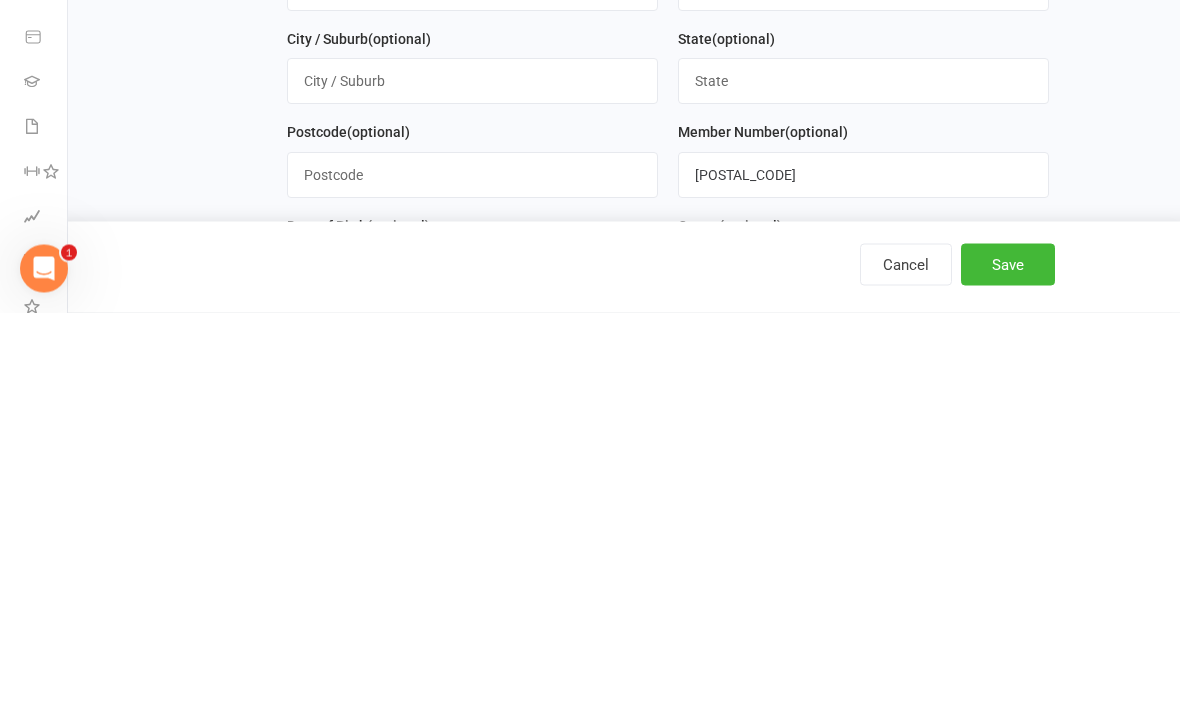 click on "1. Contact Information  Drop profile image here 300×300 Choose file
First Name  [FIRST]
Last Name  [LAST]
Email  [EMAIL]
Mobile Number  (optional) [PHONE]
Address (line 1)  (optional)
Address (line 2)  (optional)
City / Suburb  [CITY]
State  [STATE]
Postcode  [POSTAL_CODE]
Member Number  (optional) 31537
Date of Birth  (optional)
2021 - 2040
2021
2022
2023
2024
2025
2026
2027
2028
2029
2030
2031
2032
2033
2034
2035
2036
2037
2038
2039
2040
Owner  (optional) Select Owner Max Noble
Location  (optional) Select Location" at bounding box center (624, 784) 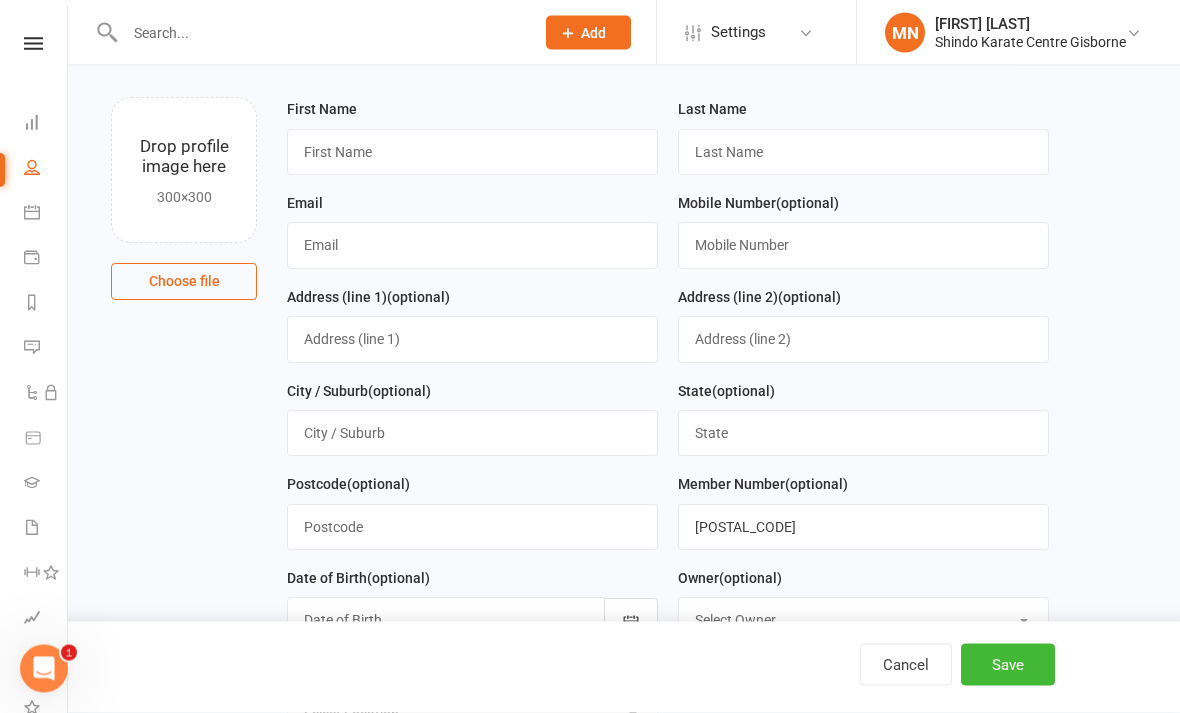 scroll, scrollTop: 100, scrollLeft: 0, axis: vertical 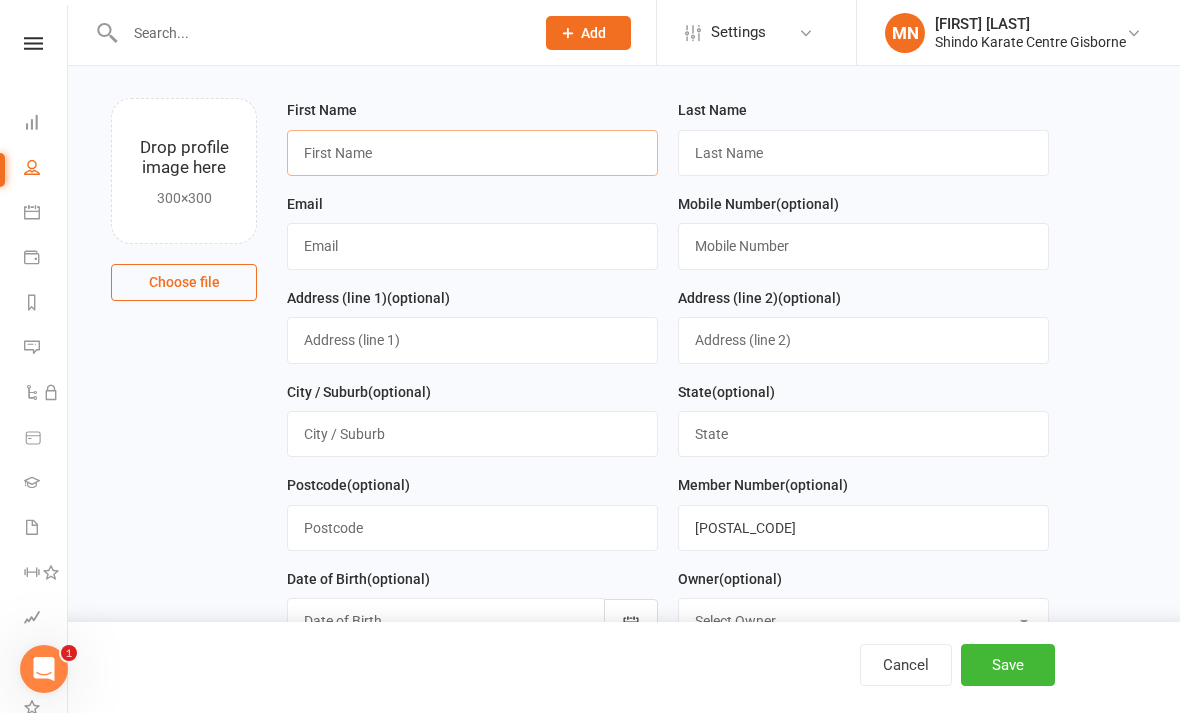 click at bounding box center (472, 153) 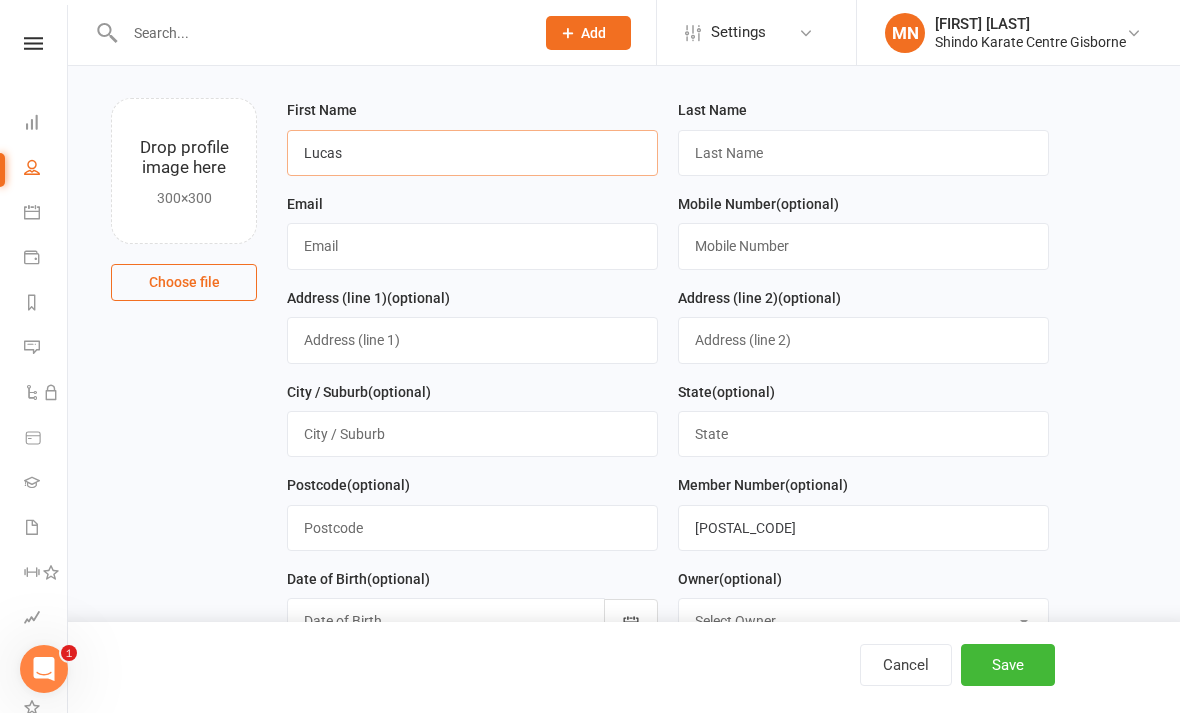 type on "Lucas" 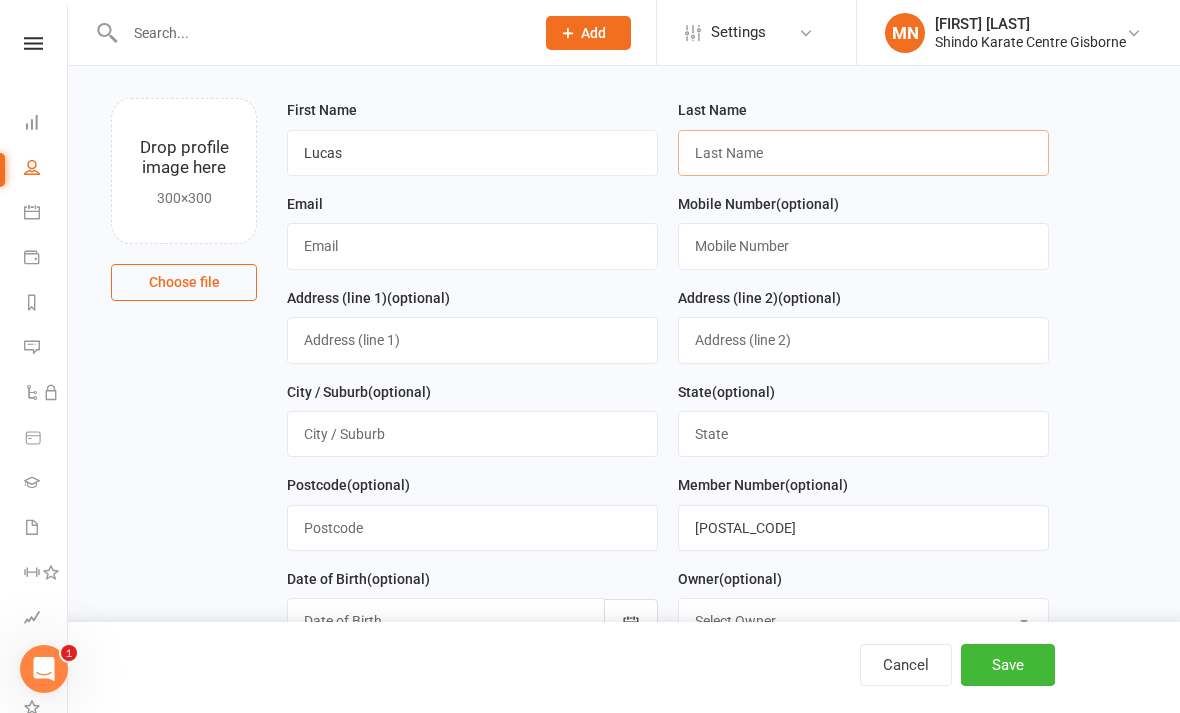click at bounding box center [863, 153] 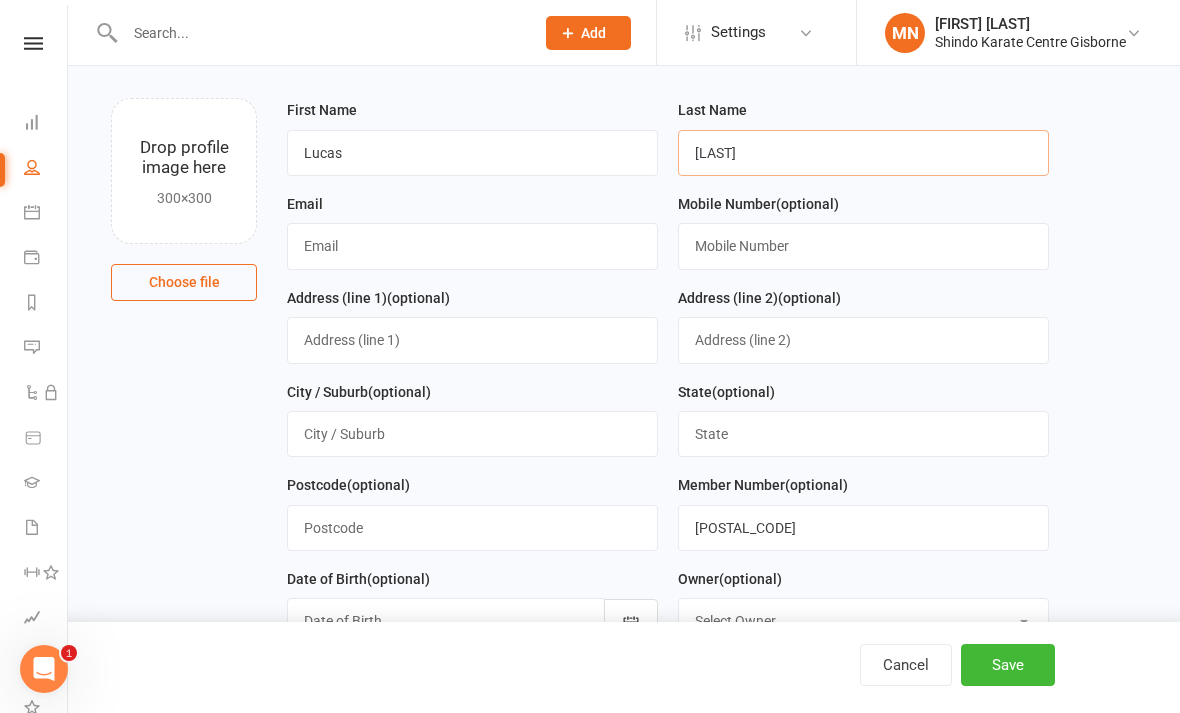 type on "[LAST]" 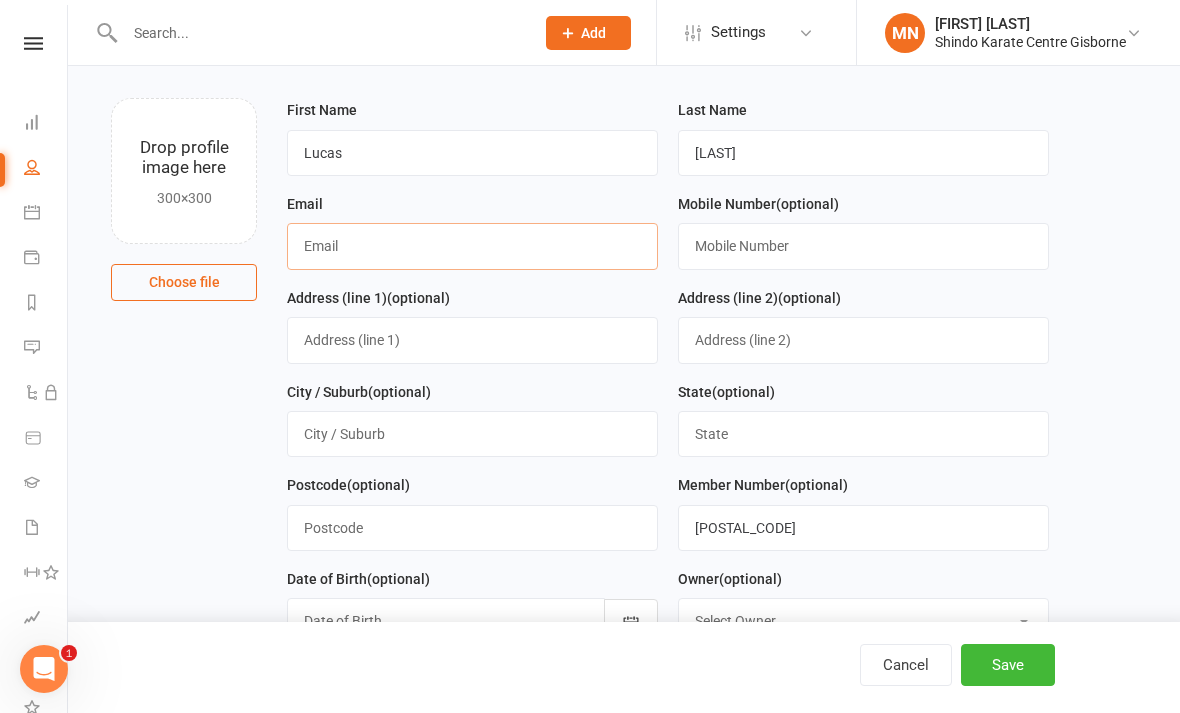 click at bounding box center [472, 246] 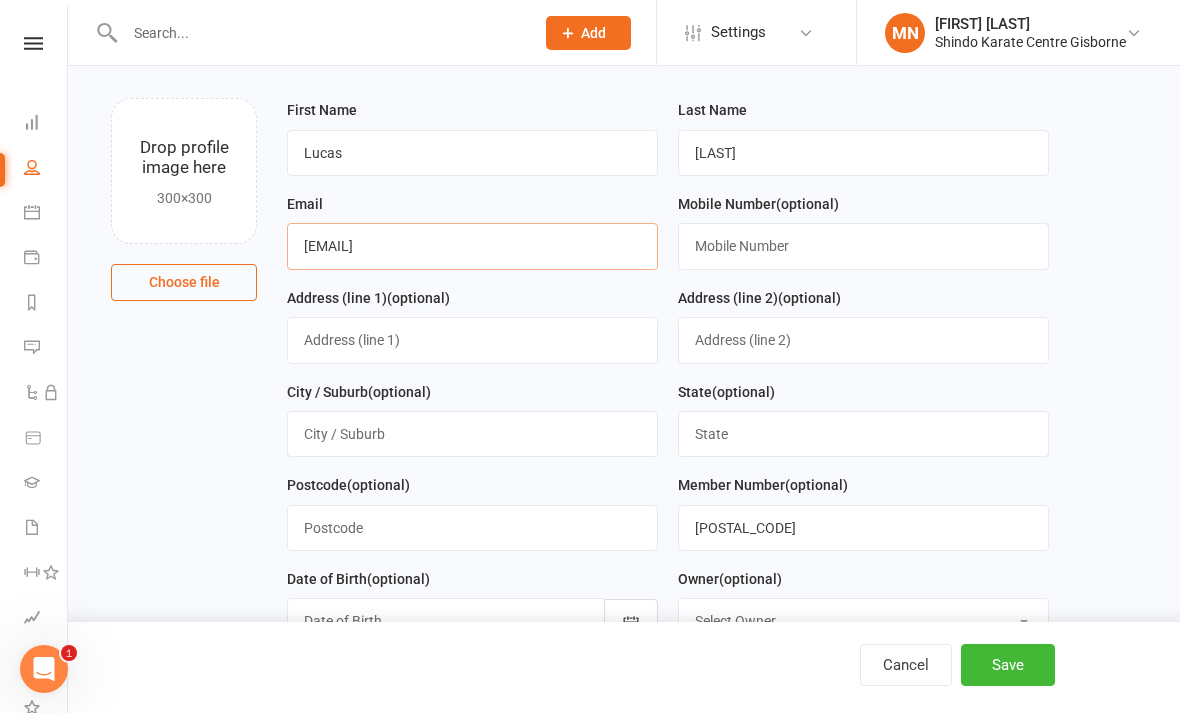 type on "[EMAIL]" 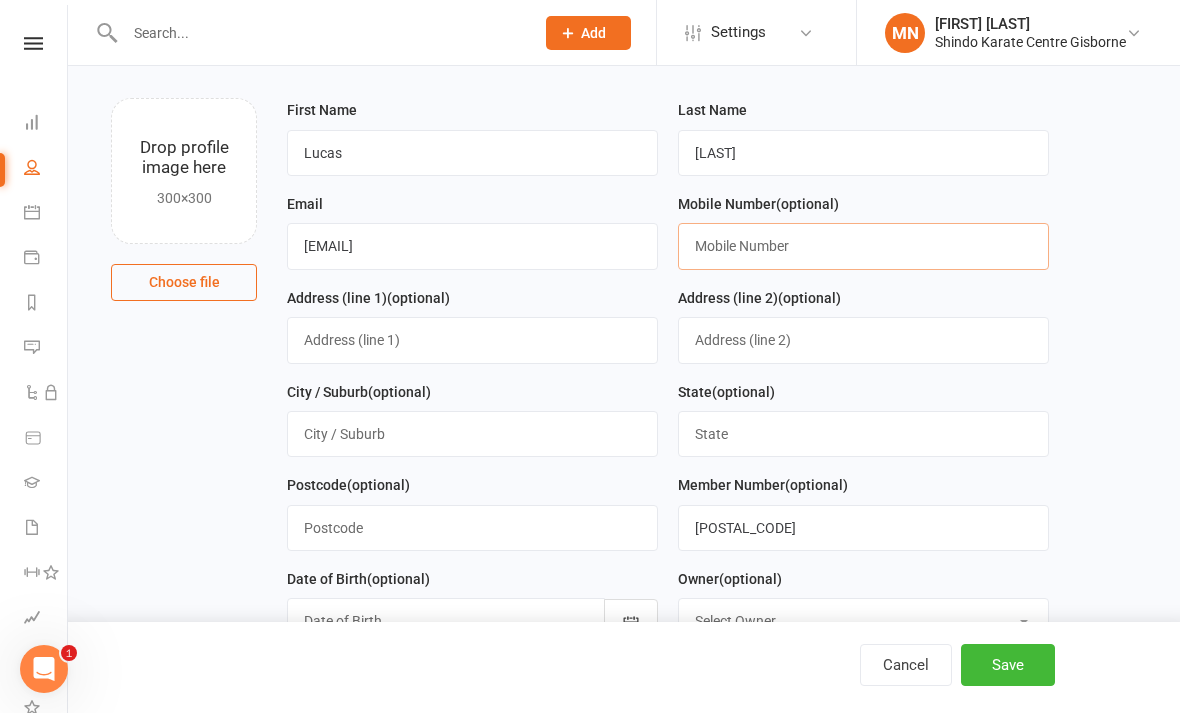 click at bounding box center [863, 246] 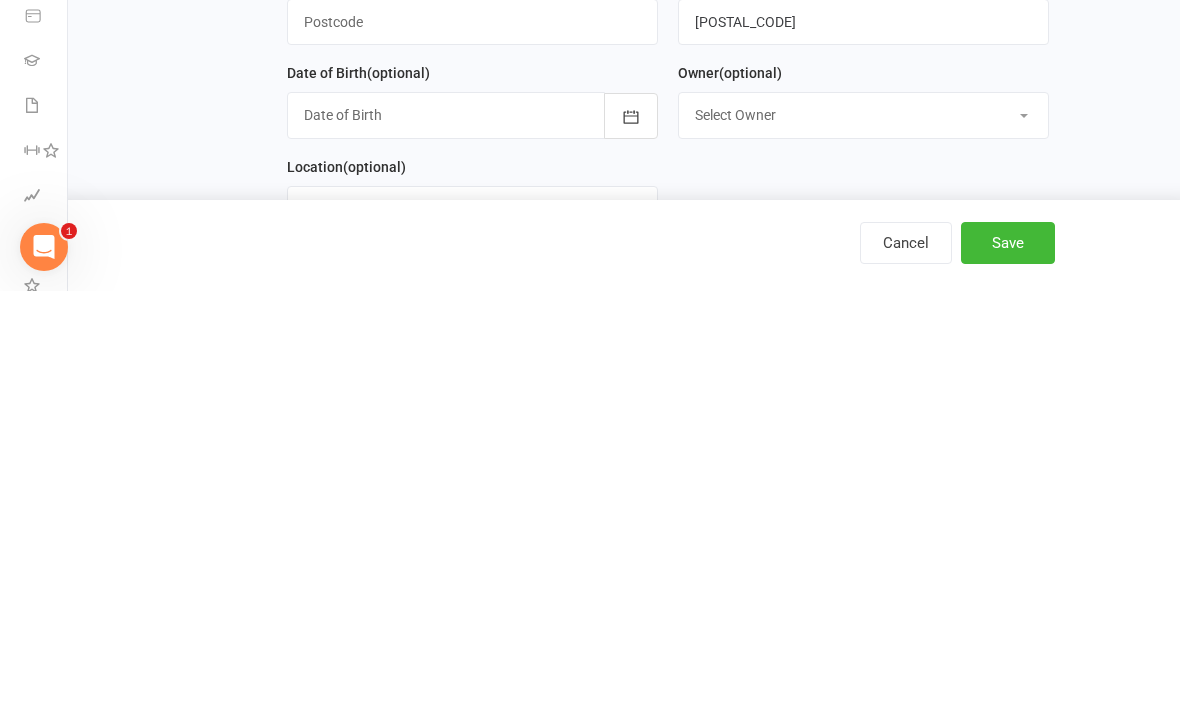 scroll, scrollTop: 200, scrollLeft: 0, axis: vertical 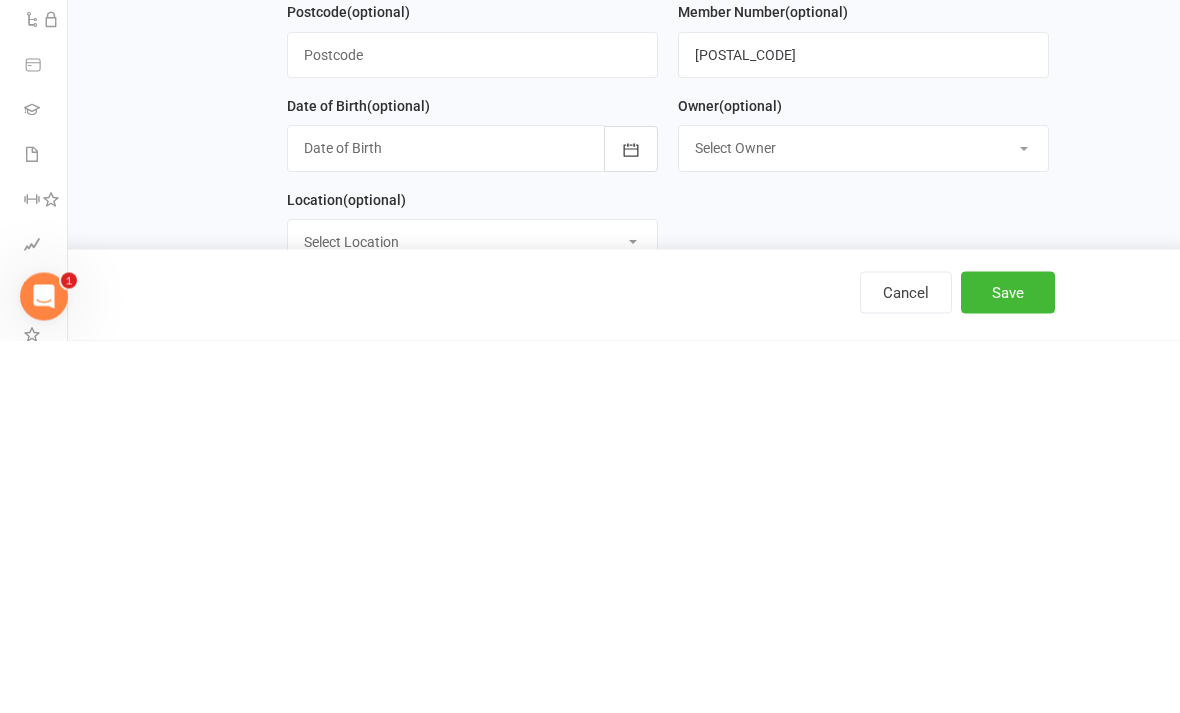 type on "[PHONE]" 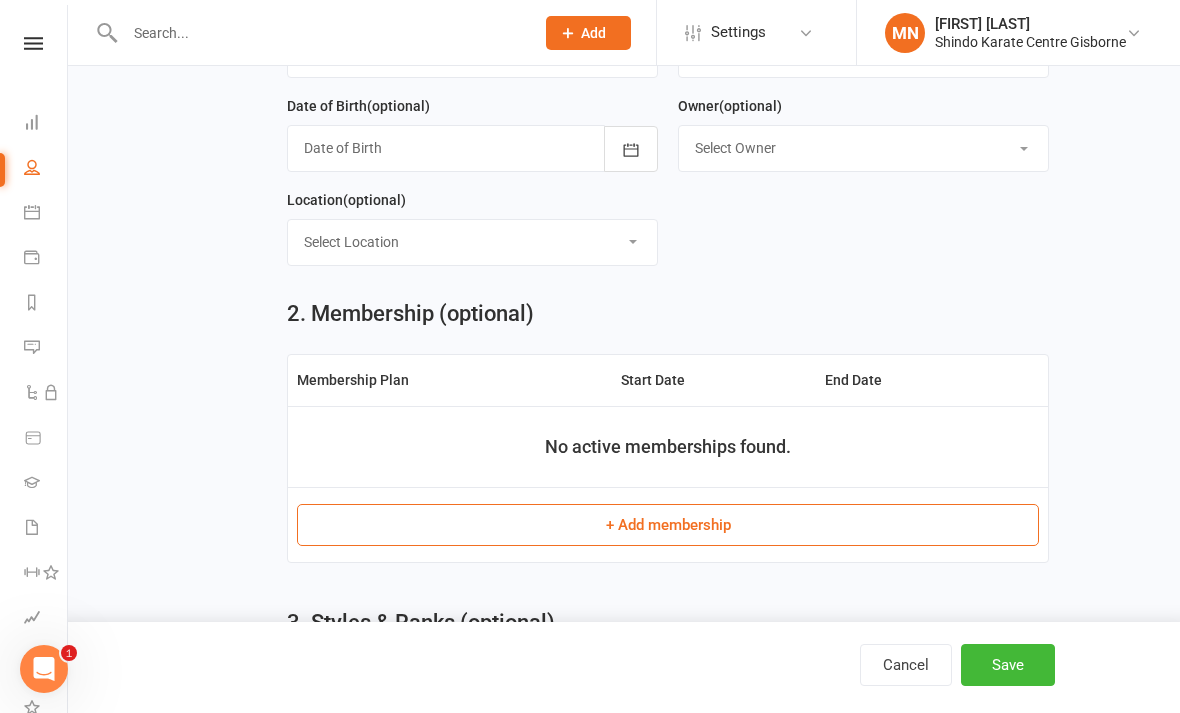 scroll, scrollTop: 601, scrollLeft: 0, axis: vertical 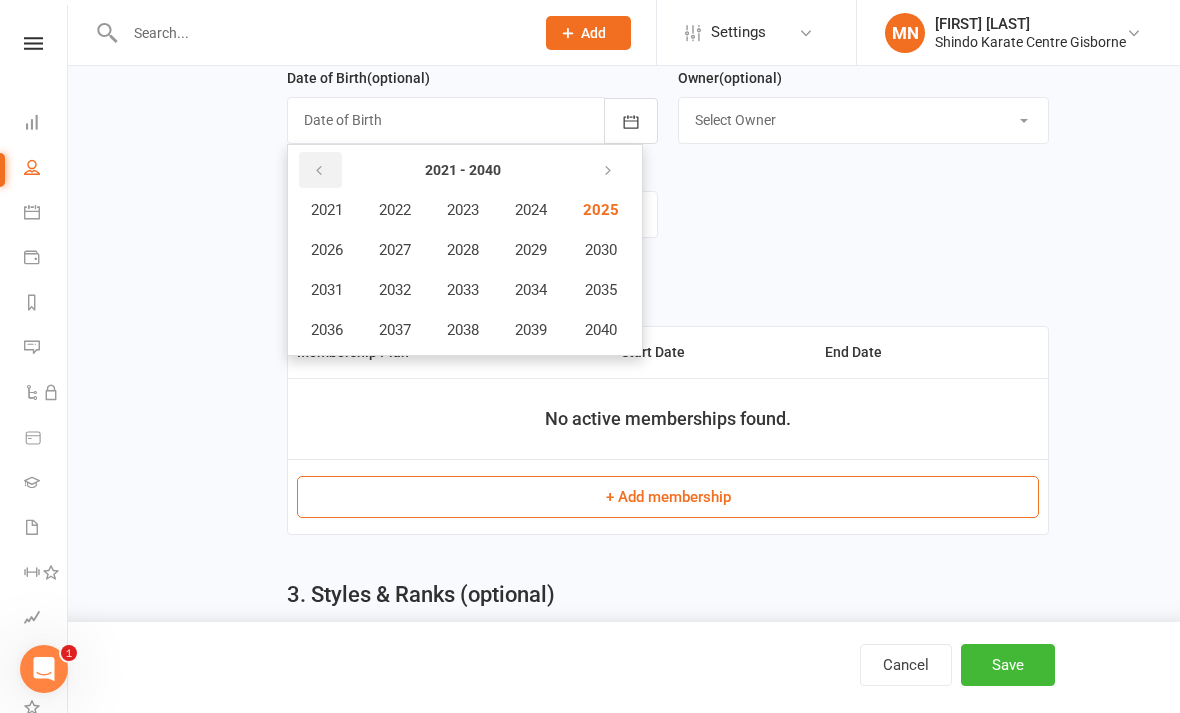 click at bounding box center [319, 171] 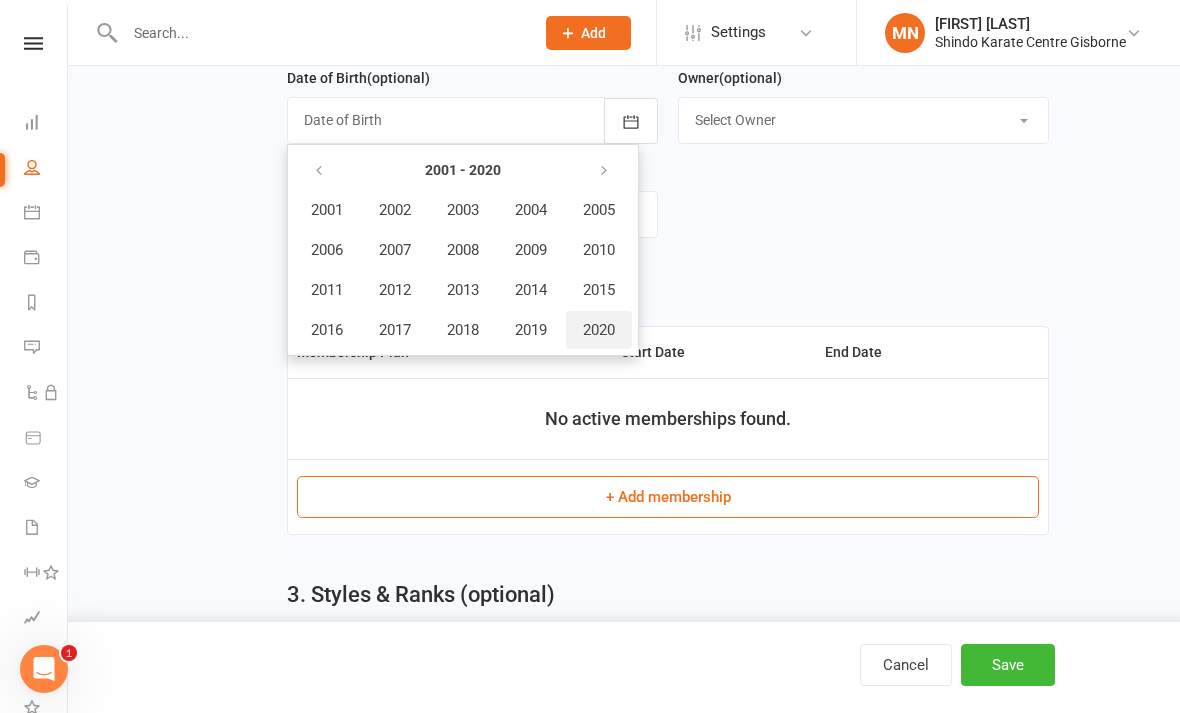 click on "2020" at bounding box center (599, 330) 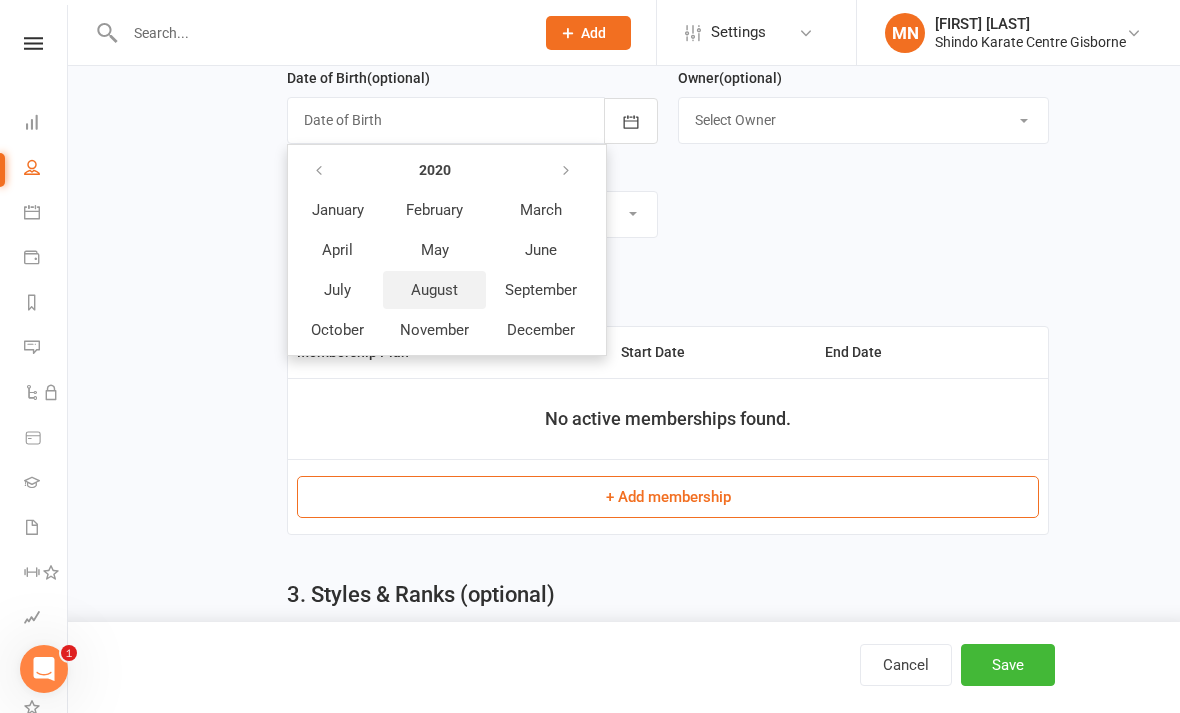 click on "August" at bounding box center (434, 290) 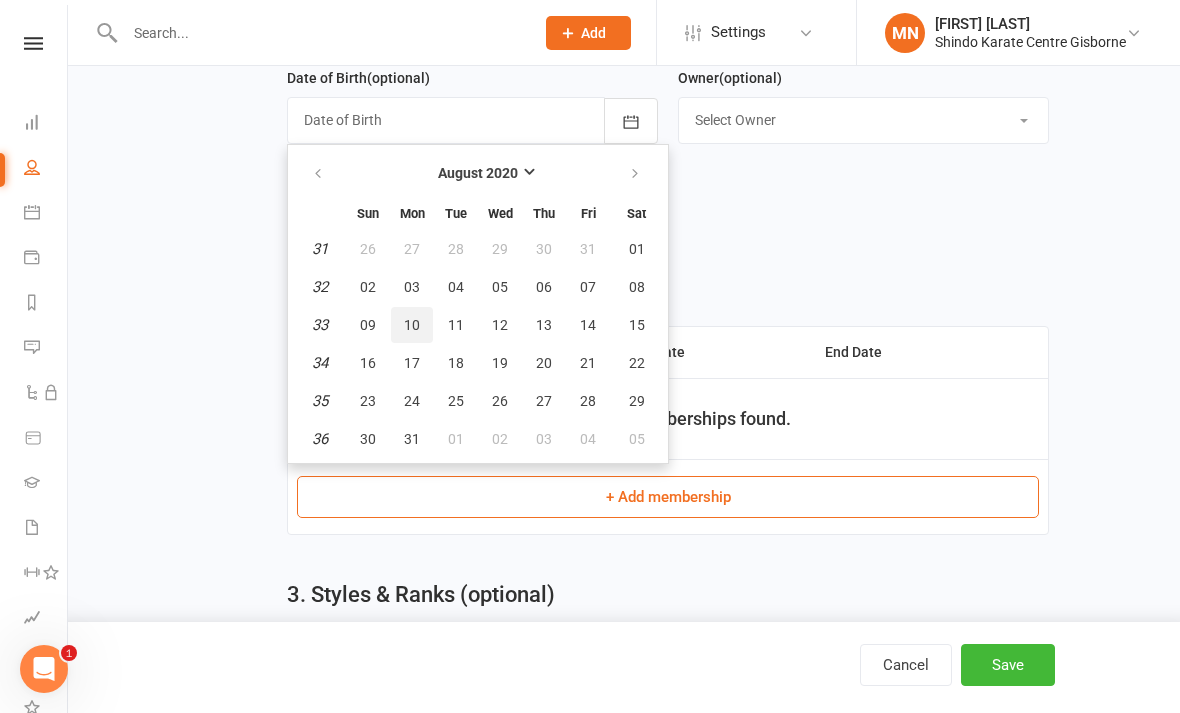 click on "10" at bounding box center [412, 325] 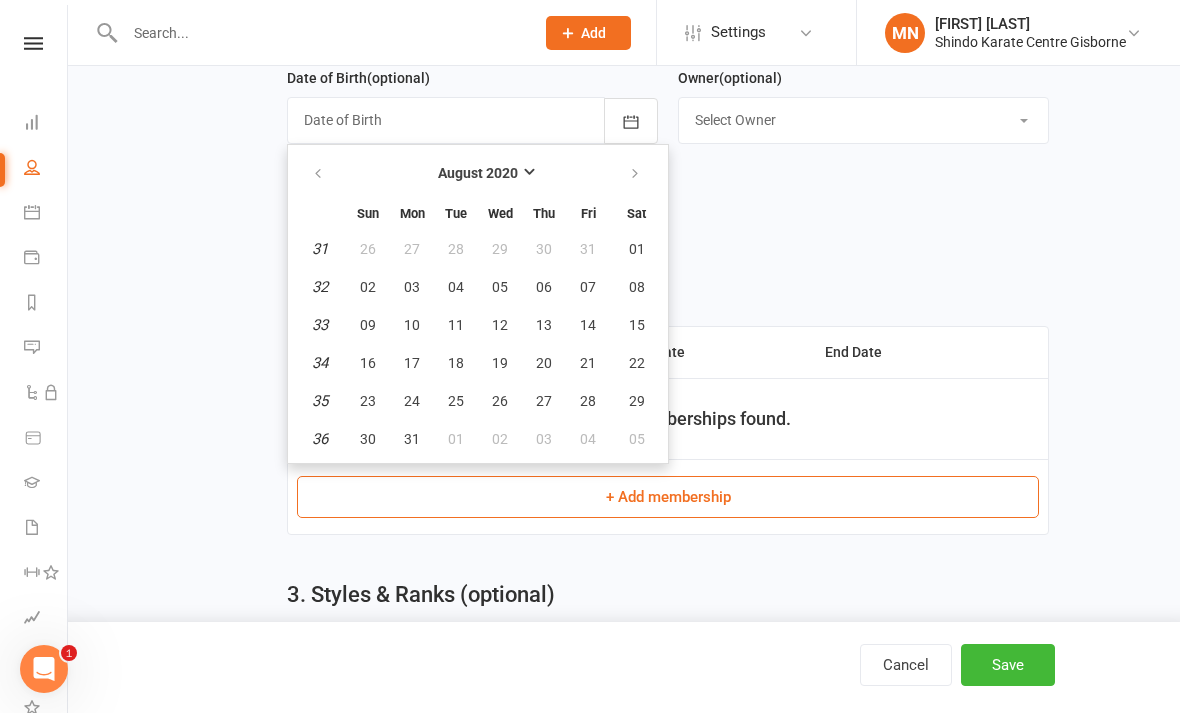 type on "[MONTH] [DAY] [YEAR]" 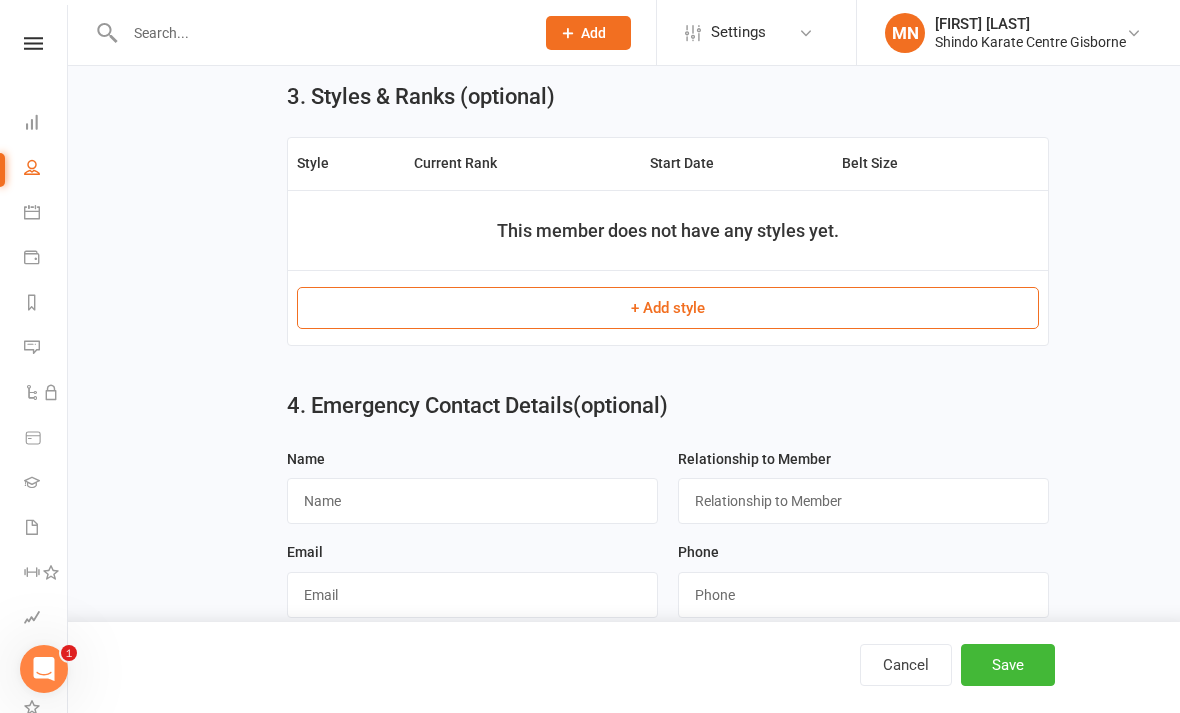 scroll, scrollTop: 1181, scrollLeft: 0, axis: vertical 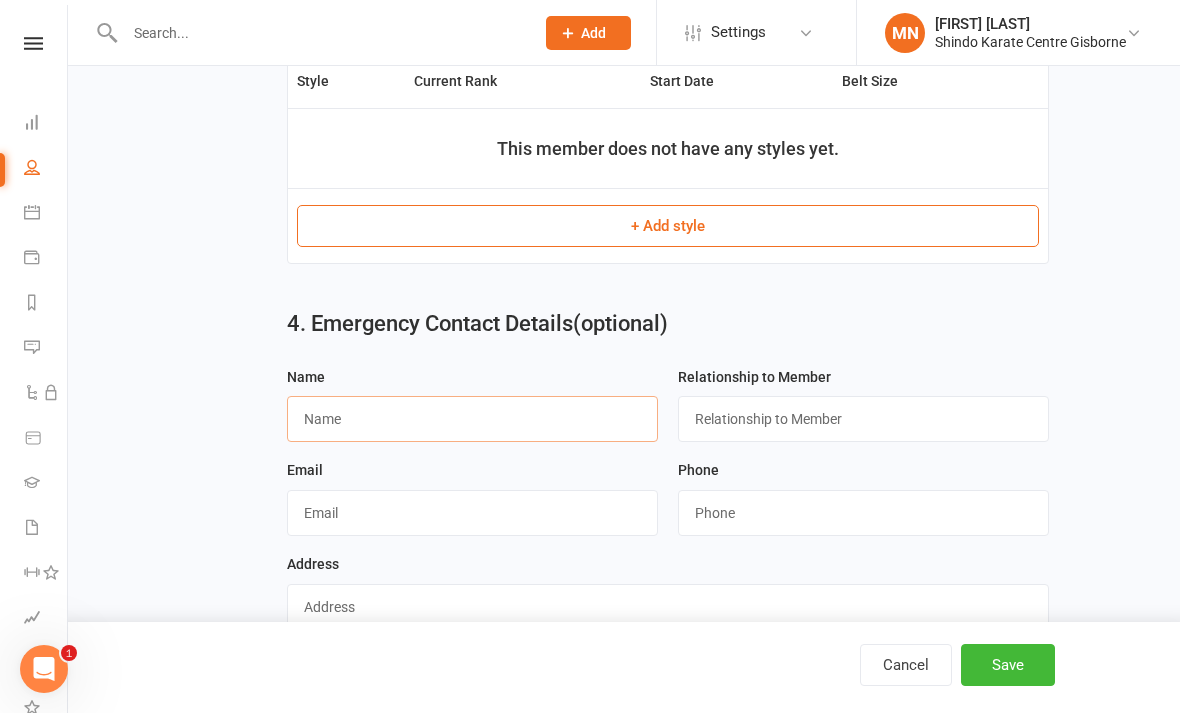 click at bounding box center [472, 419] 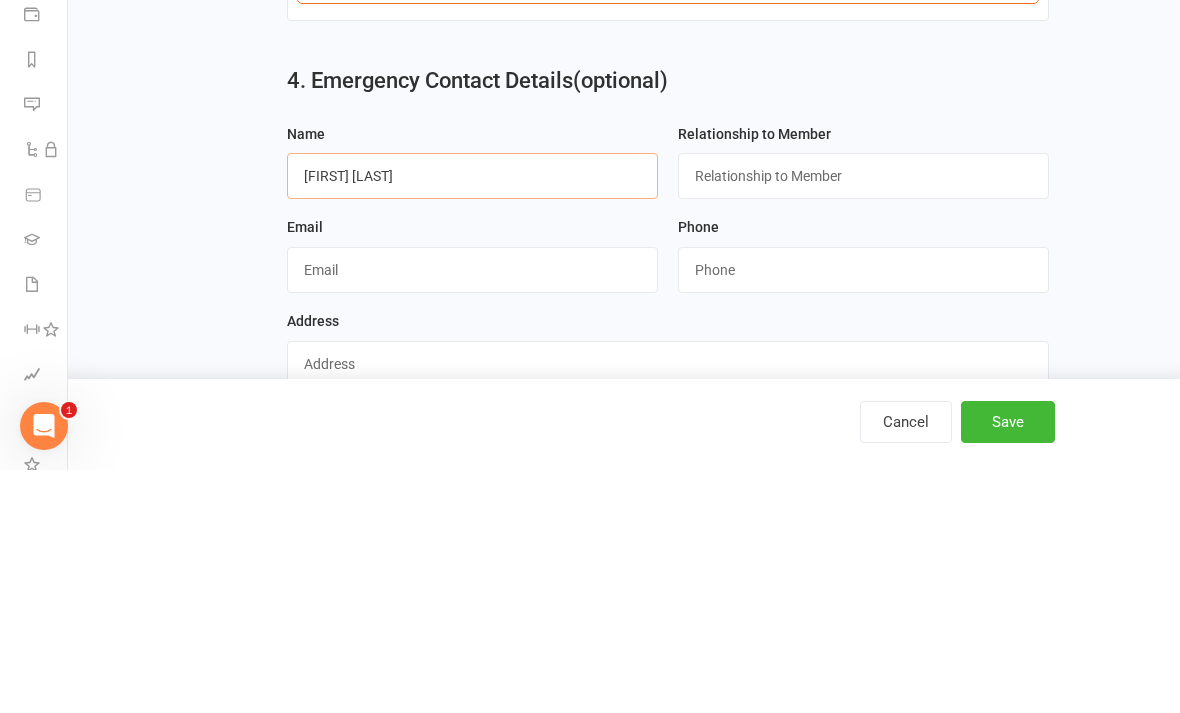 type on "[FIRST] [LAST]" 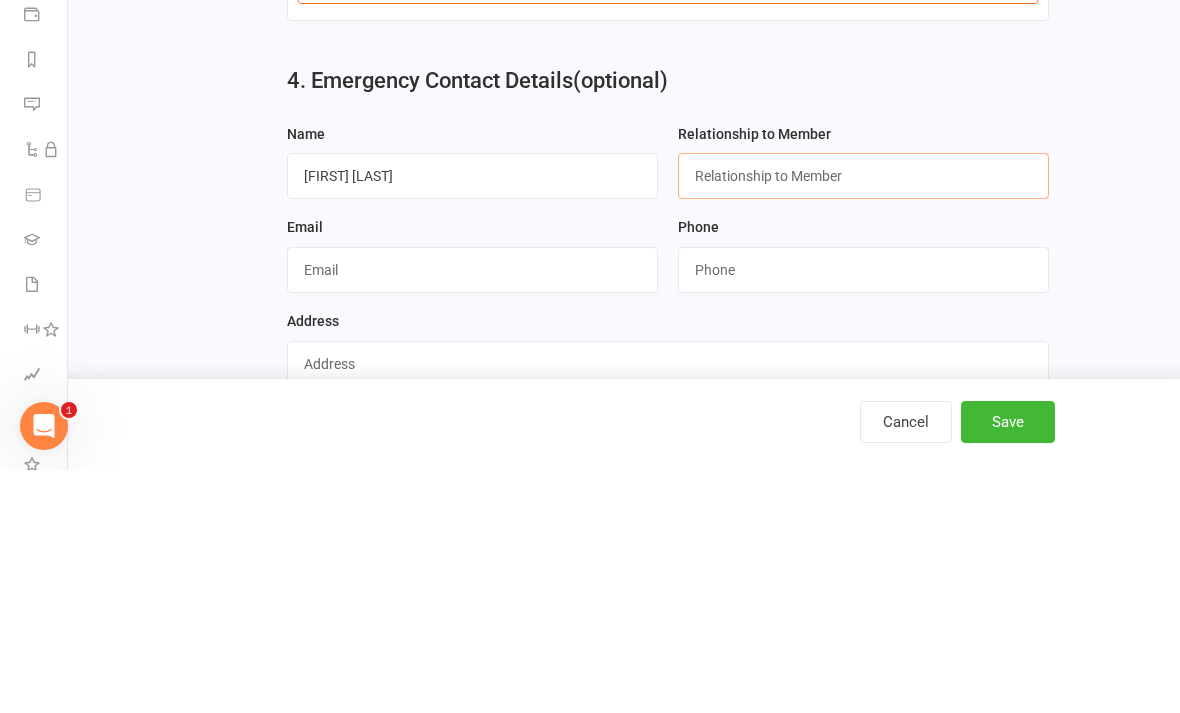 click at bounding box center [863, 419] 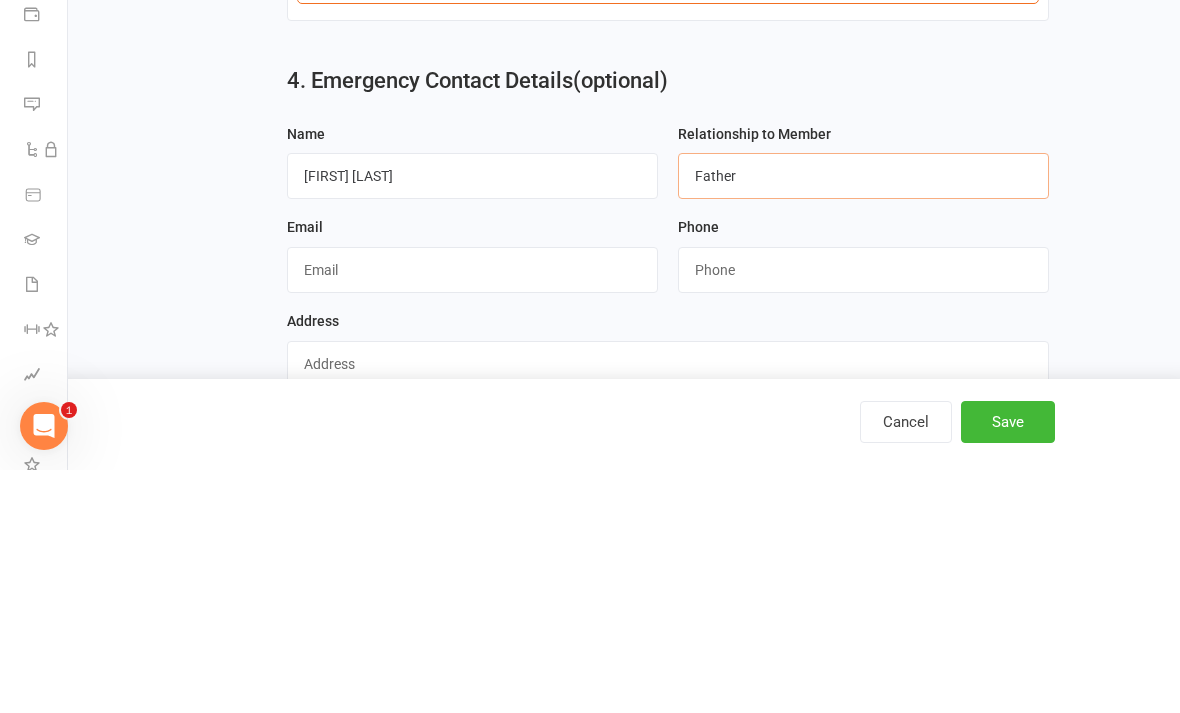 type on "Father" 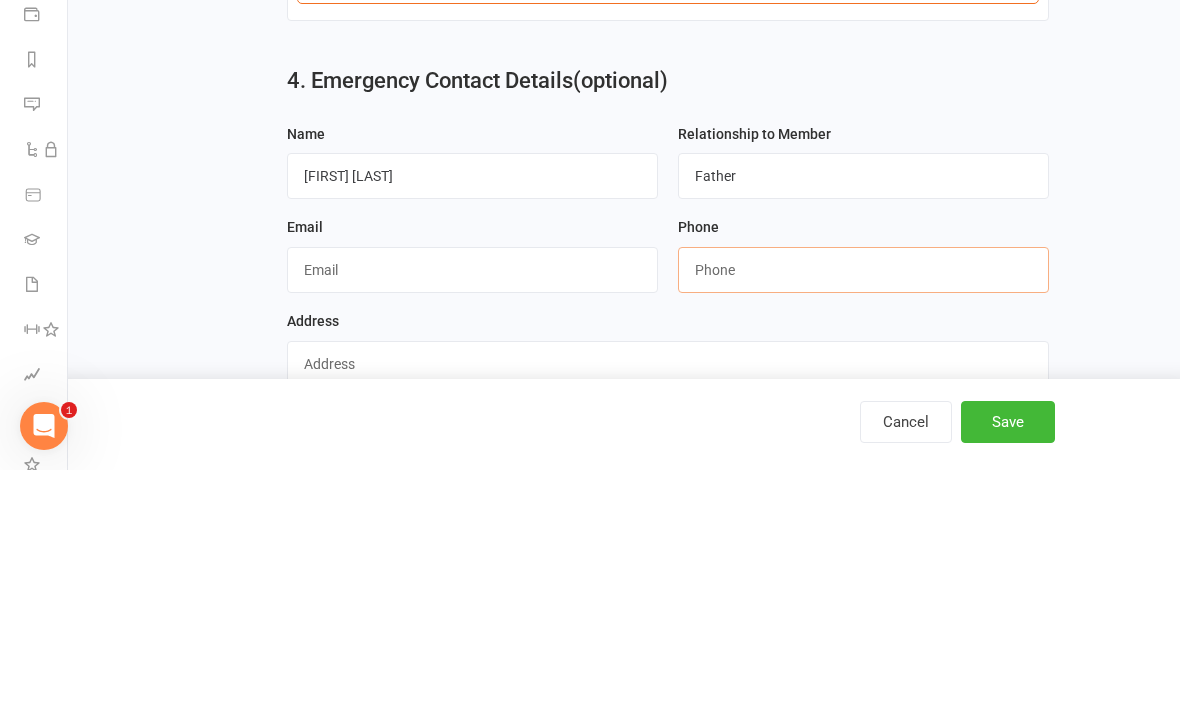 click at bounding box center (863, 513) 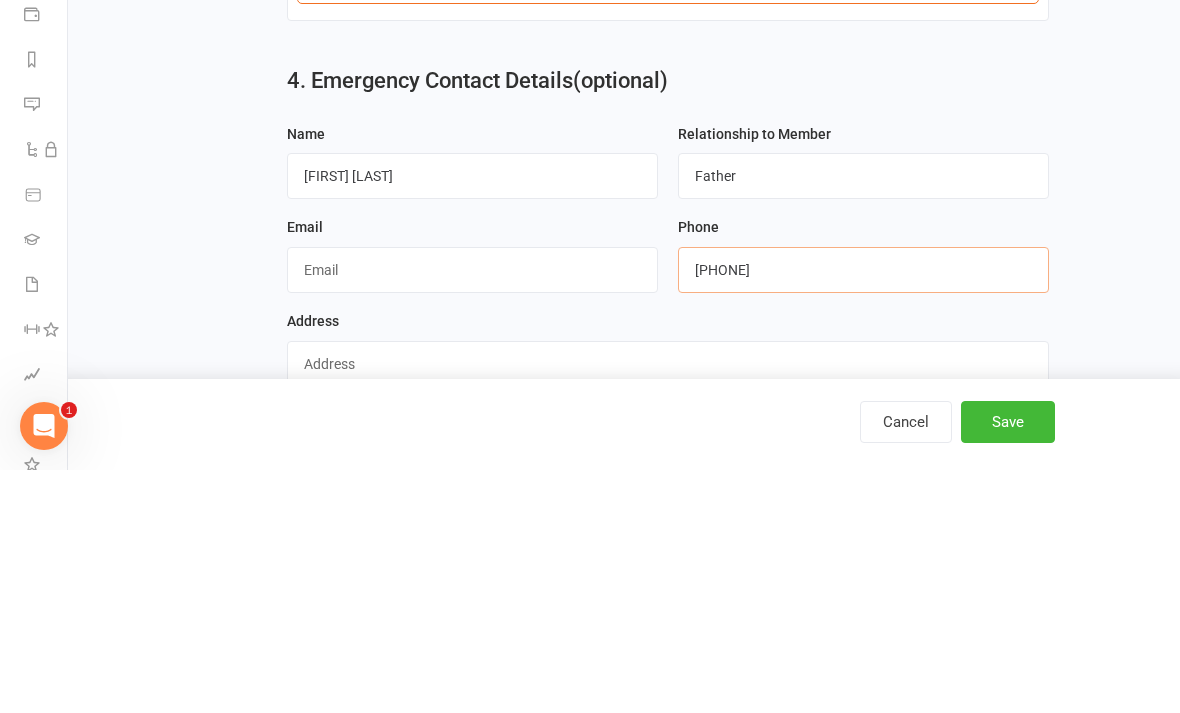 type on "[PHONE]" 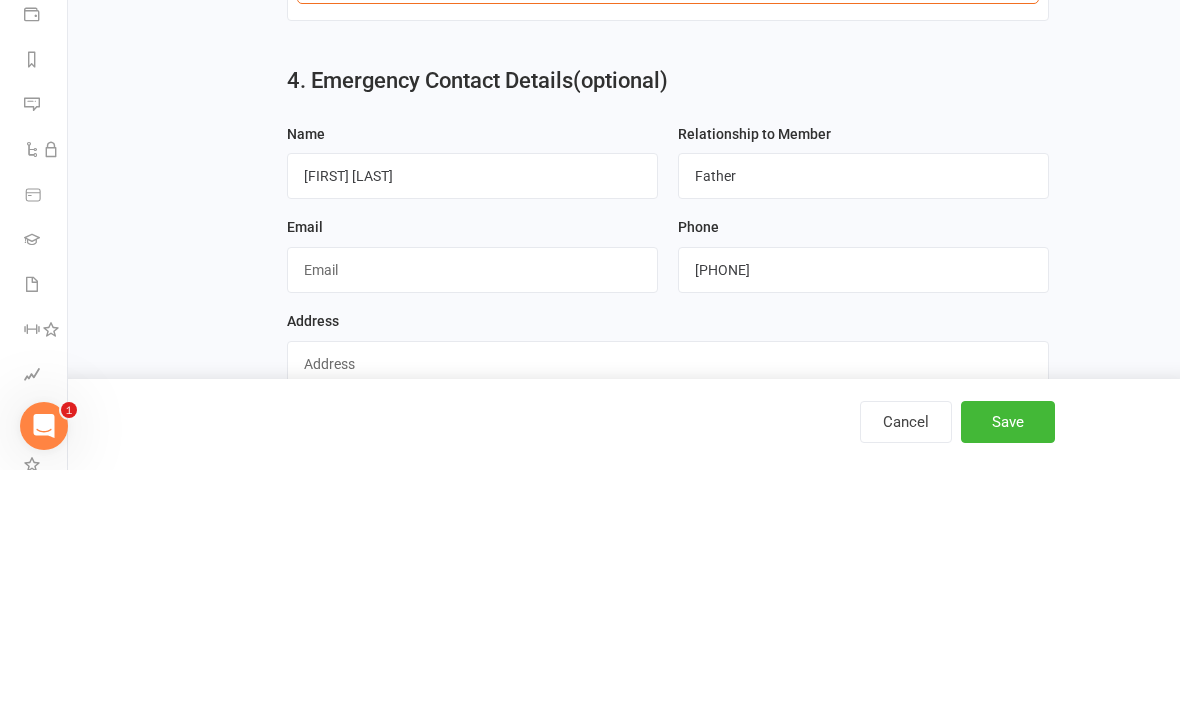 click on "1. Contact Information  Drop profile image here 300×300 Choose file
First Name  [FIRST]
Last Name  [LAST]
Email  Dianne.vidovic@[EMAIL]
Mobile Number  (optional) [PHONE]
Address (line 1)  (optional)
Address (line 2)  (optional)
City / Suburb  (optional)
State  (optional)
Postcode  (optional)
Member Number  (optional) [NUMBER]
Date of Birth  (optional) [MONTH] [DAY], [YEAR]
August 2020
Sun Mon Tue Wed Thu Fri Sat
31
26
27
28
29
30
31
01
32
02
03
04
05
06
07
08
33
09
10
11
12
13
14
15 34" at bounding box center (624, -235) 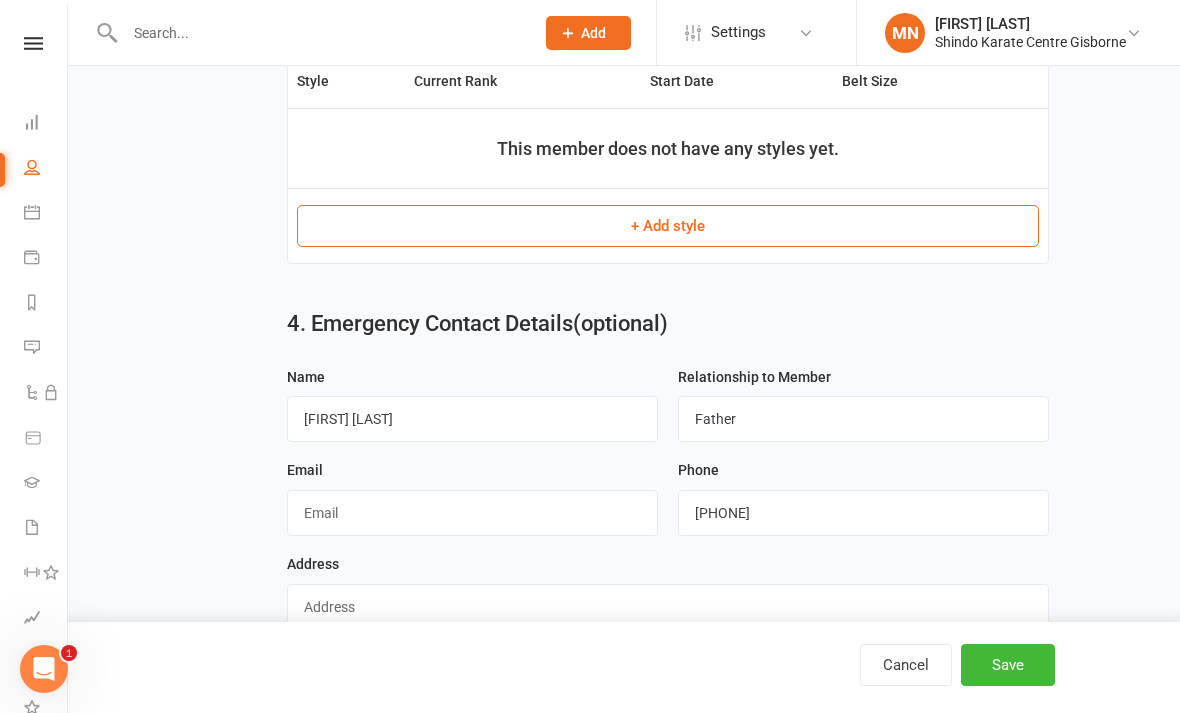click on "Save" at bounding box center (1008, 665) 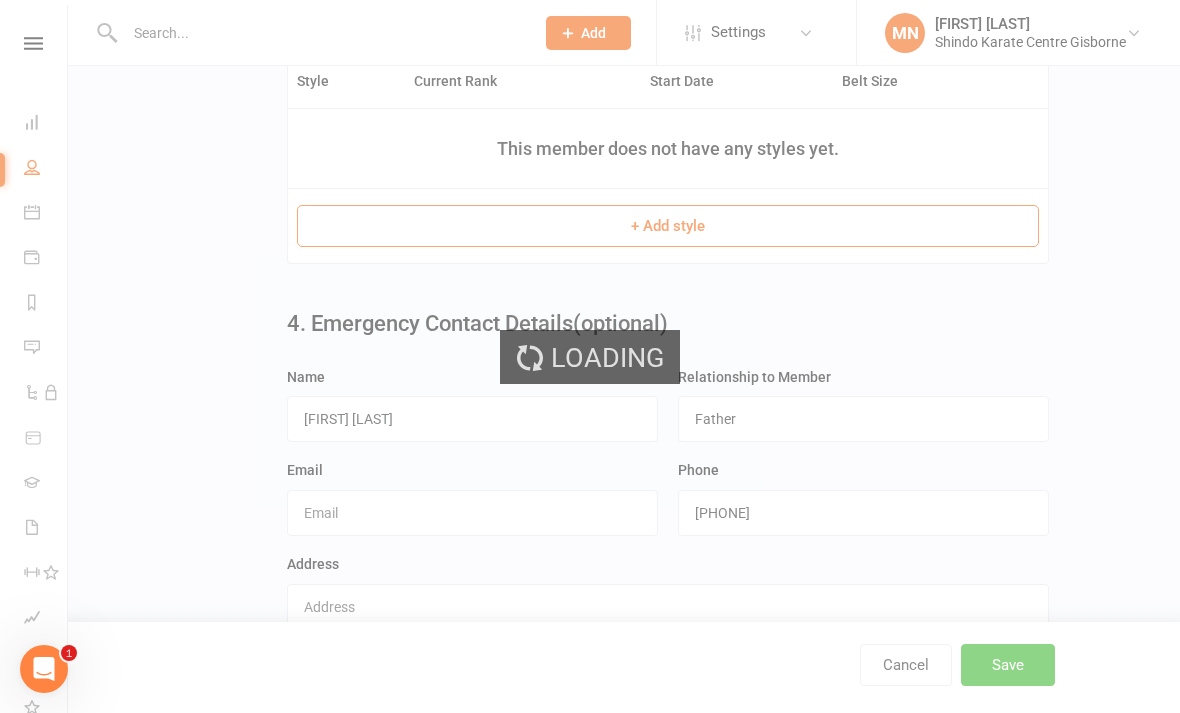 scroll, scrollTop: 0, scrollLeft: 0, axis: both 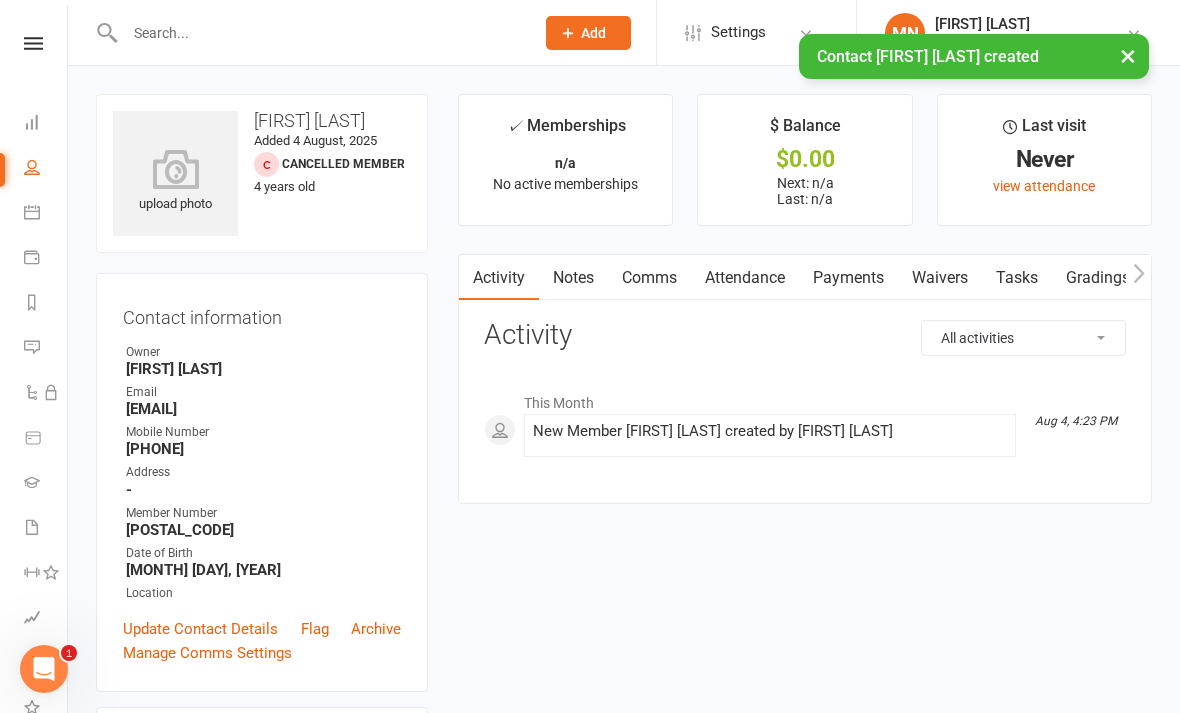 click on "Waivers" at bounding box center (940, 278) 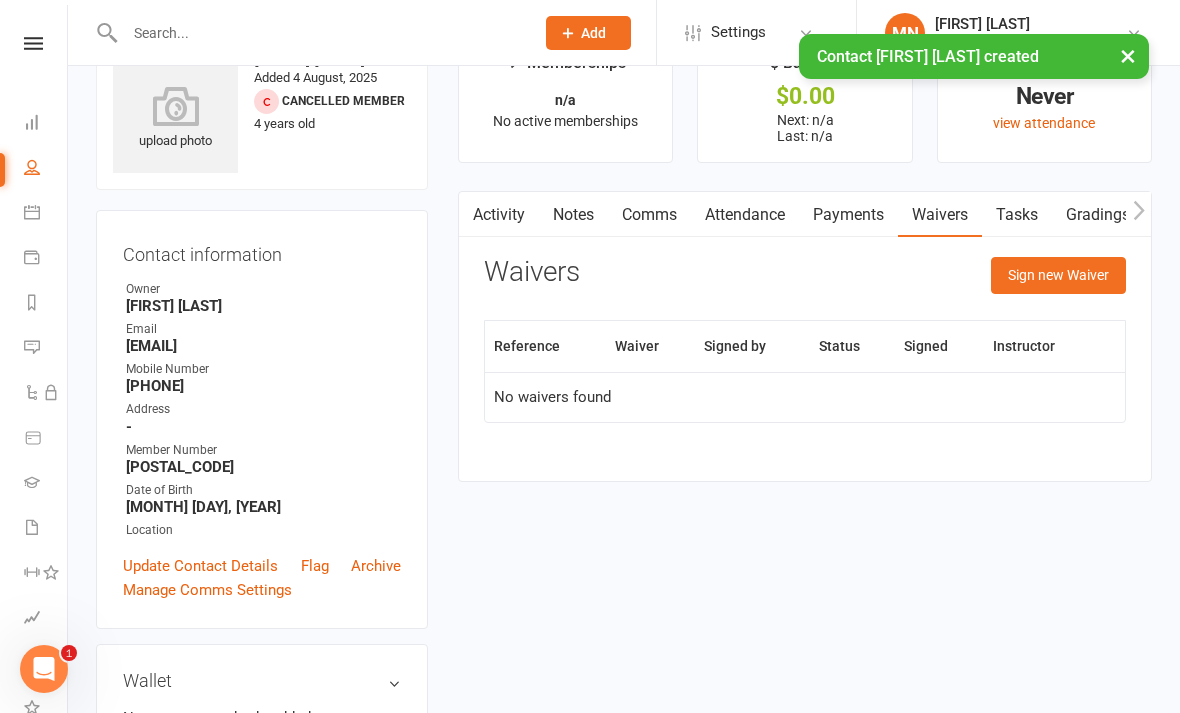 scroll, scrollTop: 64, scrollLeft: 0, axis: vertical 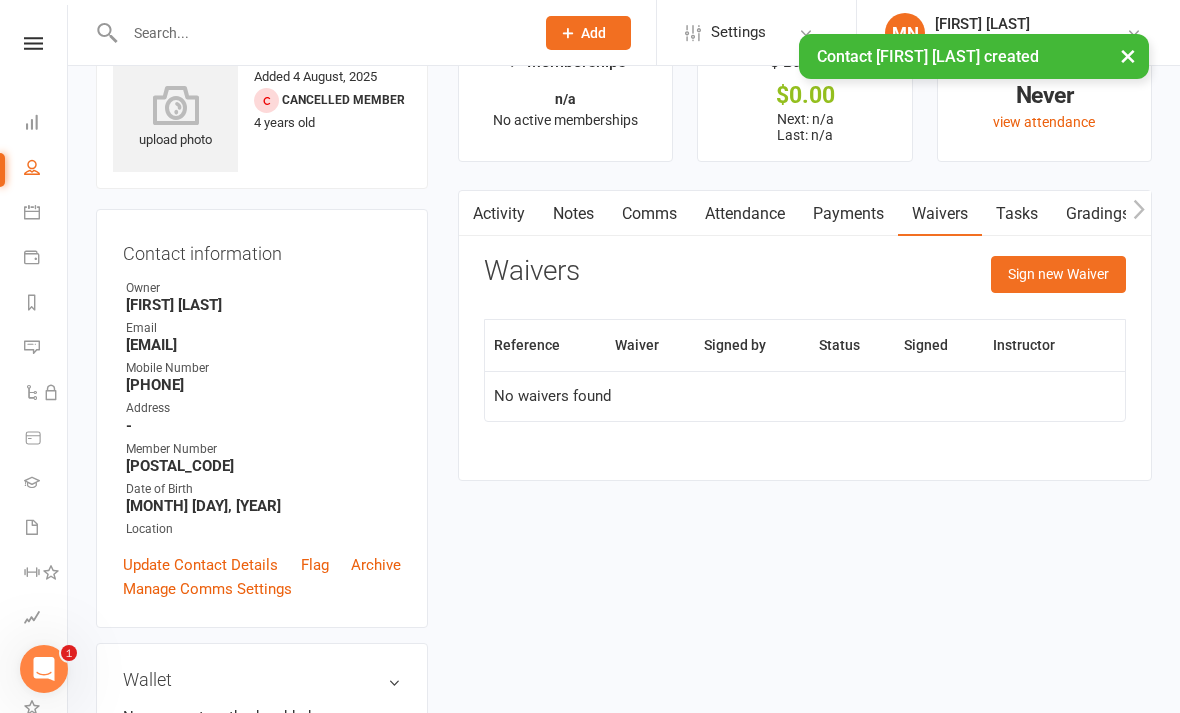 click on "Sign new Waiver" at bounding box center (1058, 274) 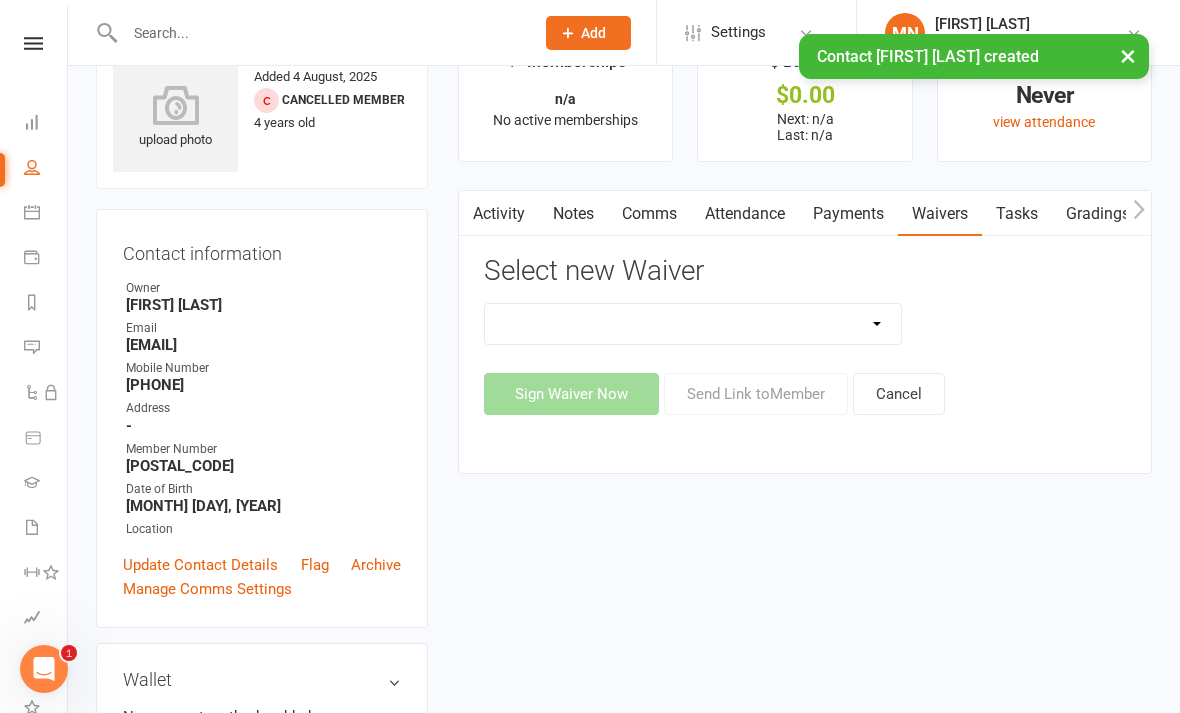 click on "Existing Member half price waiver New Member Waiver - Existing Members New Member Waiver - New Members Student waiver Term Invoice waiver" at bounding box center (693, 324) 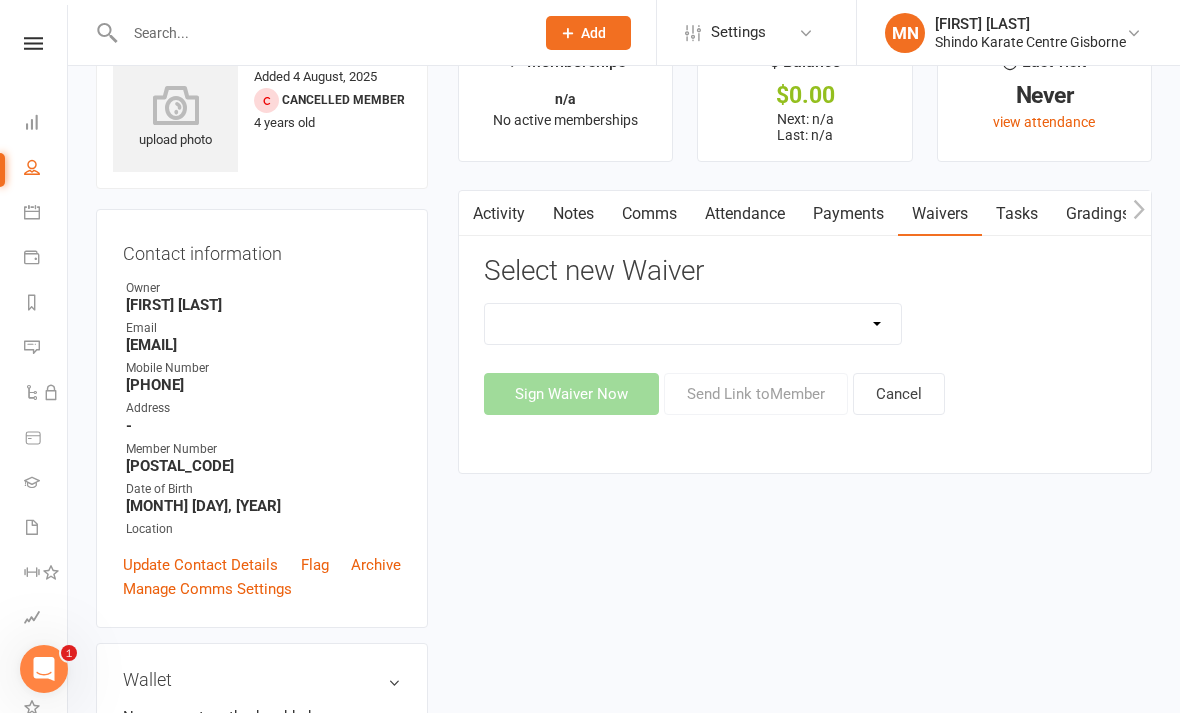 select on "[POSTAL_CODE]" 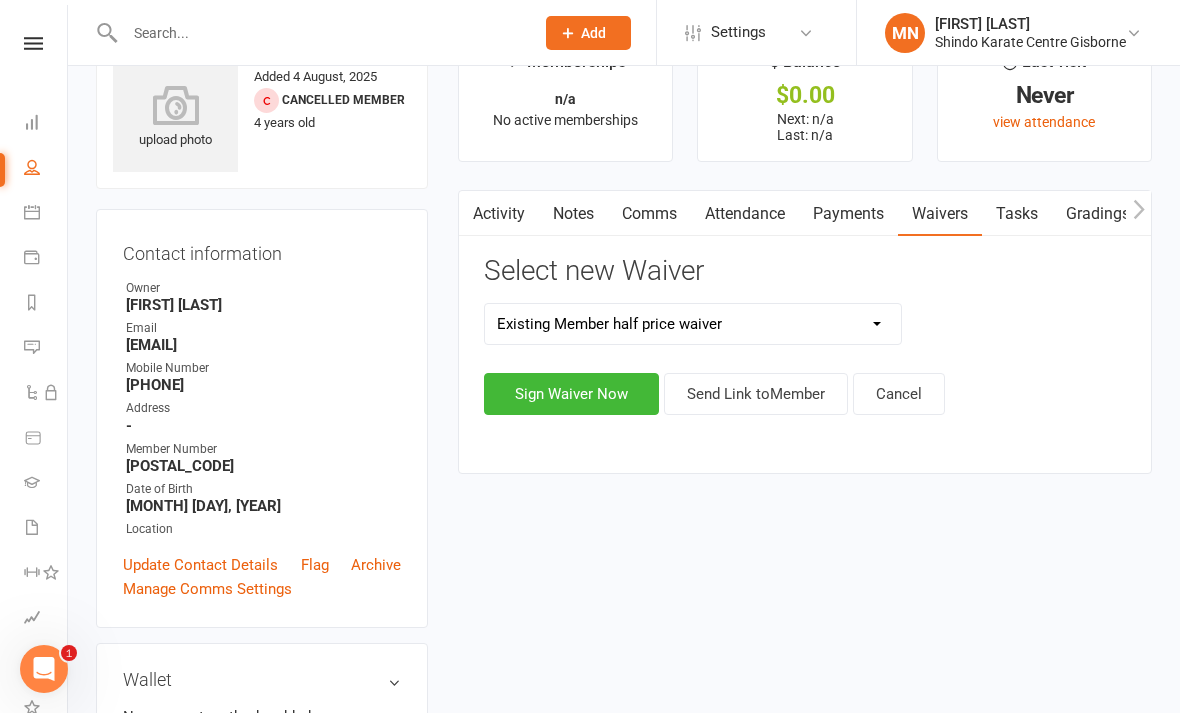 click on "Sign Waiver Now" at bounding box center (571, 394) 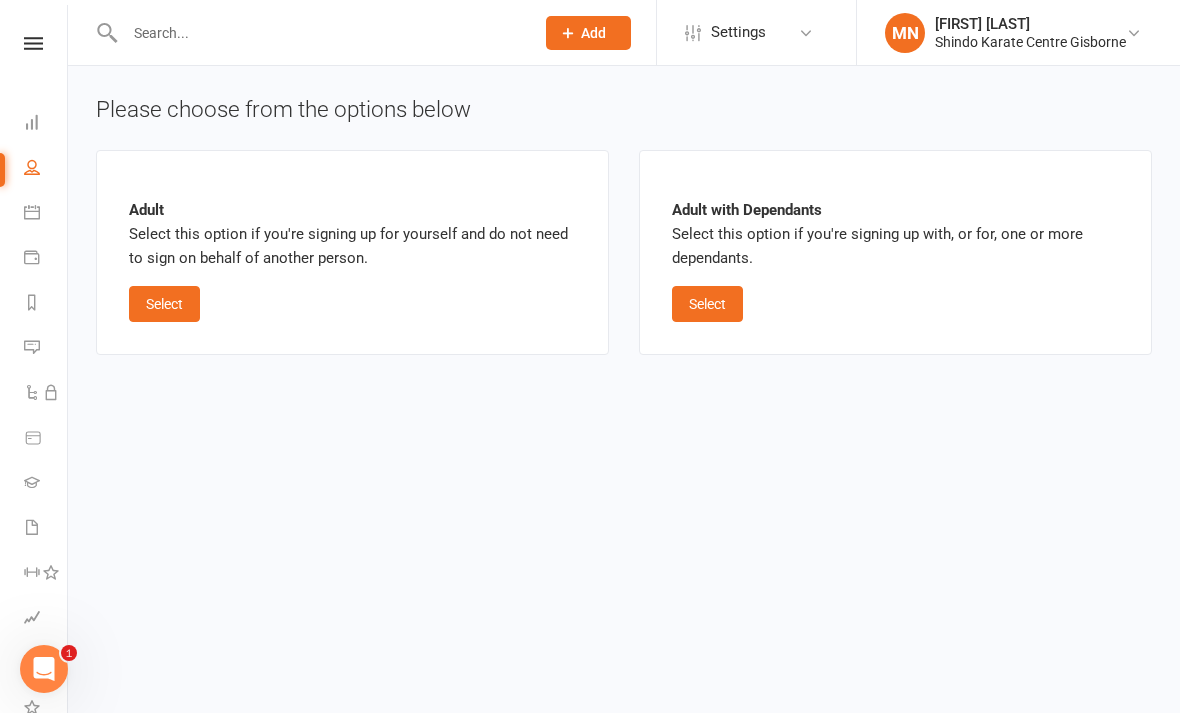 scroll, scrollTop: 0, scrollLeft: 0, axis: both 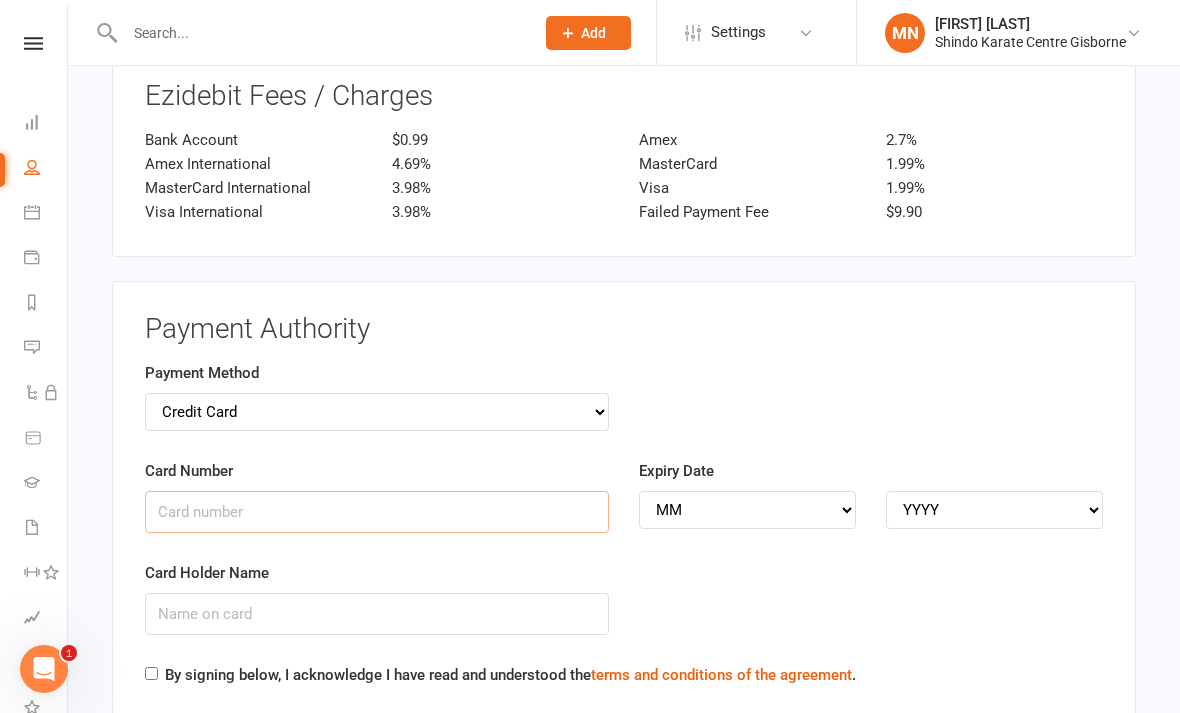 click on "Card Number" at bounding box center (377, 512) 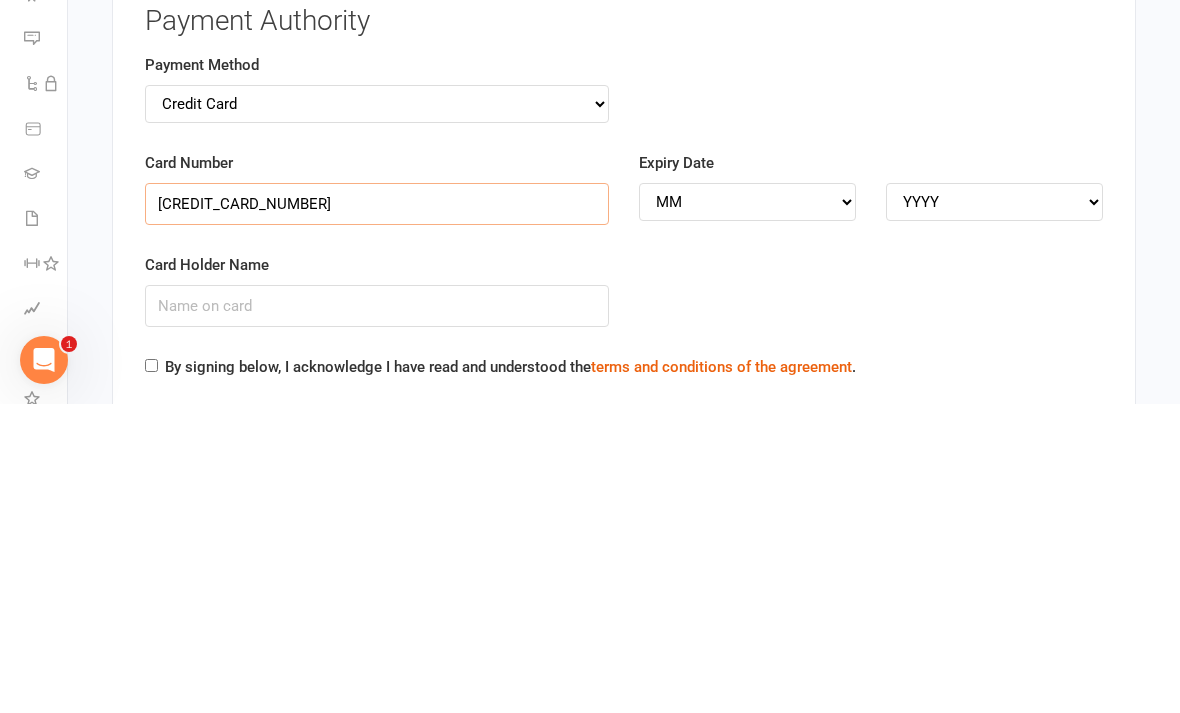 type on "[CREDIT_CARD_NUMBER]" 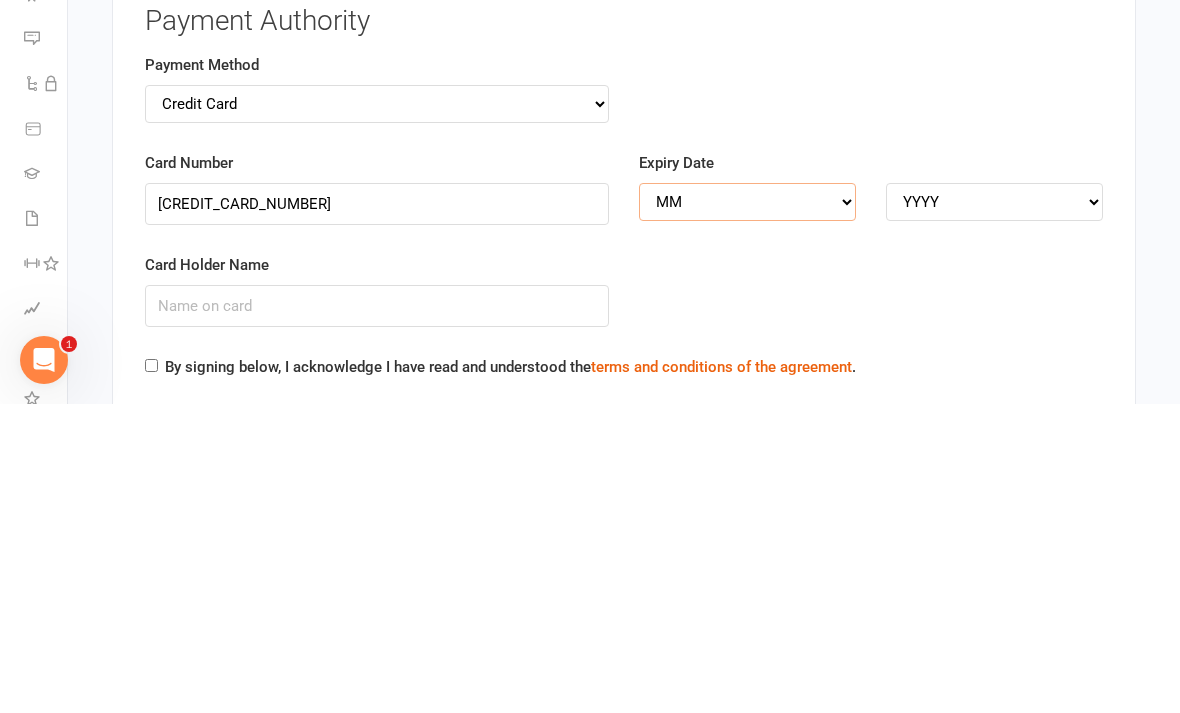 click on "MM 01 02 03 04 05 06 07 08 09 10 11 12" at bounding box center (747, 511) 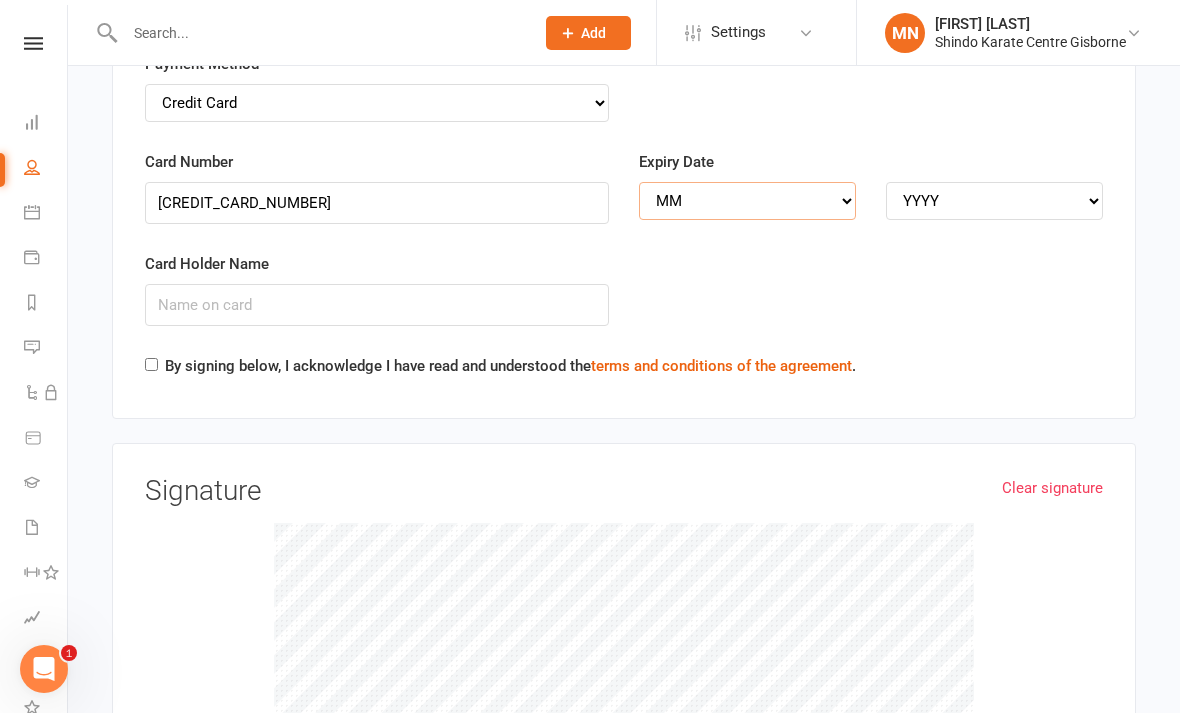 select on "10" 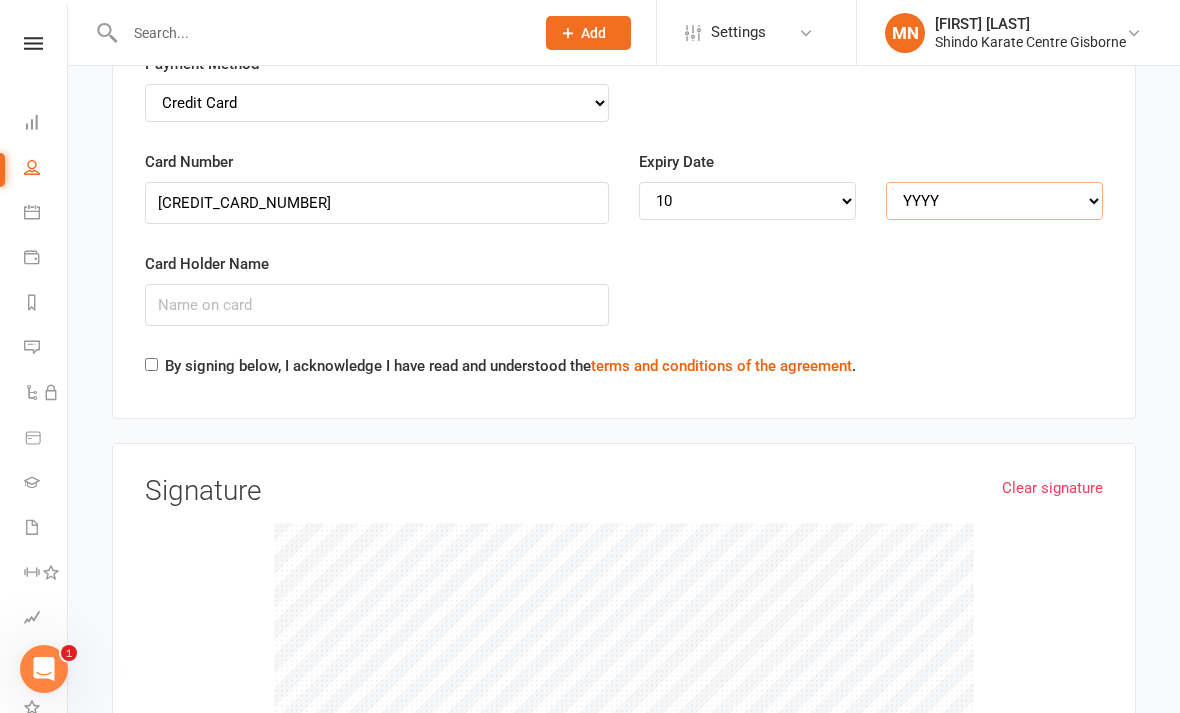 click on "YYYY 2025 2026 2027 2028 2029 2030 2031 2032 2033 2034" at bounding box center (994, 201) 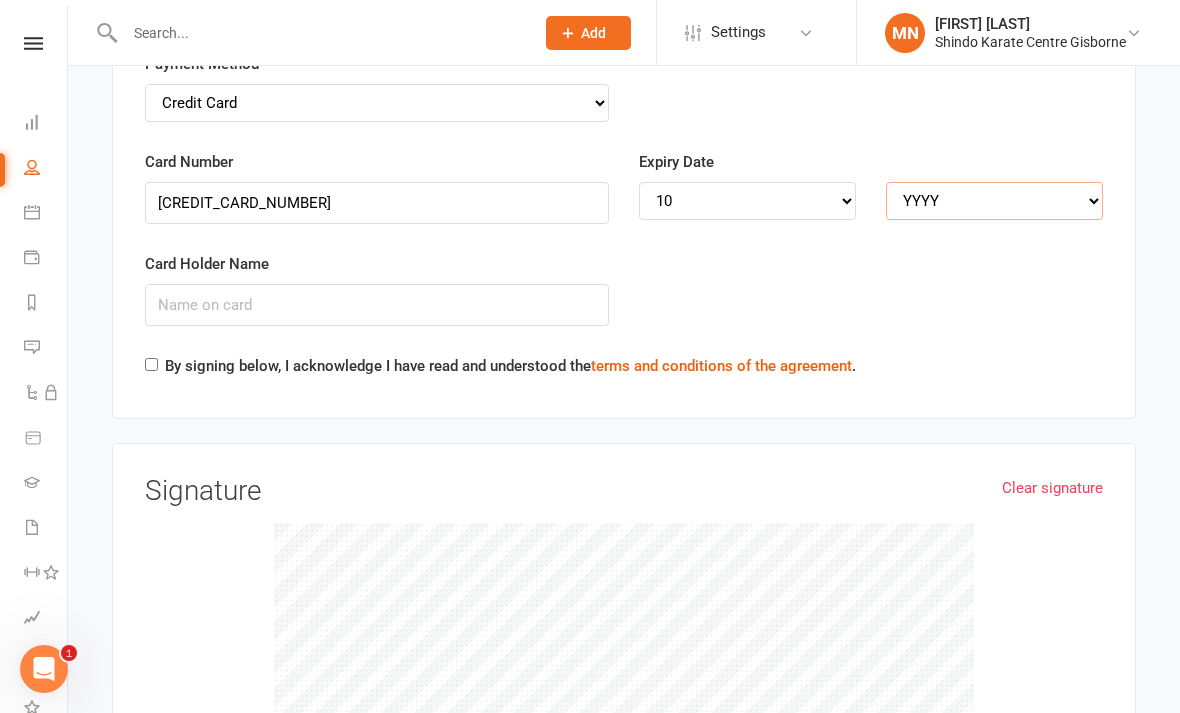 select on "2027" 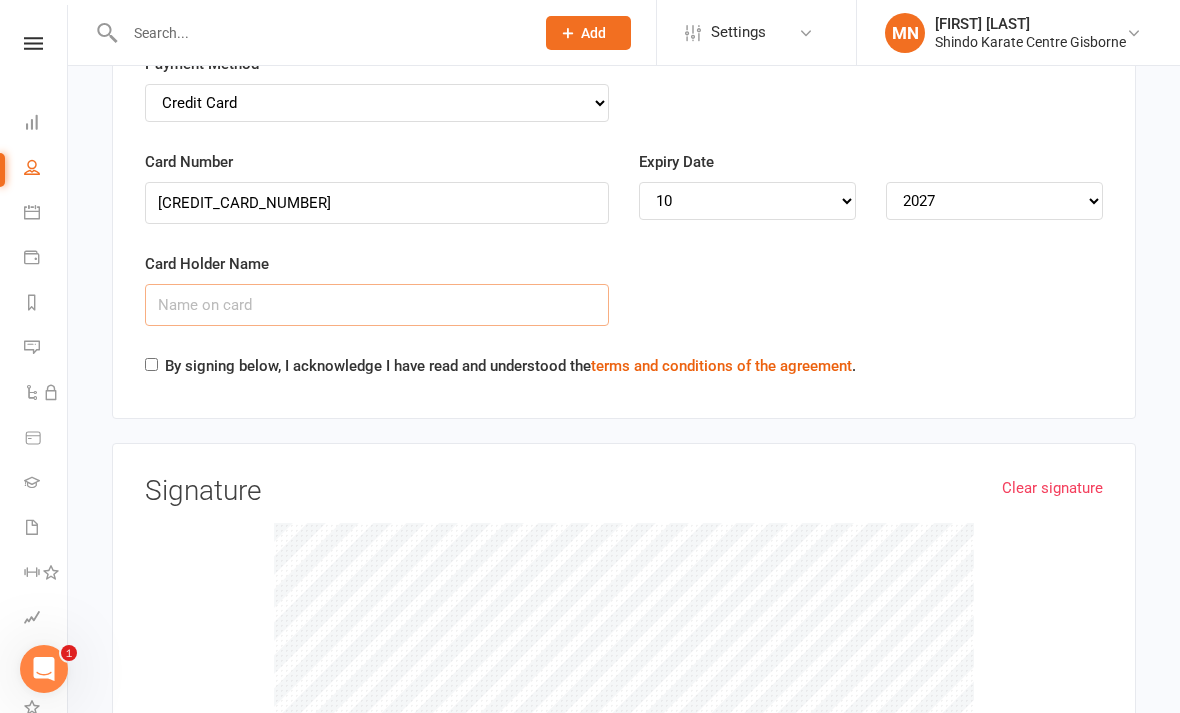 click on "Card Holder Name" at bounding box center (377, 305) 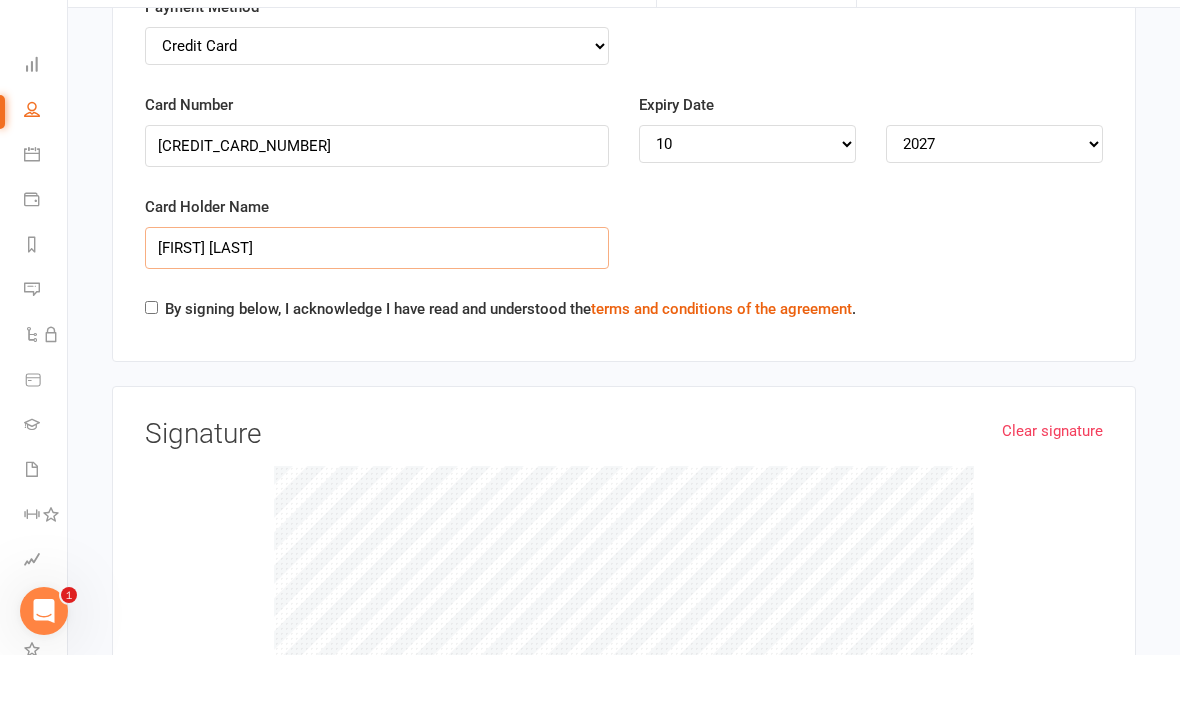 type on "[FIRST] [LAST]" 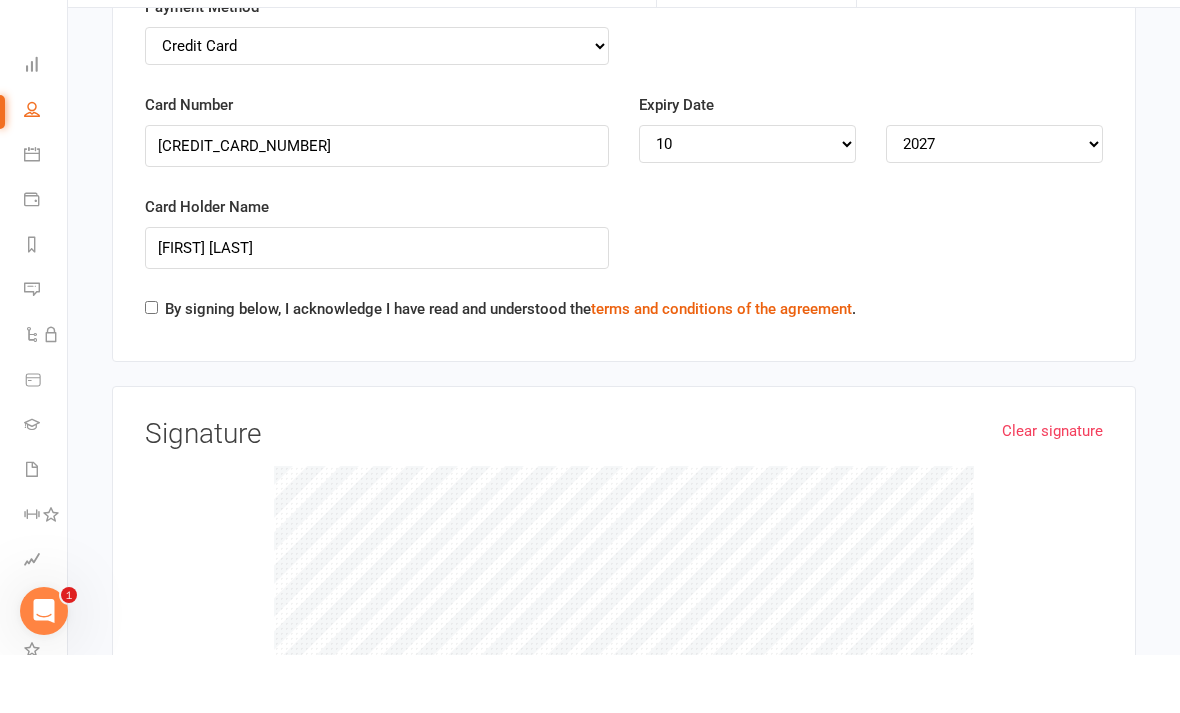 click on "By signing below, I acknowledge I have read and understood the  terms and conditions of the agreement ." at bounding box center [151, 365] 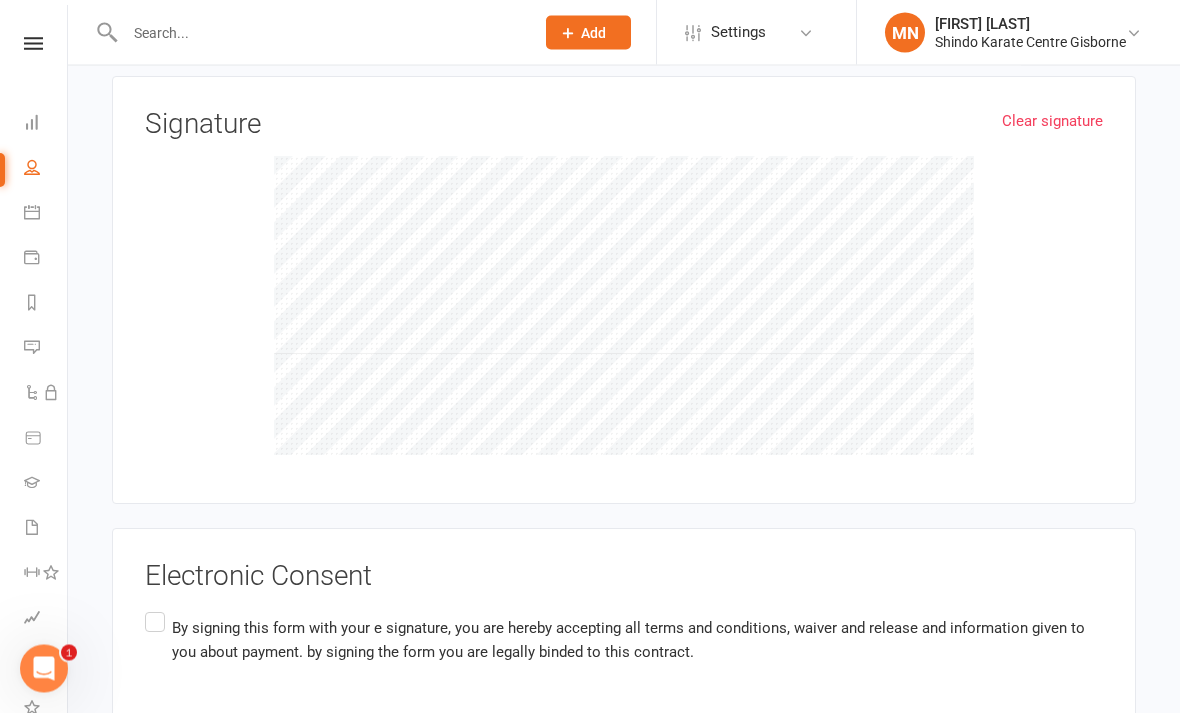scroll, scrollTop: 3557, scrollLeft: 0, axis: vertical 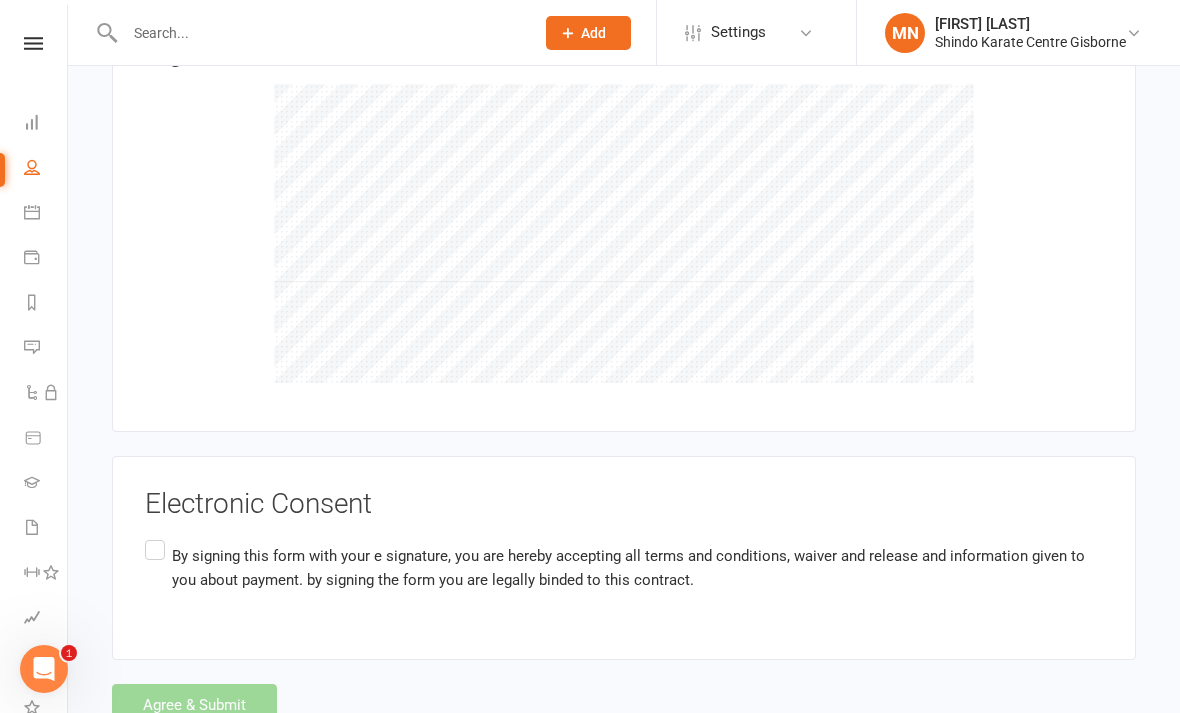 click on "By signing this form with your e signature, you are hereby accepting all terms and conditions, waiver and release and information given to you about payment. by signing the form you are legally binded to this contract." at bounding box center [624, 567] 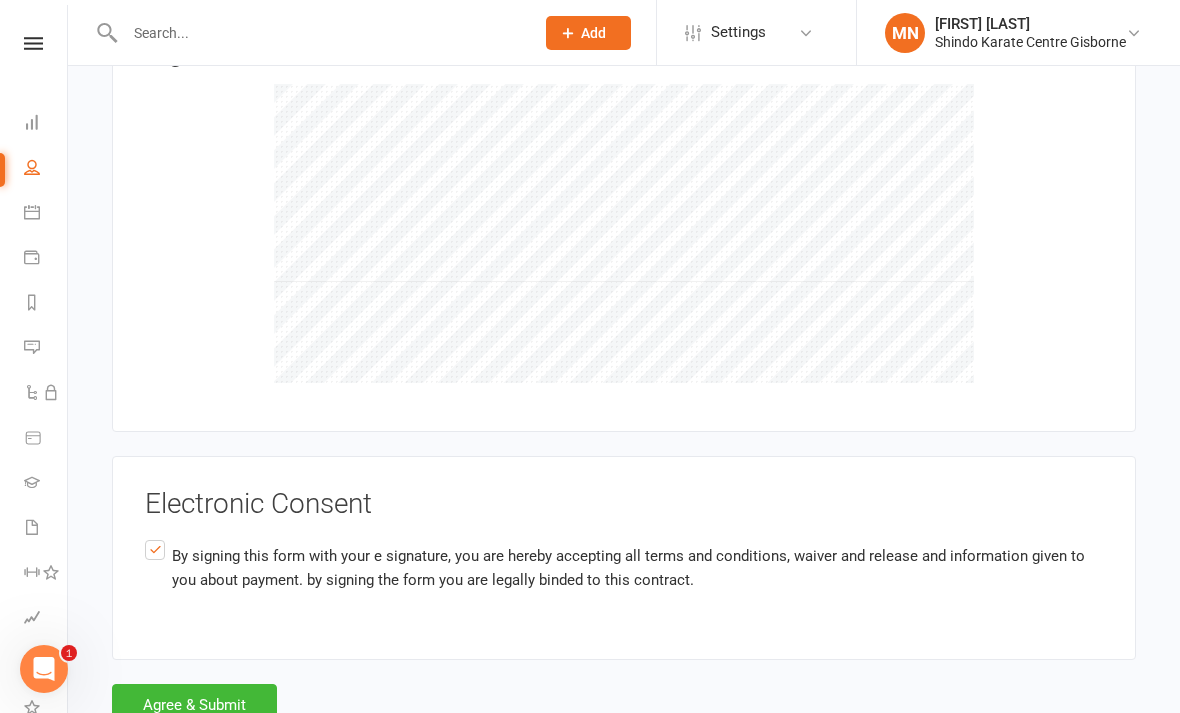 click on "Agree & Submit" at bounding box center [194, 705] 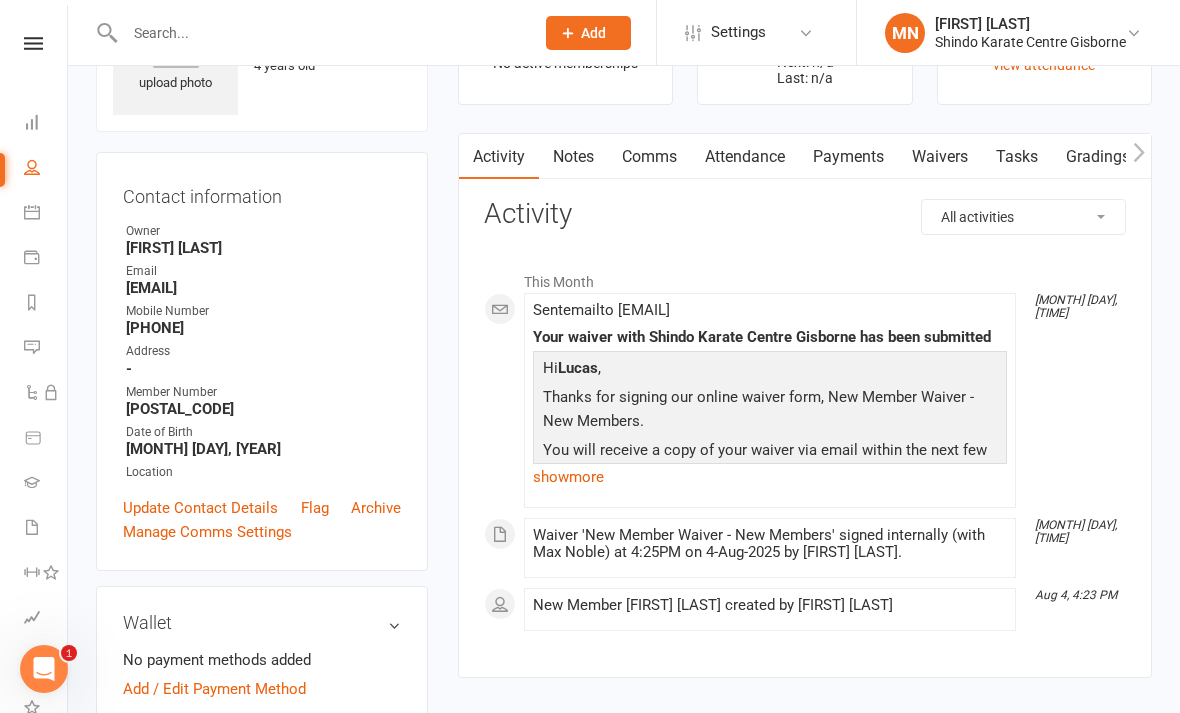 scroll, scrollTop: 160, scrollLeft: 0, axis: vertical 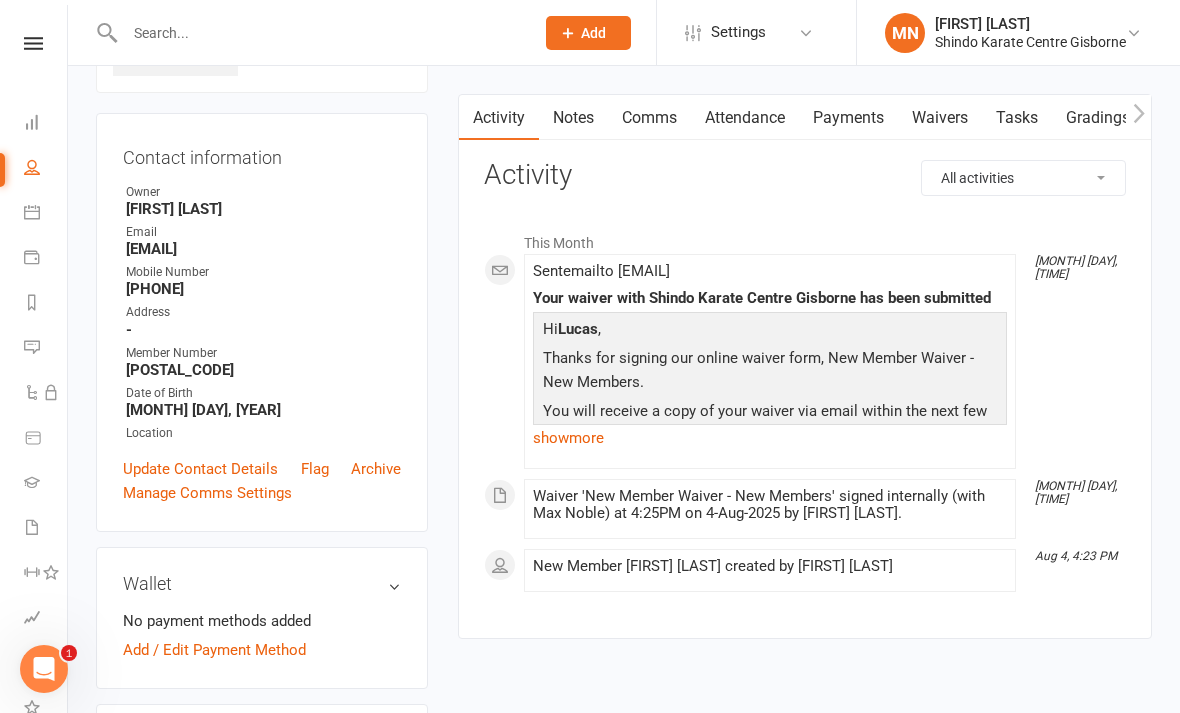 click on "Add" 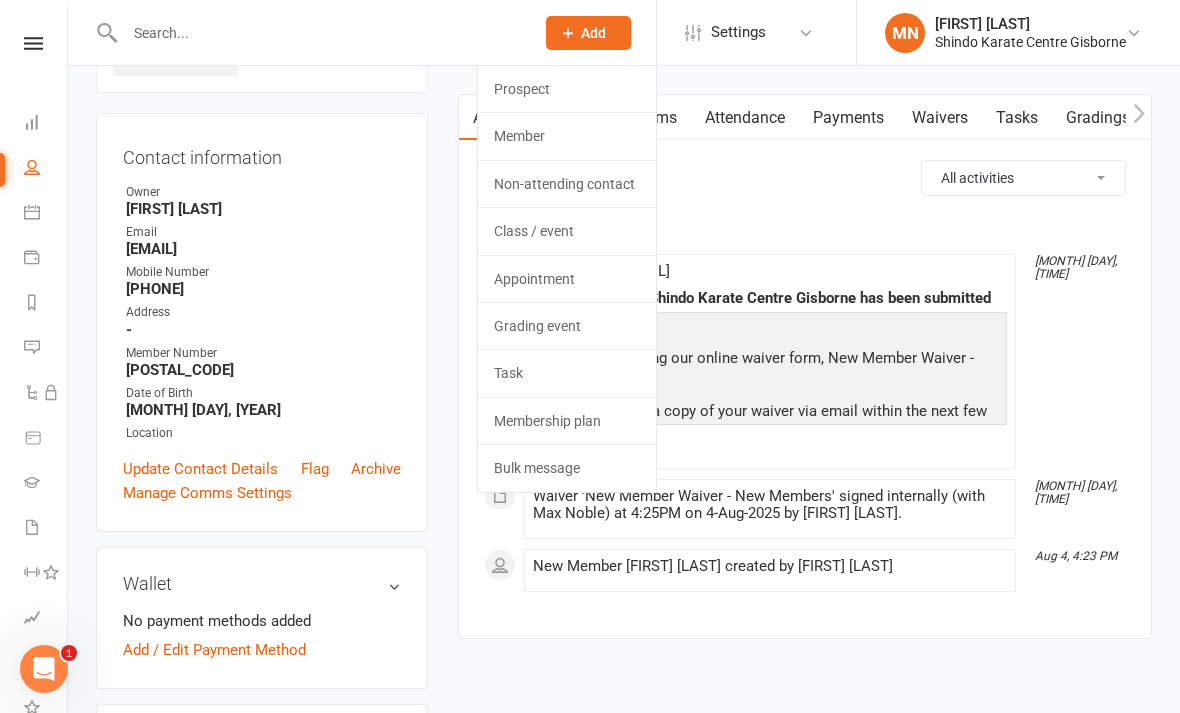 click on "Member" 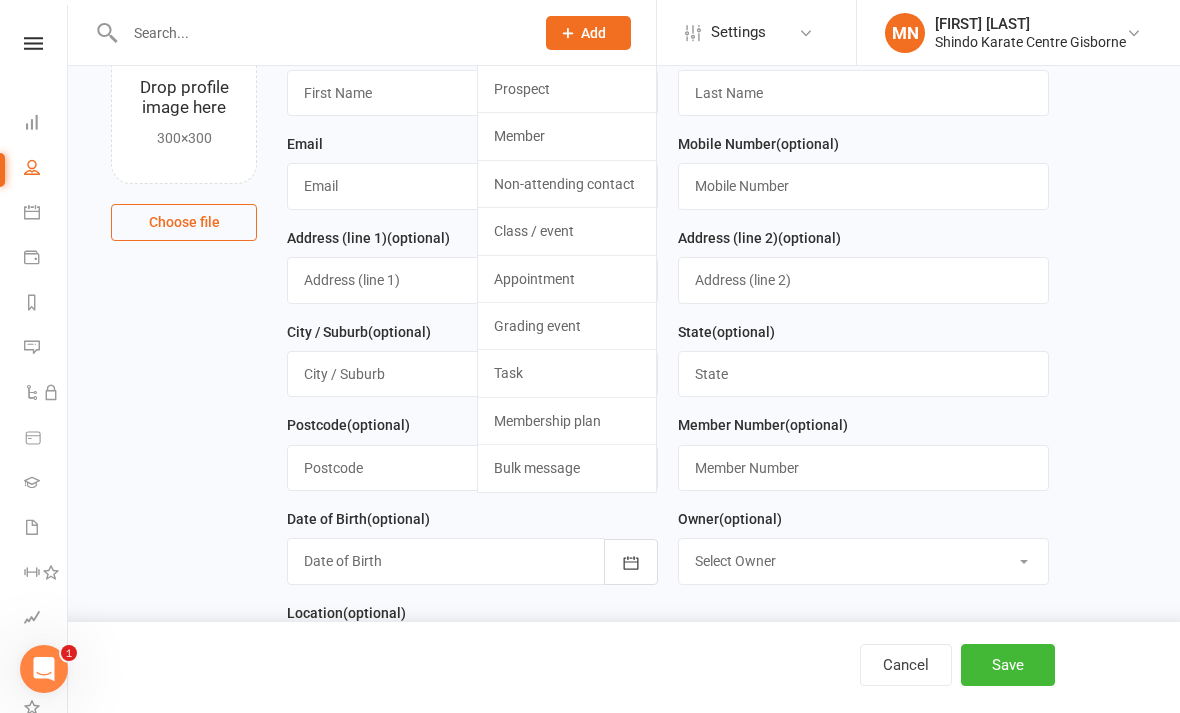 scroll, scrollTop: 0, scrollLeft: 0, axis: both 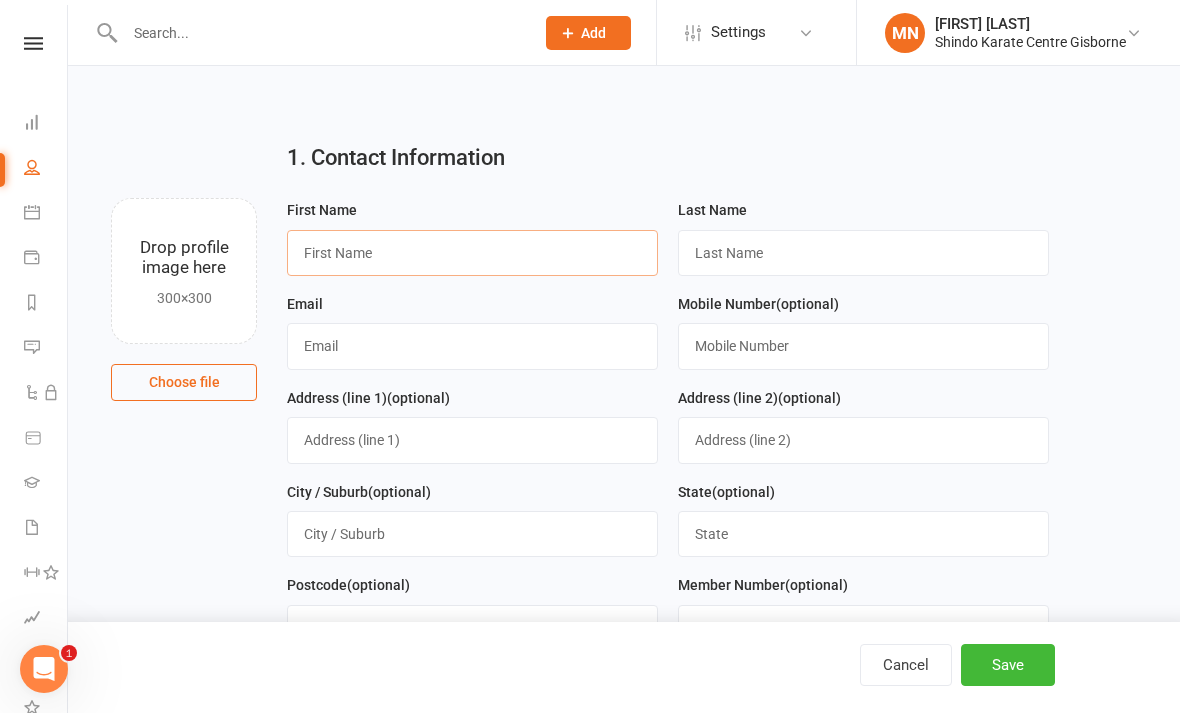 click at bounding box center (472, 253) 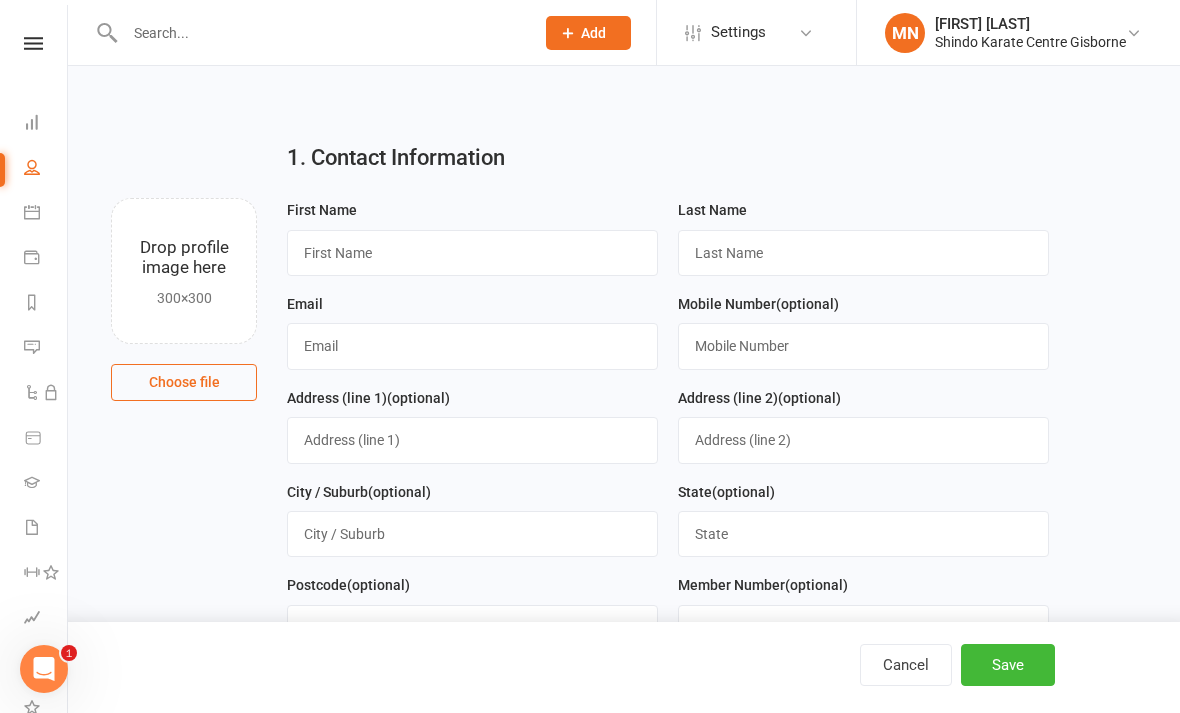 click on "Last Name" at bounding box center [863, 245] 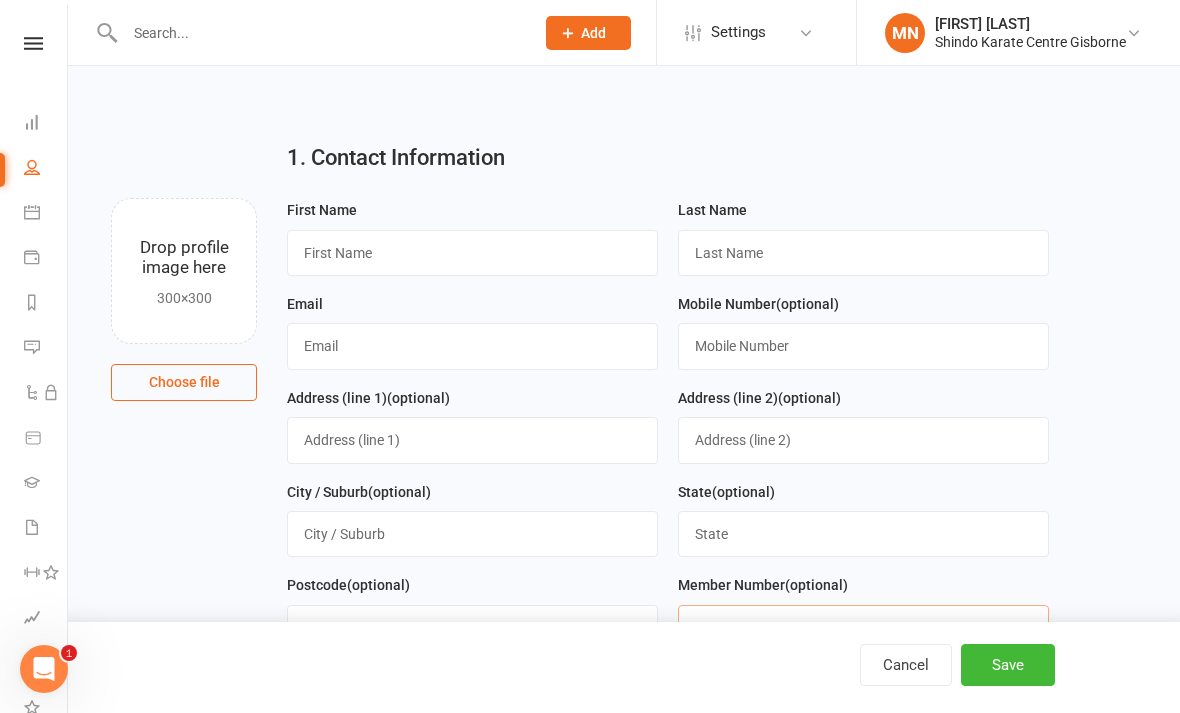 click at bounding box center (863, 628) 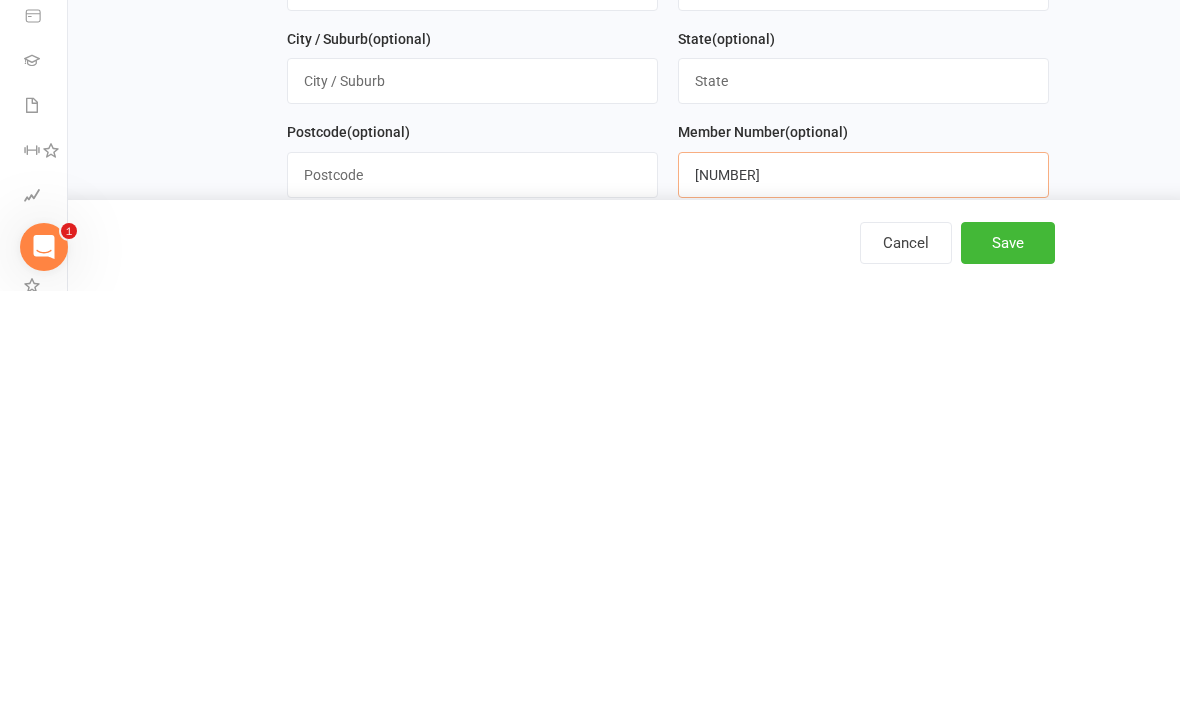 type on "[NUMBER]" 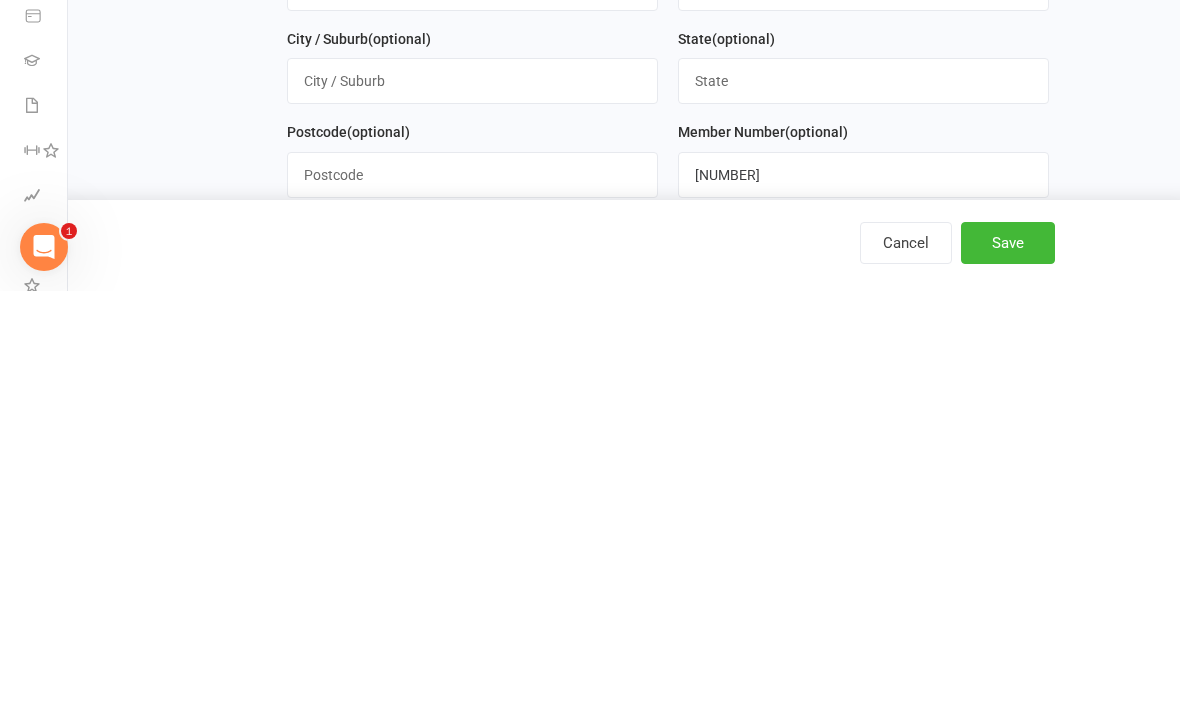 click on "Cancel   Save" at bounding box center (590, 667) 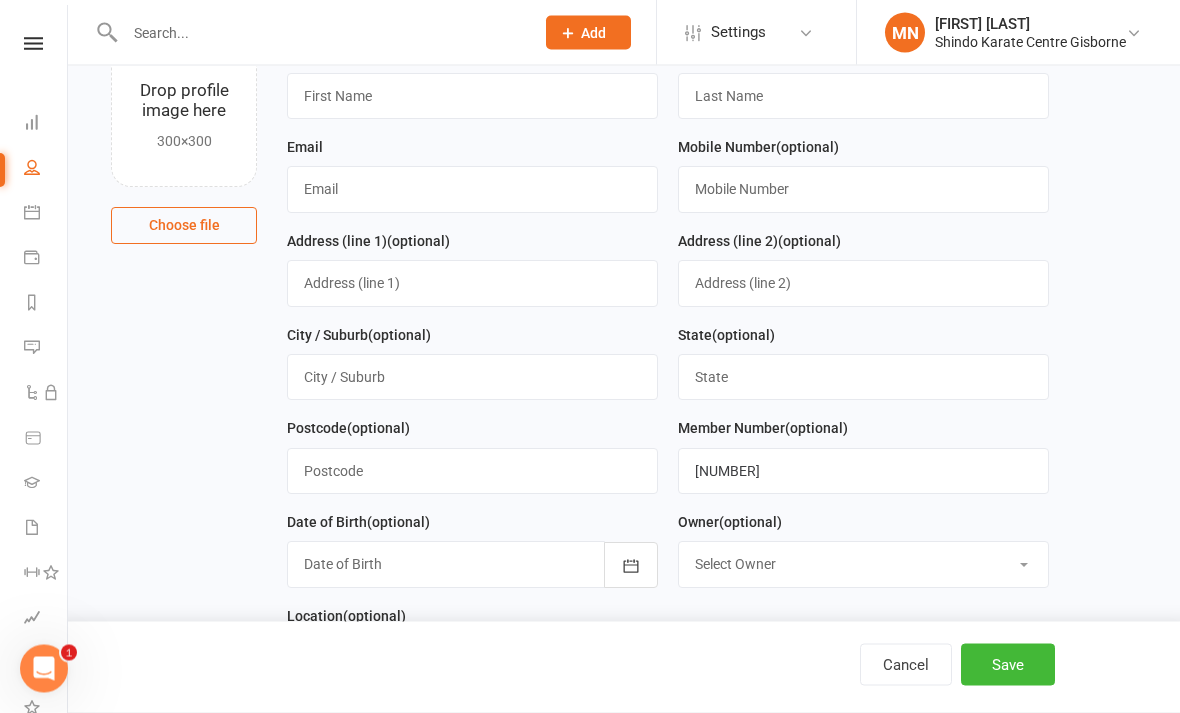 scroll, scrollTop: 129, scrollLeft: 0, axis: vertical 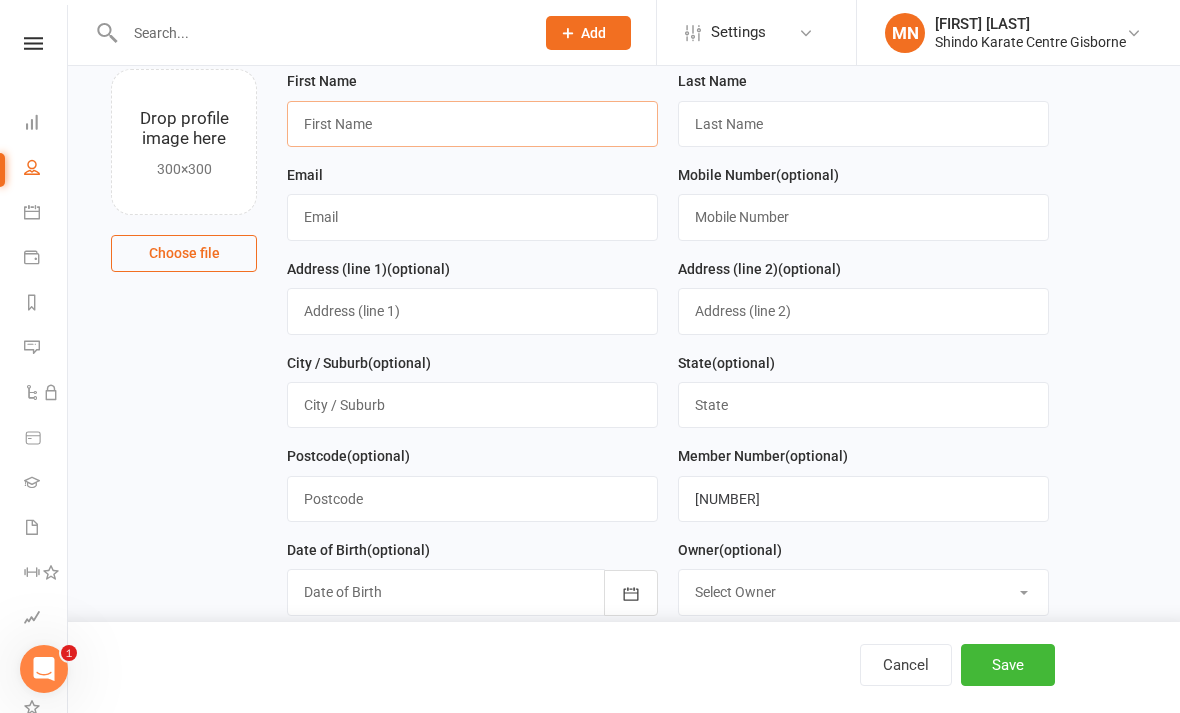 click at bounding box center (472, 124) 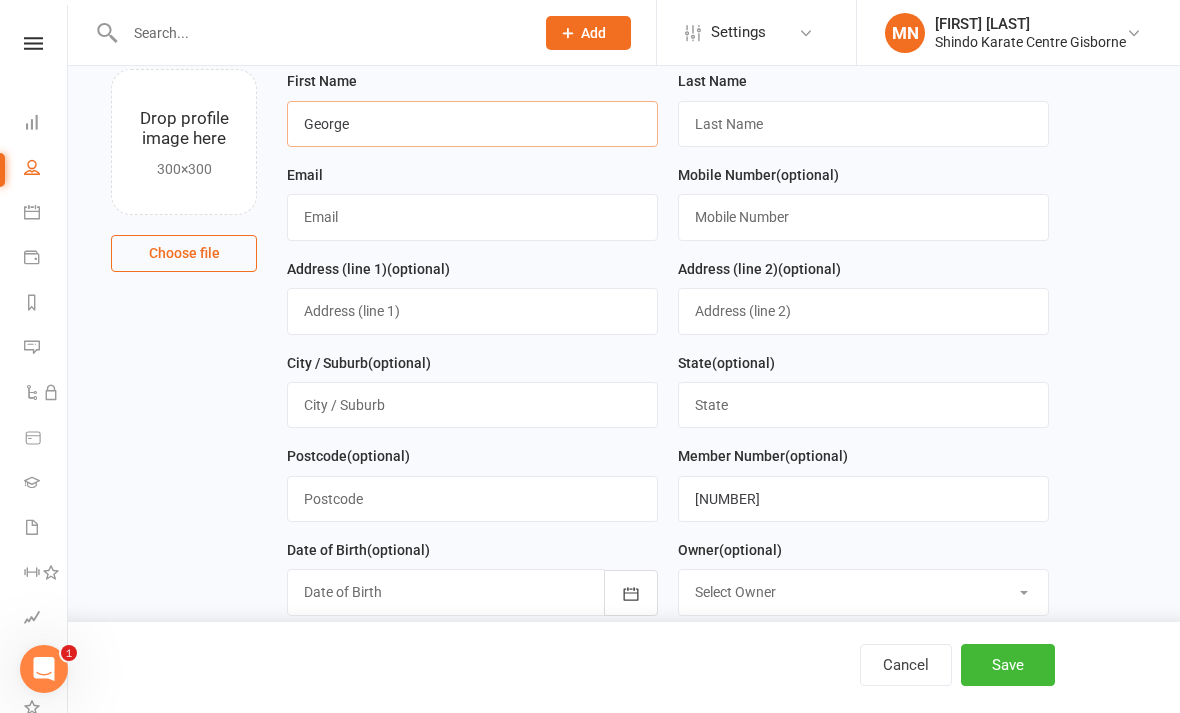 type on "George" 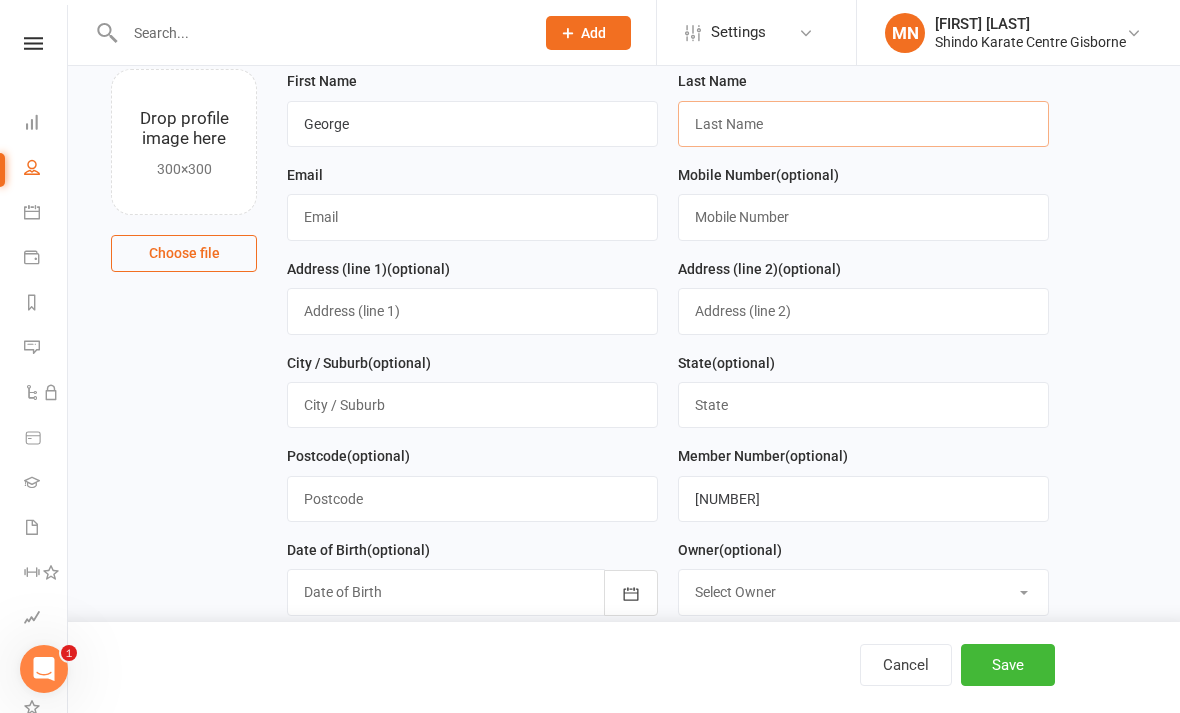 click at bounding box center (863, 124) 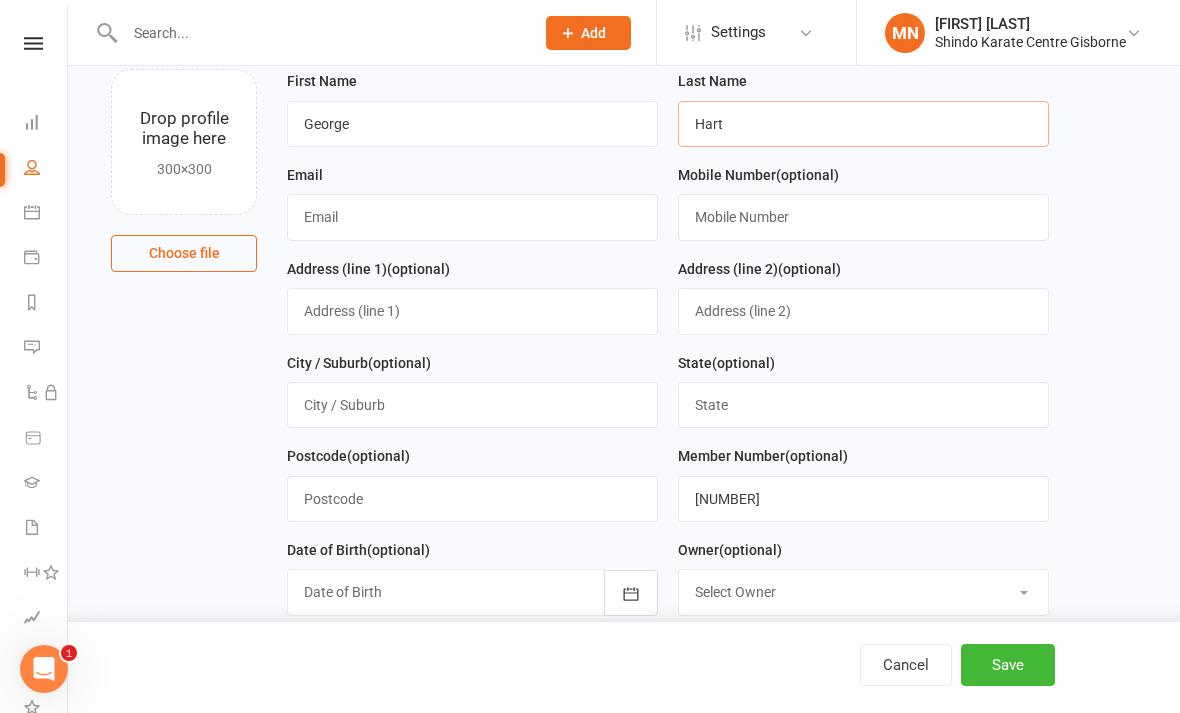 type on "Hart" 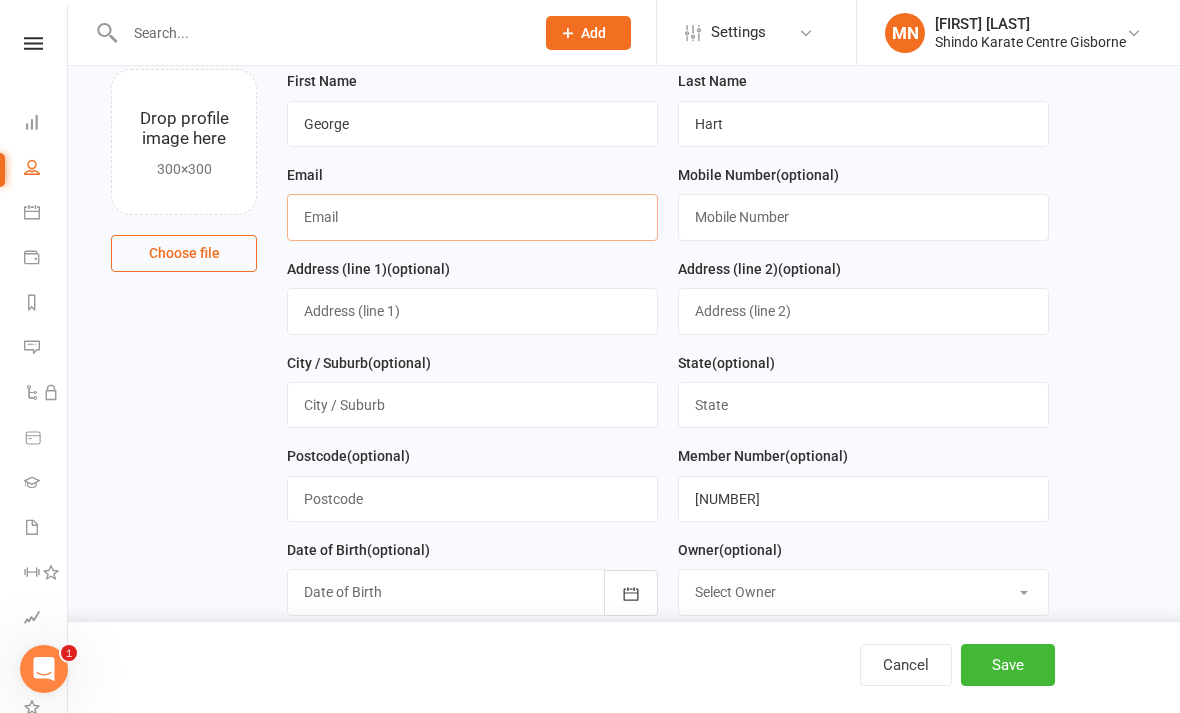 click at bounding box center (472, 217) 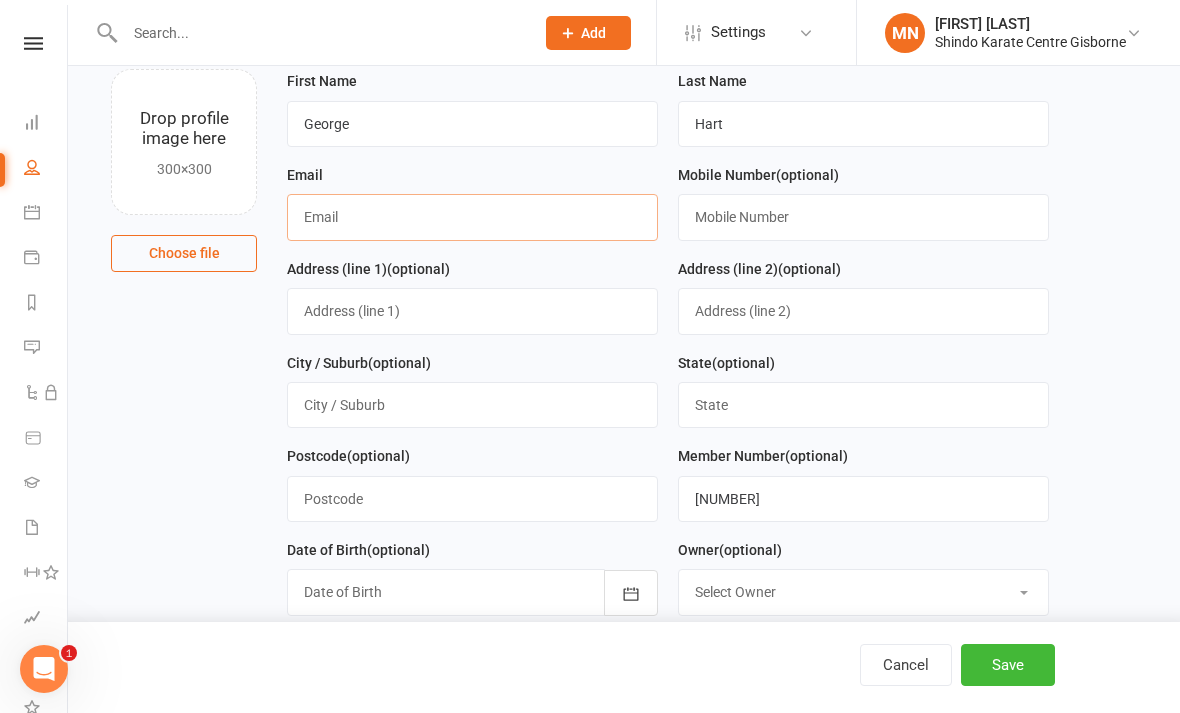 type on "G" 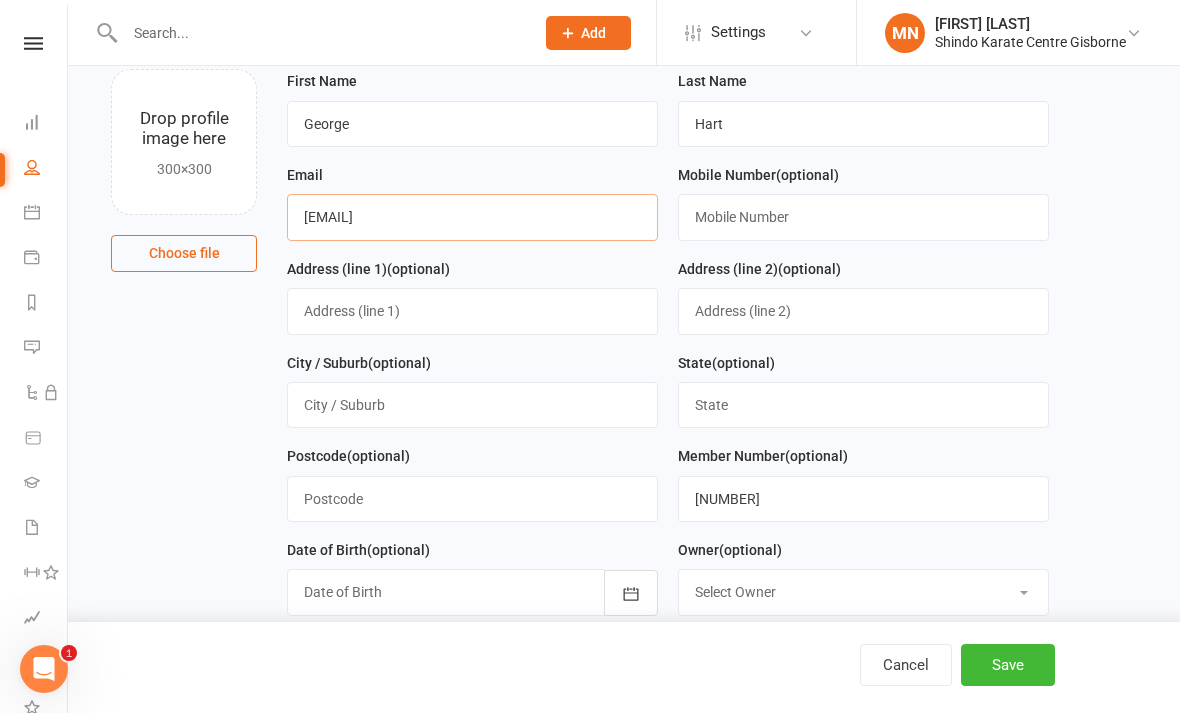 type on "[EMAIL]" 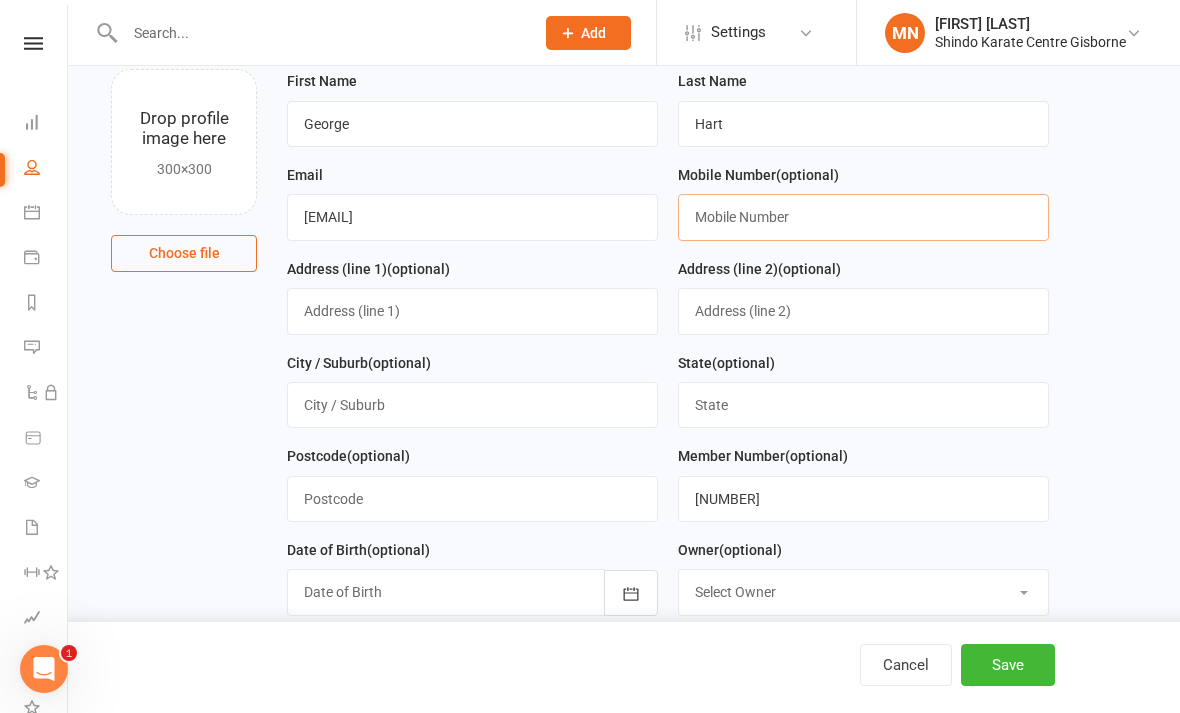 click at bounding box center [863, 217] 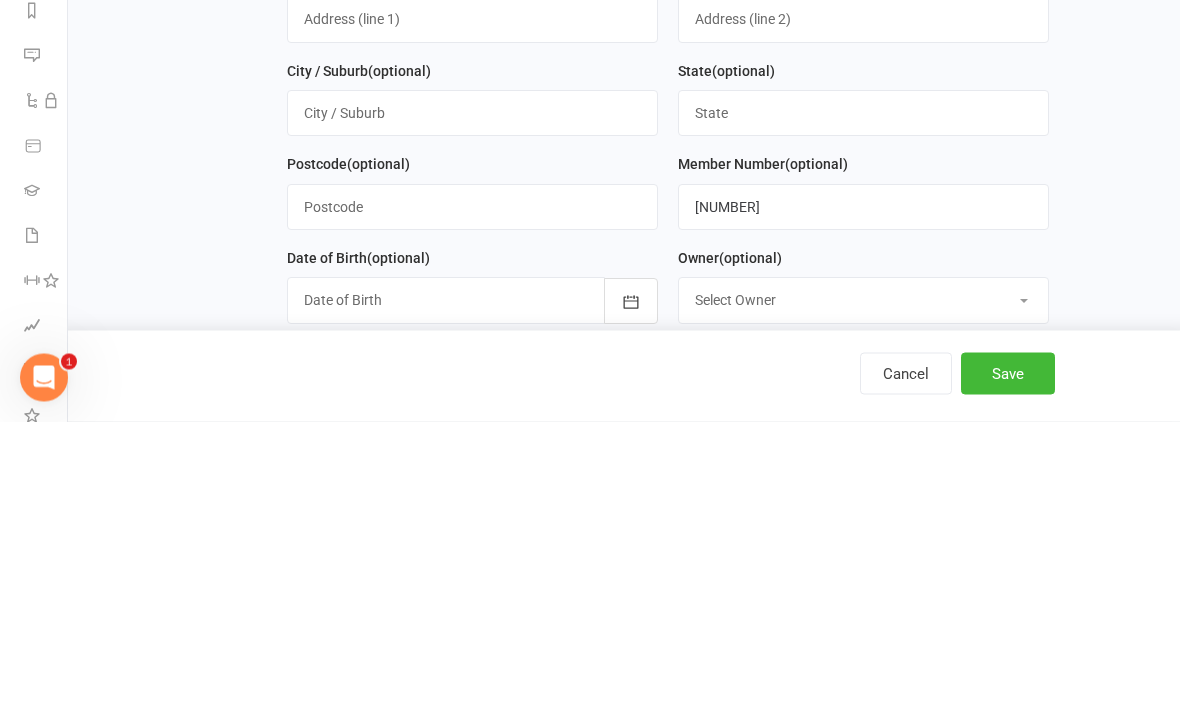 type on "[PHONE]" 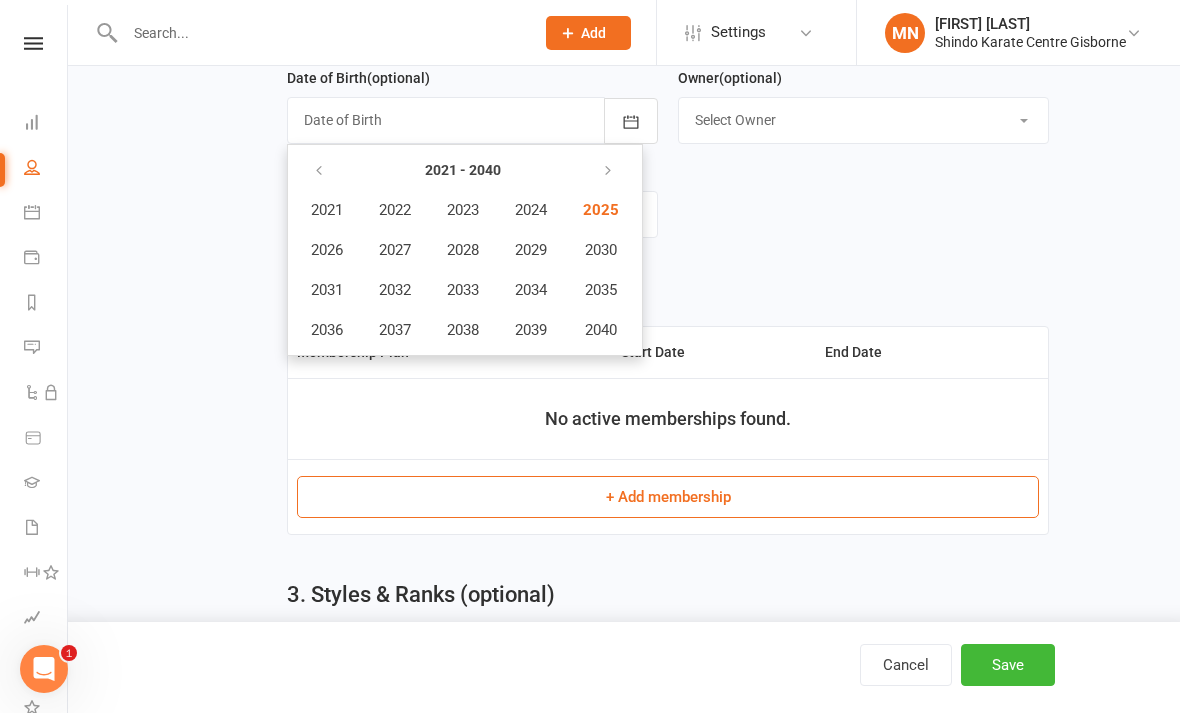 click at bounding box center [319, 171] 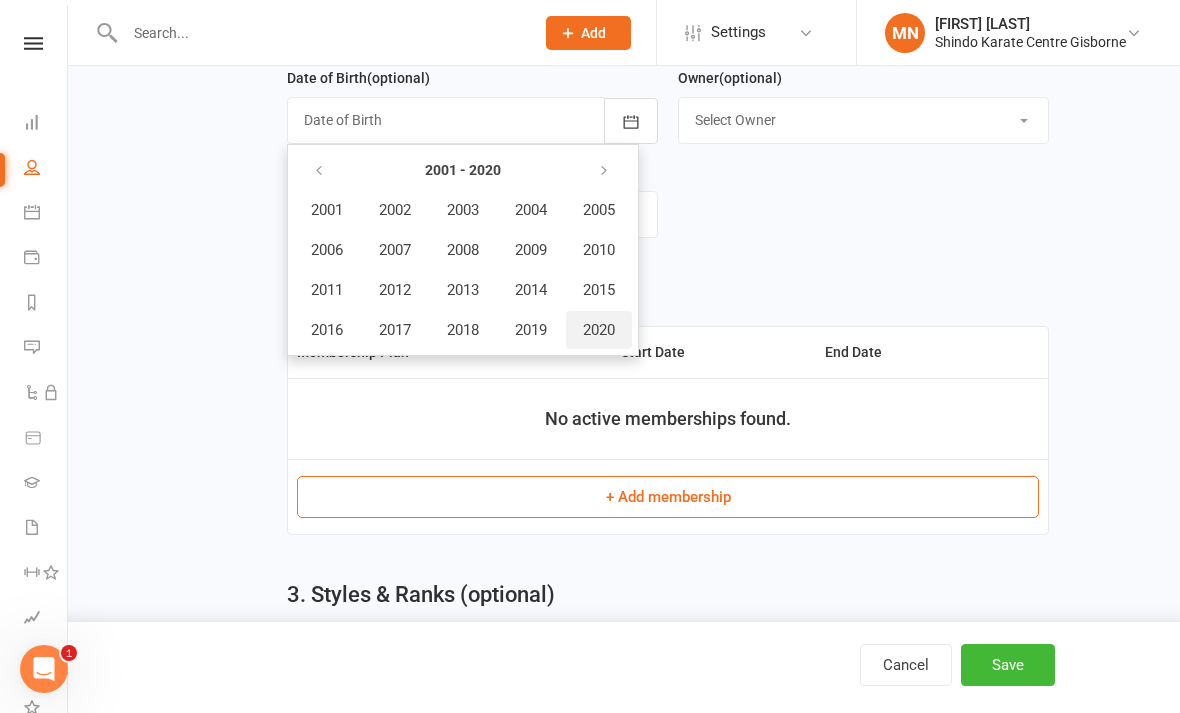click on "2020" at bounding box center [599, 330] 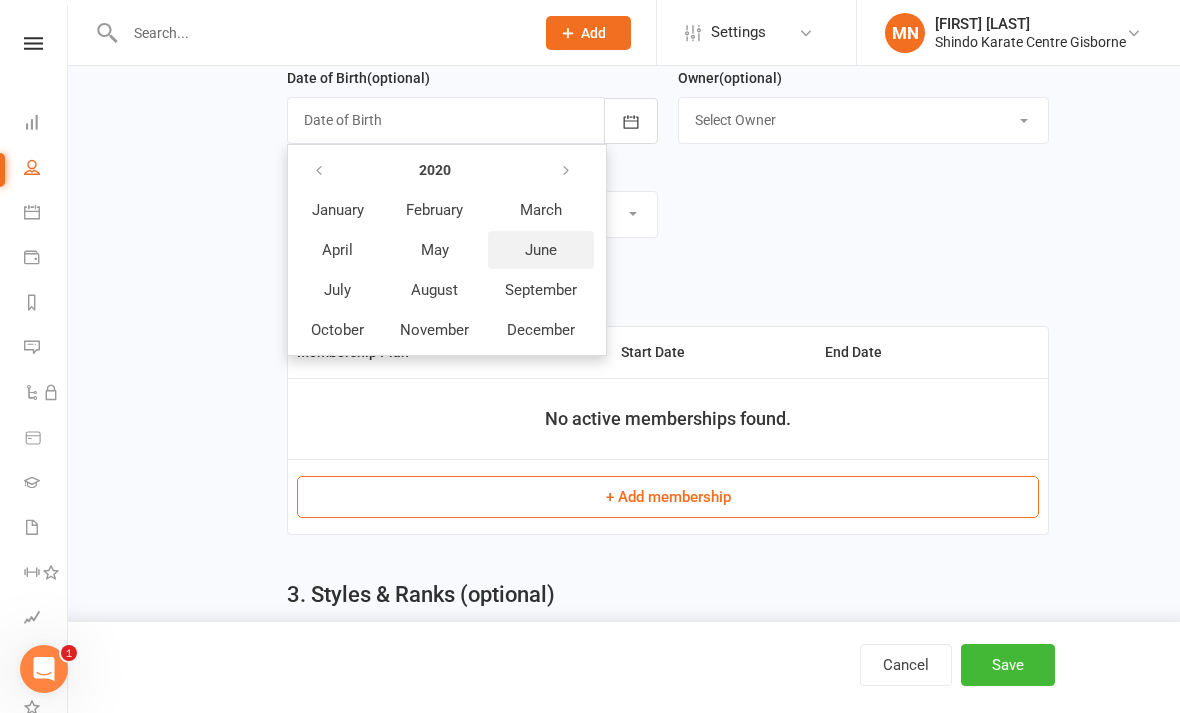 click on "June" at bounding box center (541, 250) 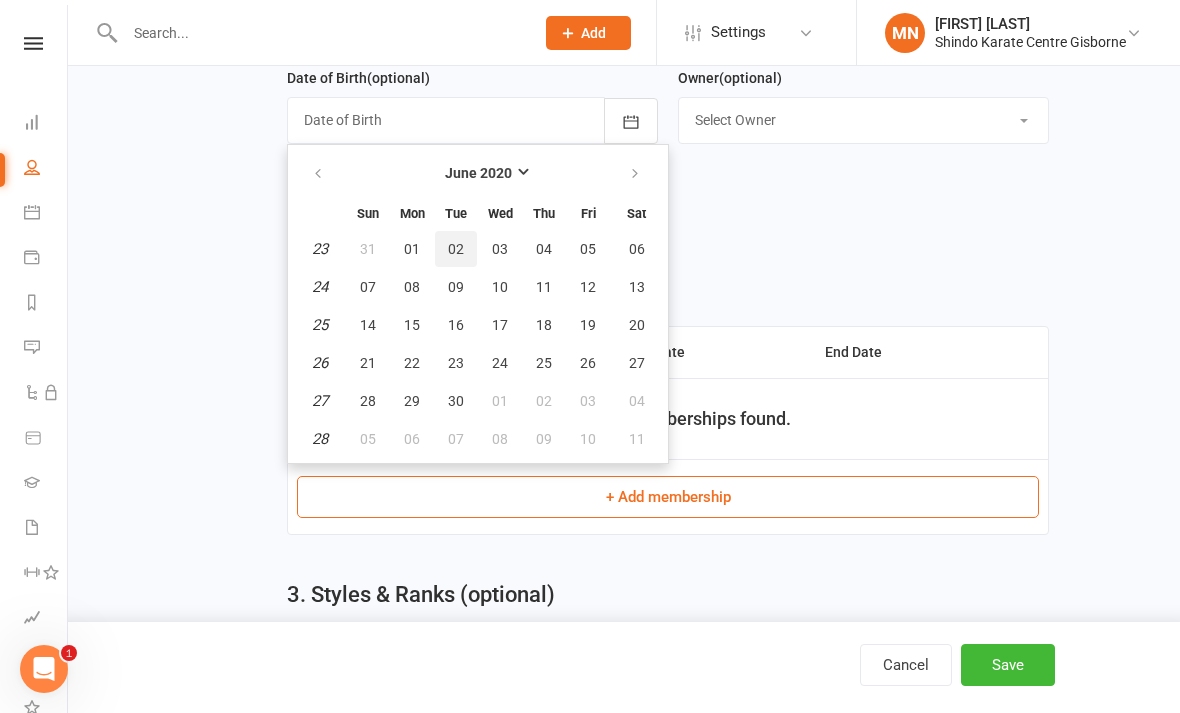 click on "02" at bounding box center [456, 249] 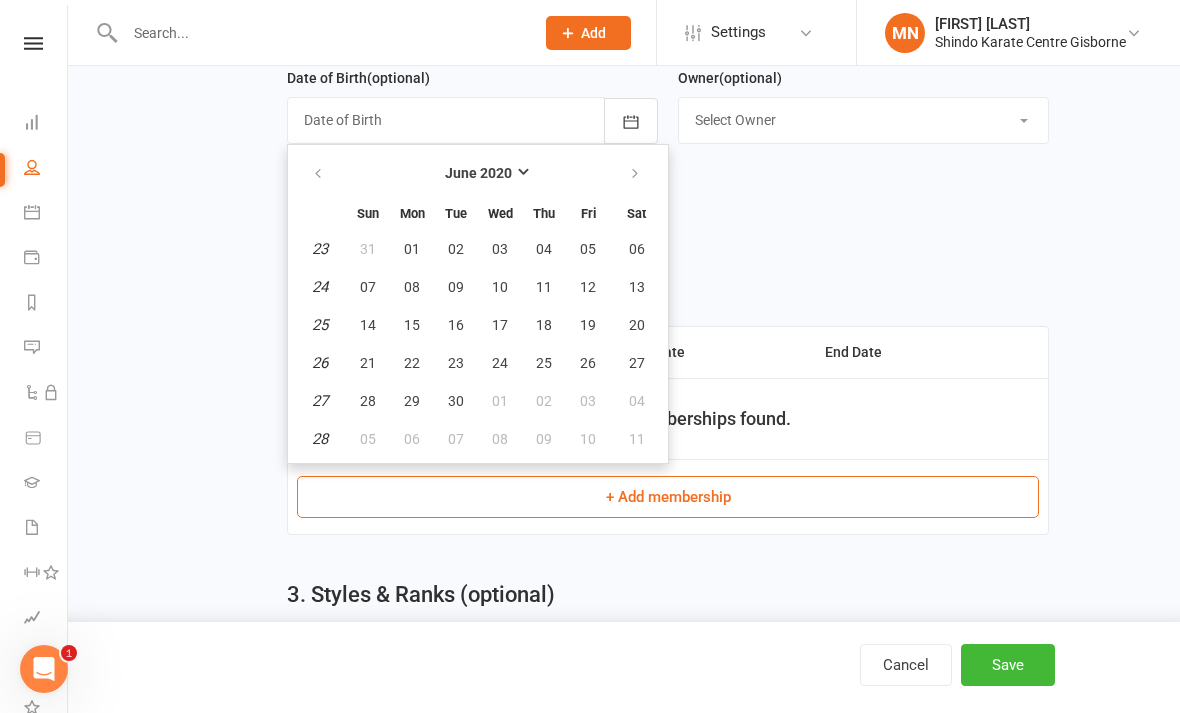 type on "02 Jun 2020" 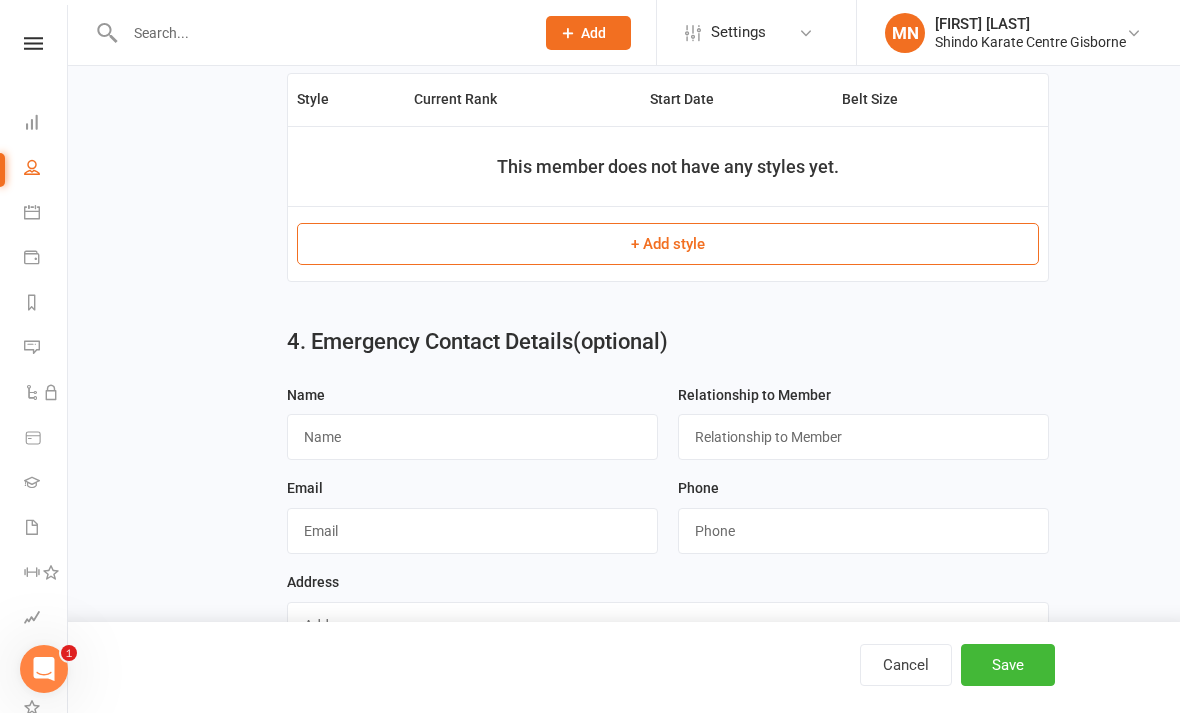scroll, scrollTop: 1181, scrollLeft: 0, axis: vertical 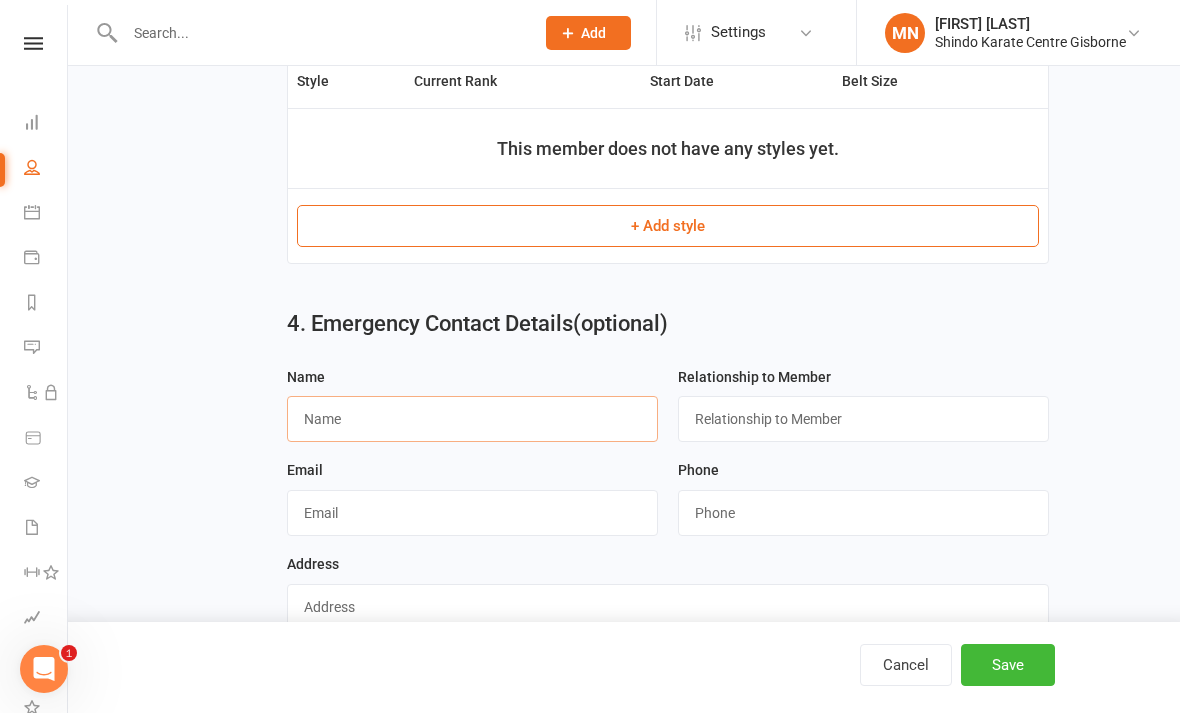 click at bounding box center (472, 419) 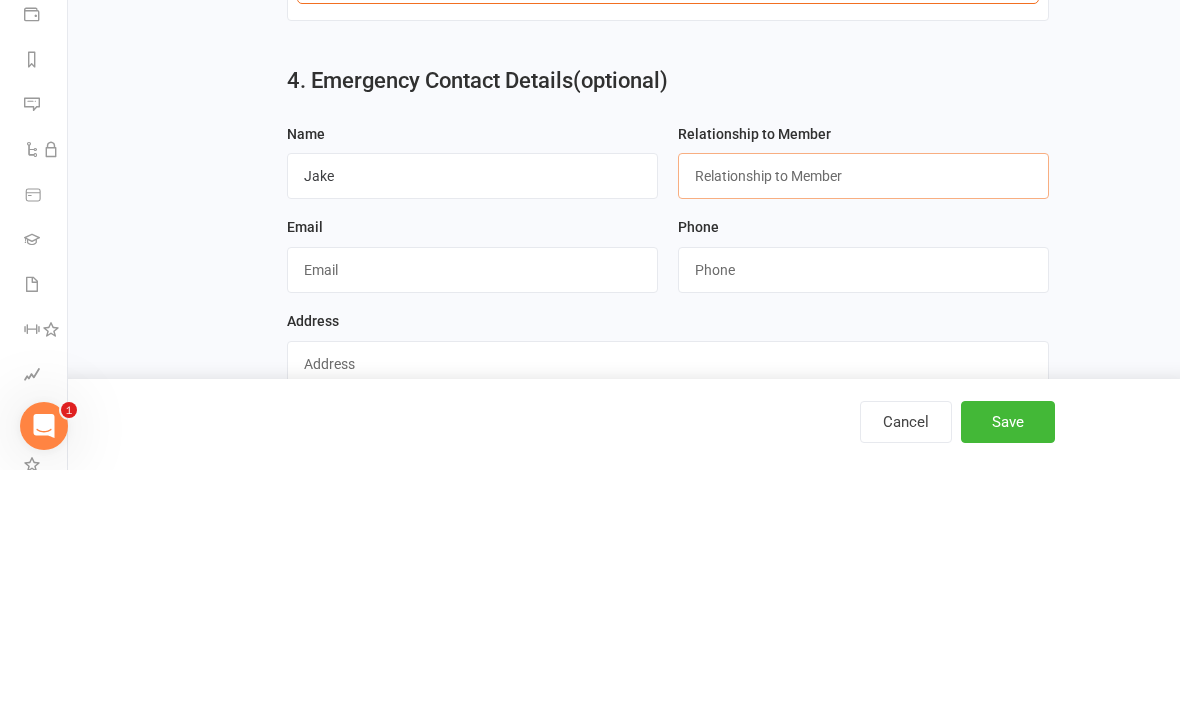 click at bounding box center (863, 419) 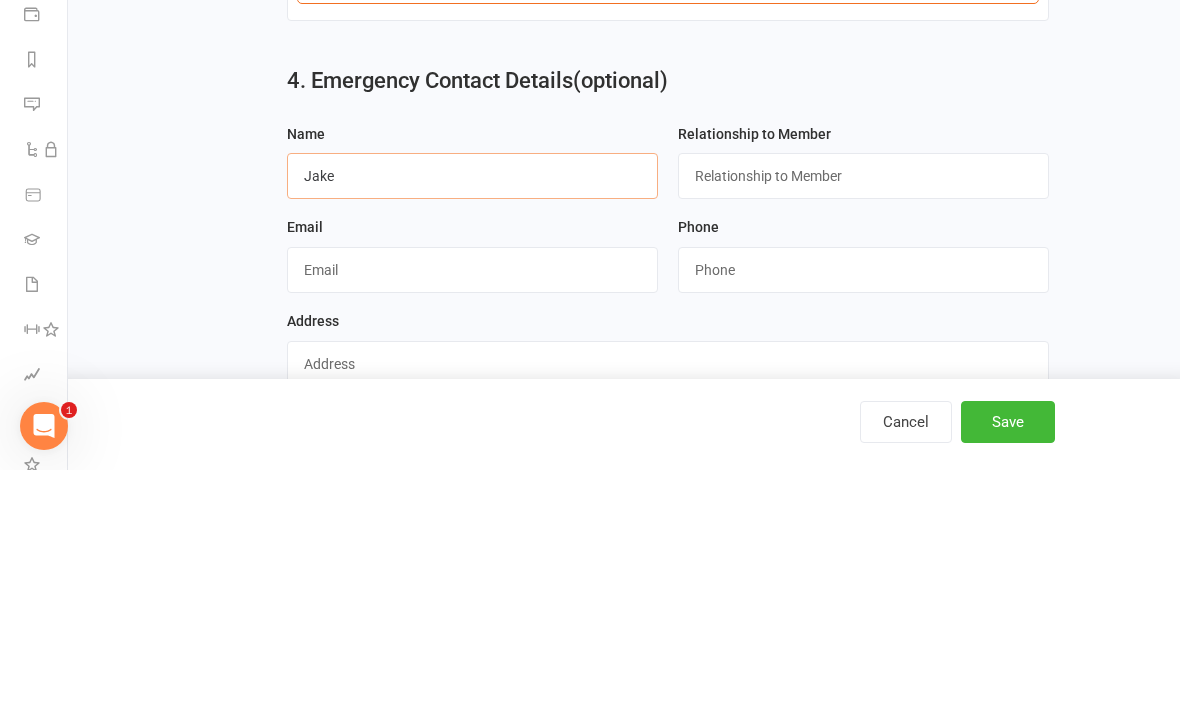 click on "Jake" at bounding box center [472, 419] 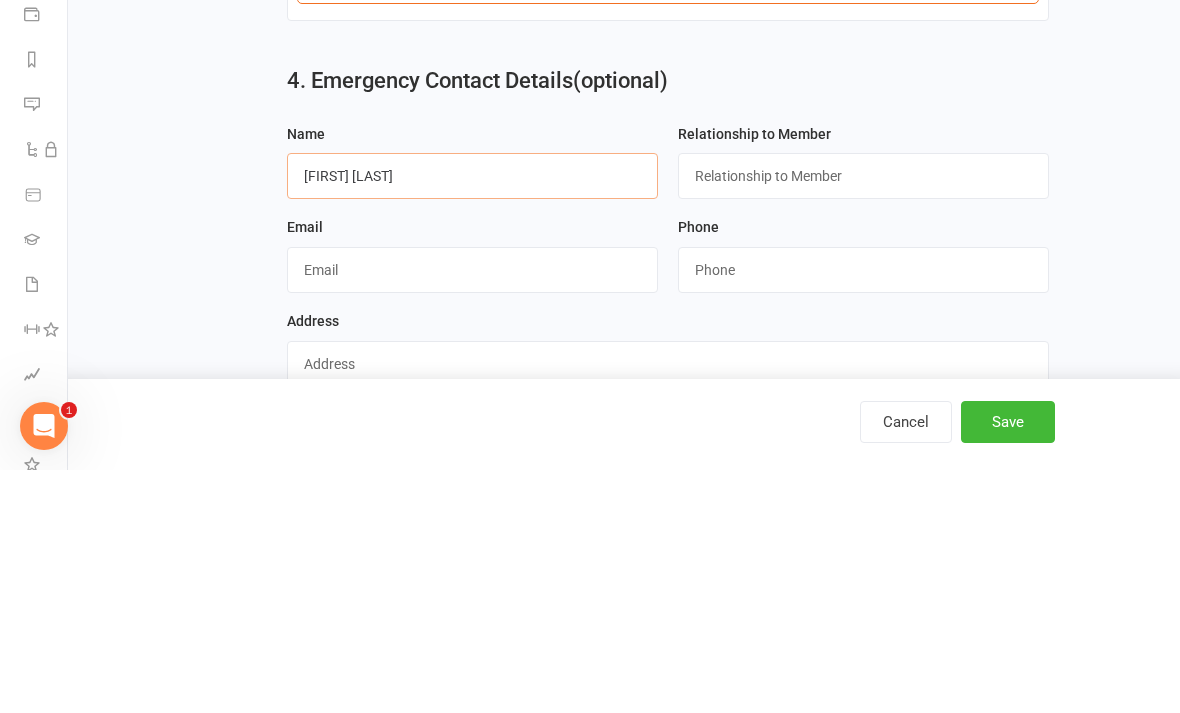 type on "[FIRST] [LAST]" 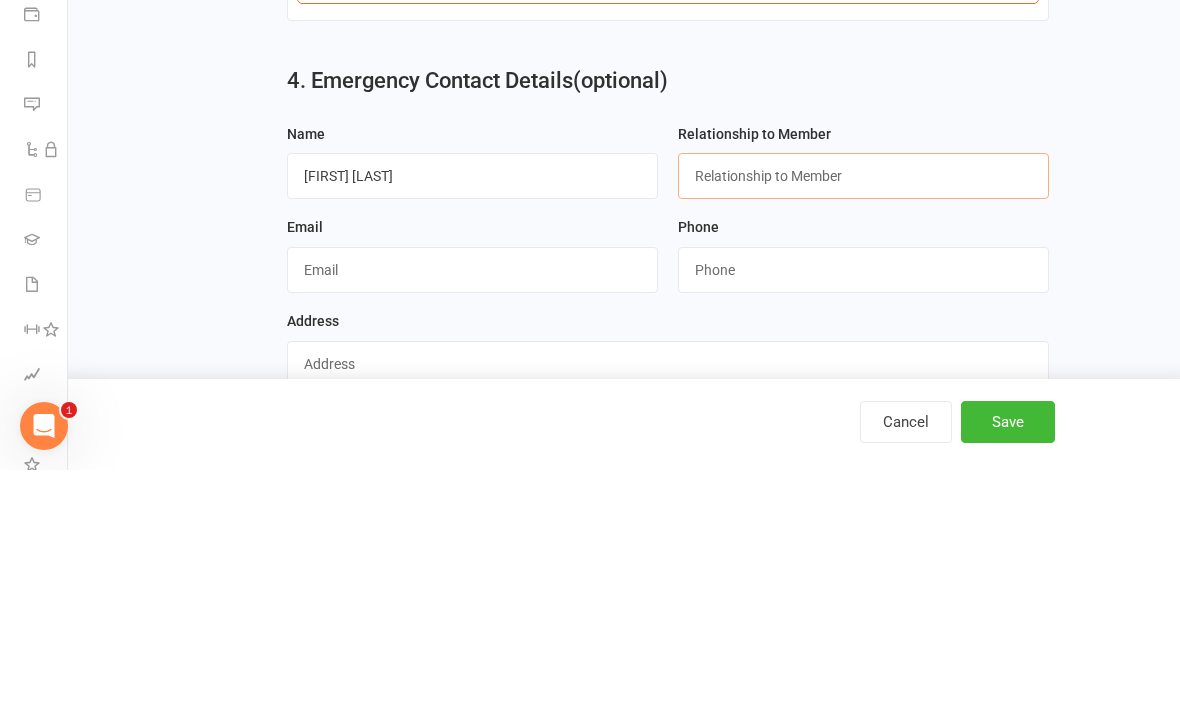 click at bounding box center [863, 419] 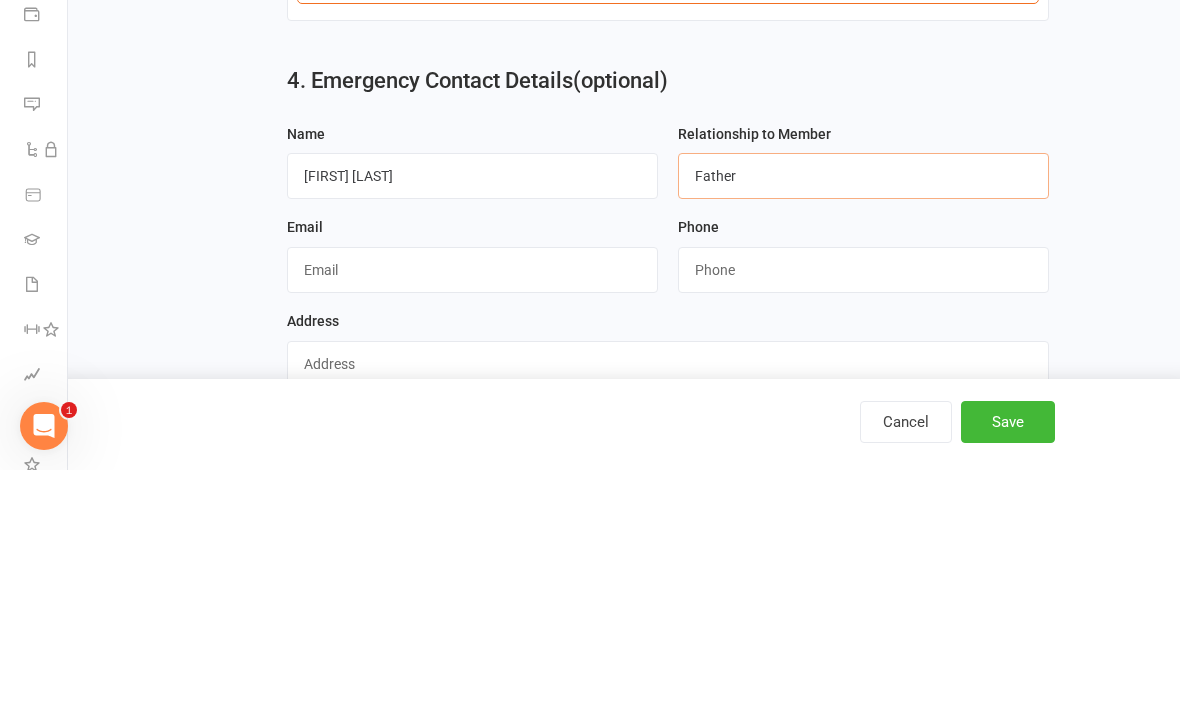 type on "Father" 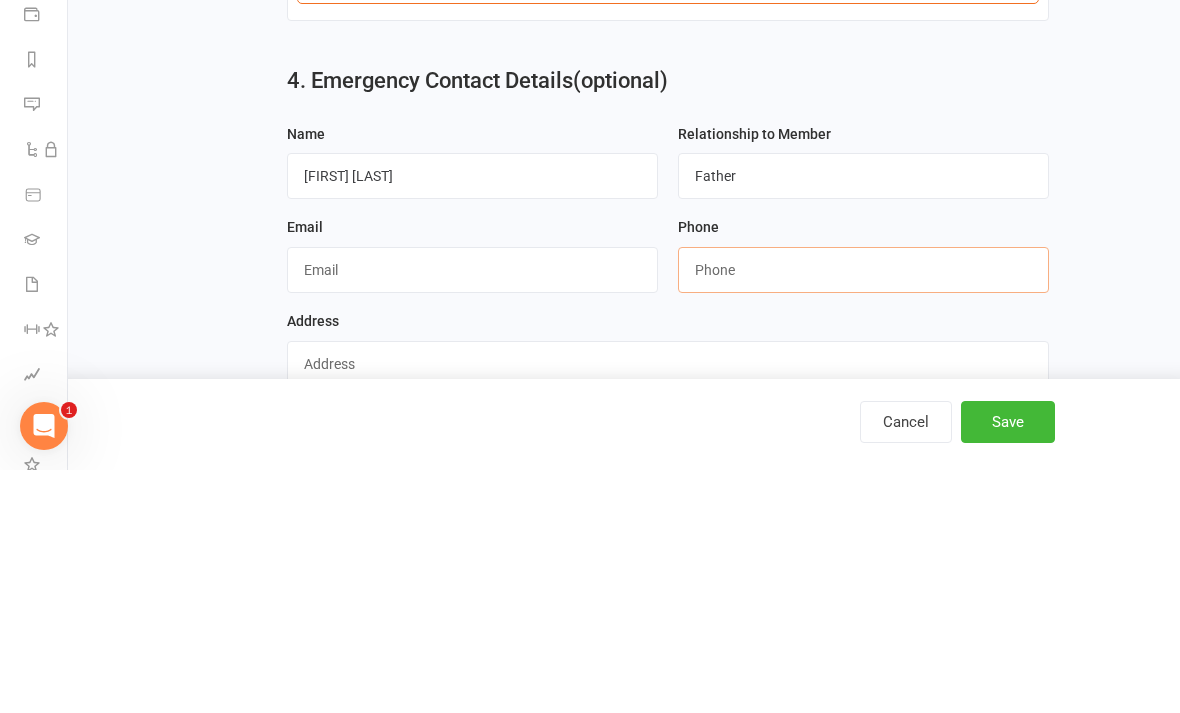 click at bounding box center [863, 513] 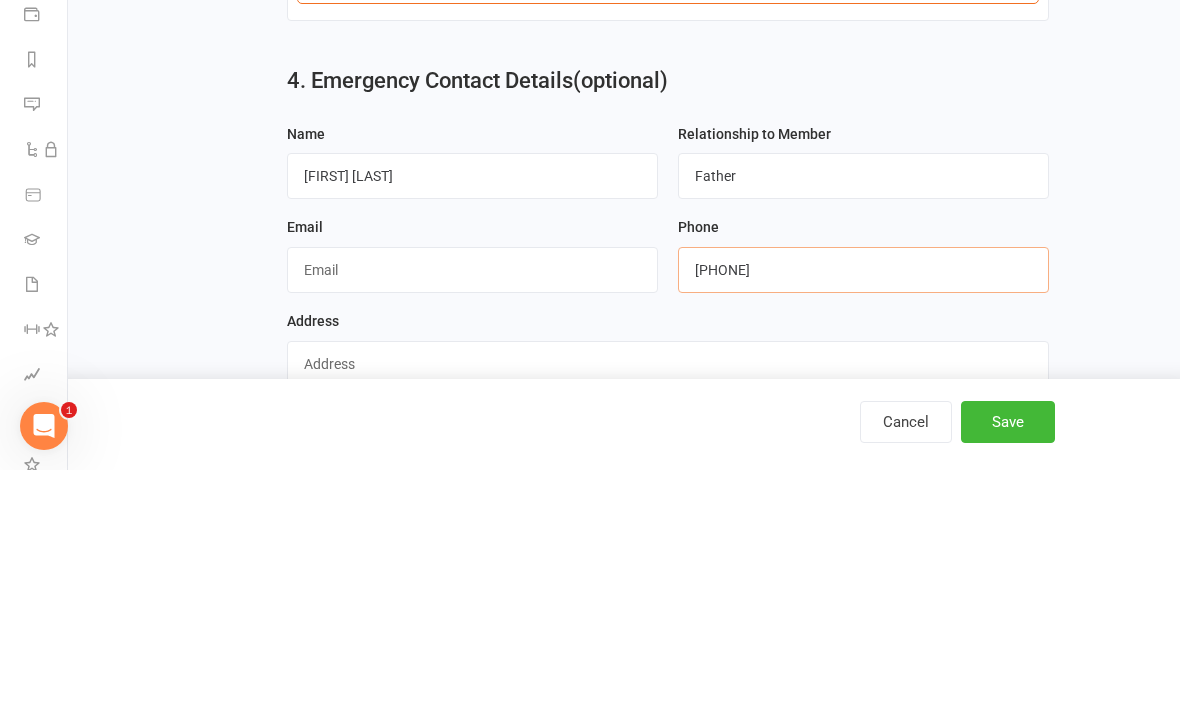 type on "[PHONE]" 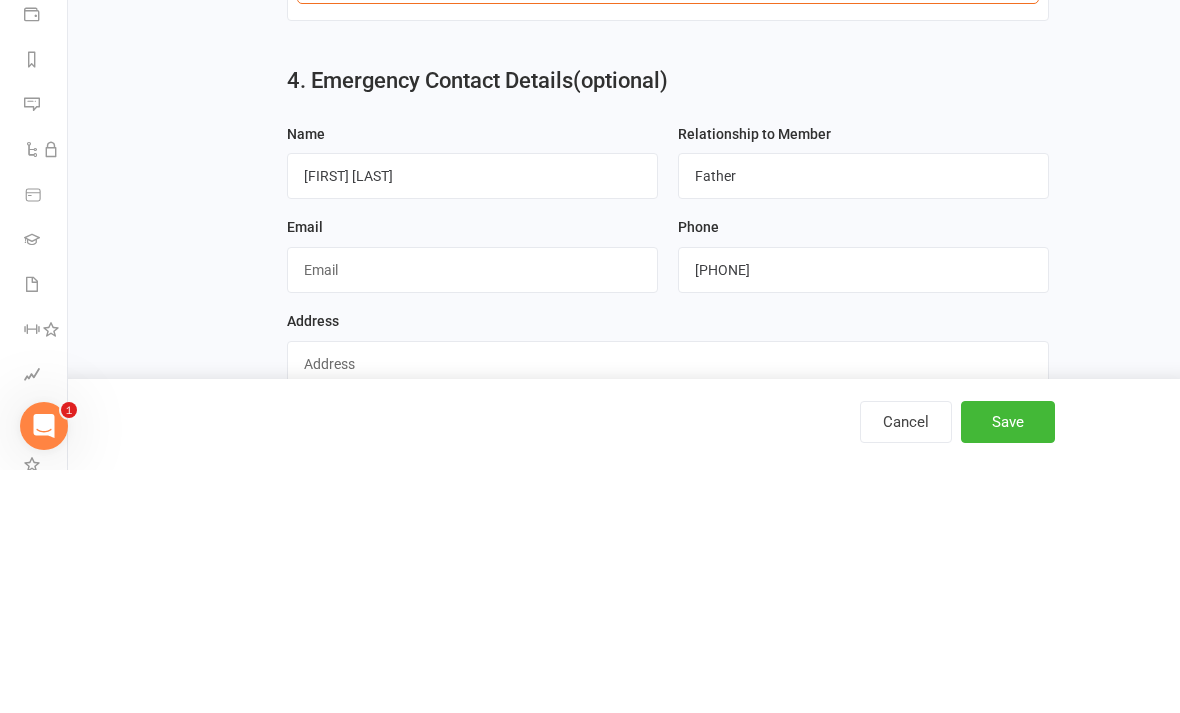 click on "1. Contact Information  Drop profile image here 300×300 Choose file
First Name  [FIRST]
Last Name  [LAST]
Email  [EMAIL]
Mobile Number  (optional) [PHONE]
Address (line 1)  (optional)
Address (line 2)  (optional)
City / Suburb  [CITY]
State  [STATE]
Postcode  [POSTAL_CODE]
Member Number  (optional) 31538
Date of Birth  (optional) 02 Jun 2020
June 2020
Sun Mon Tue Wed Thu Fri Sat
23
31
01
02
03
04
05
06
24
07
08
09
10
11
12
13
25
14
15
16
17
18
19
20
26" at bounding box center [624, -235] 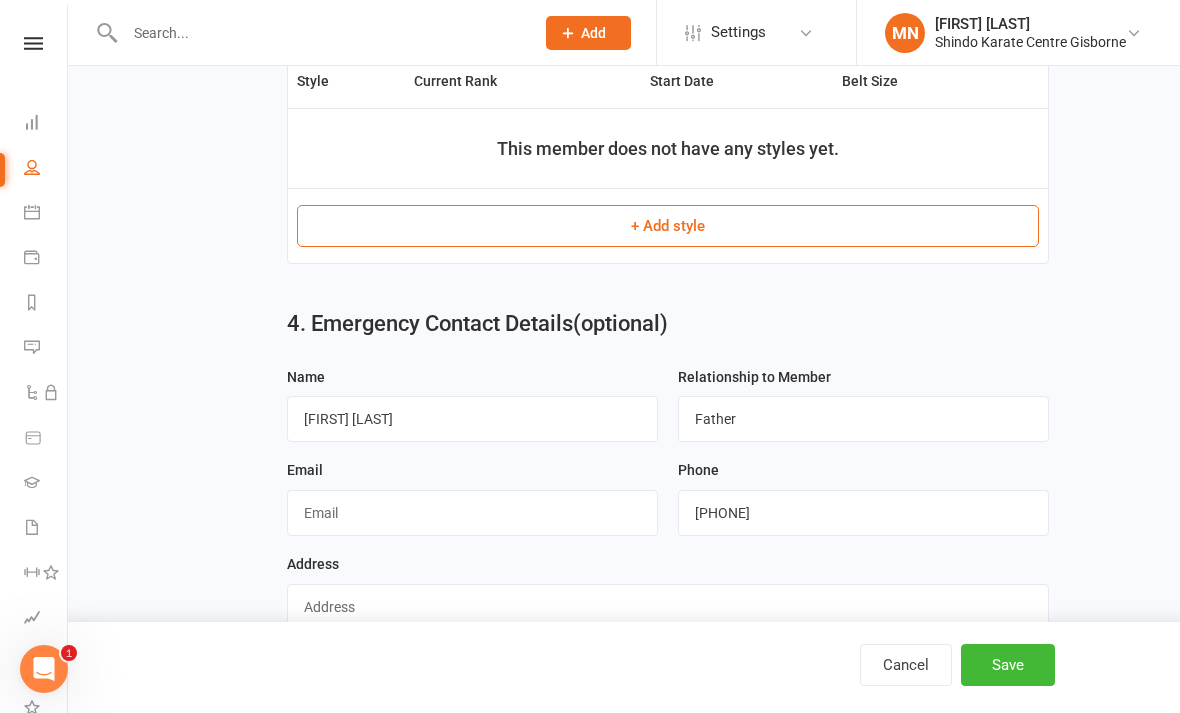 click on "Save" at bounding box center (1008, 665) 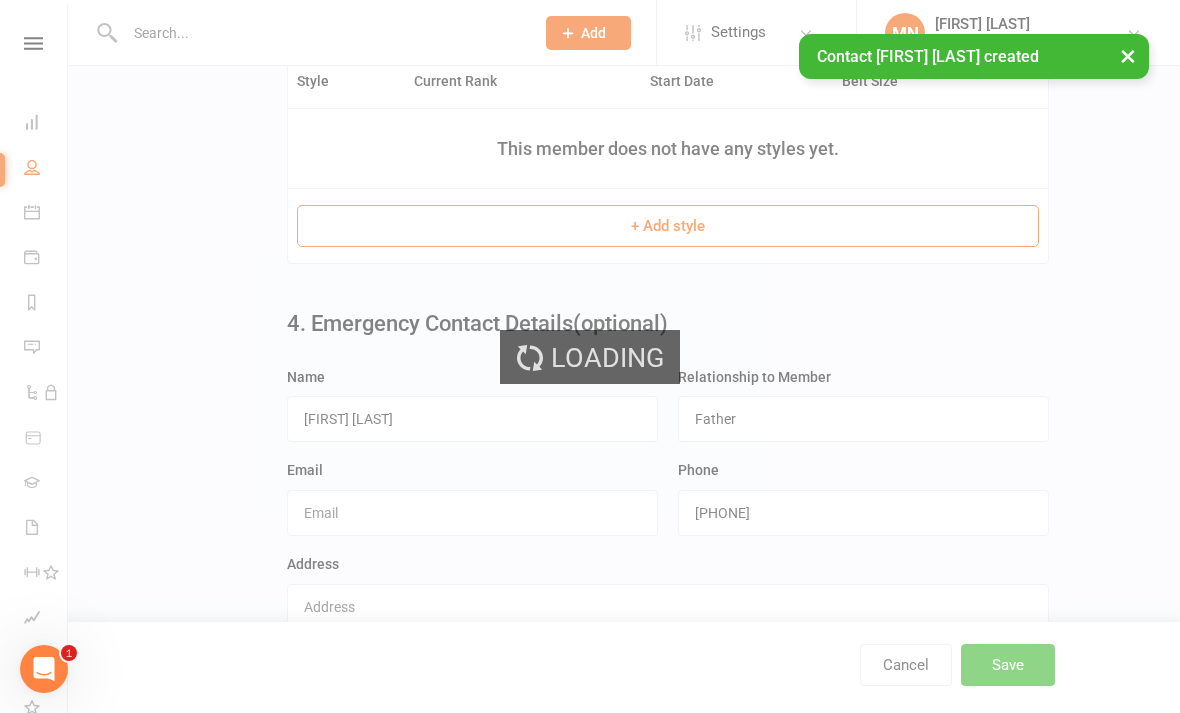 scroll, scrollTop: 0, scrollLeft: 0, axis: both 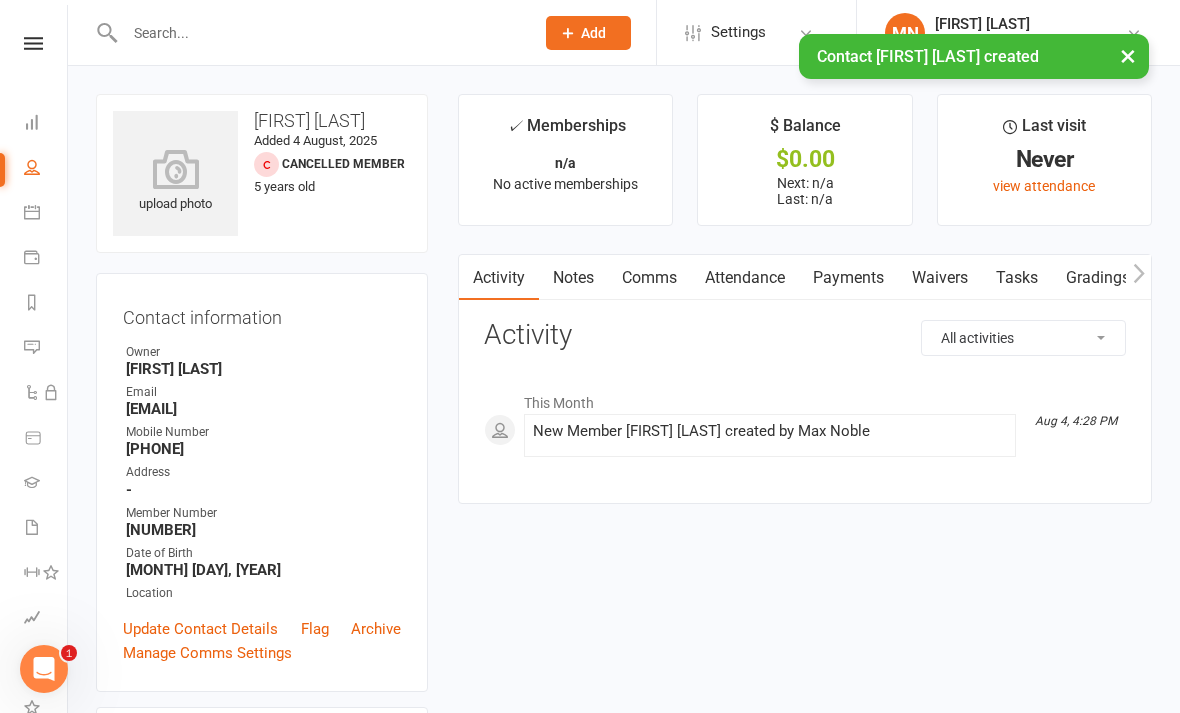 click on "Waivers" at bounding box center (940, 278) 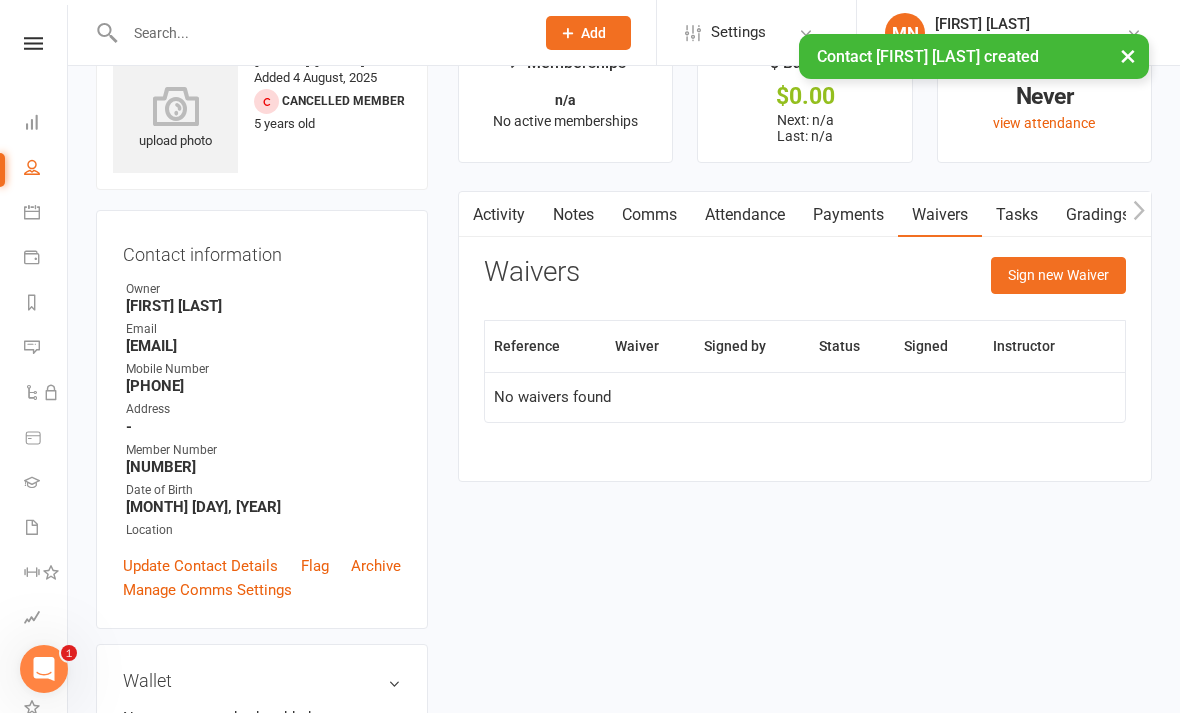 scroll, scrollTop: 64, scrollLeft: 0, axis: vertical 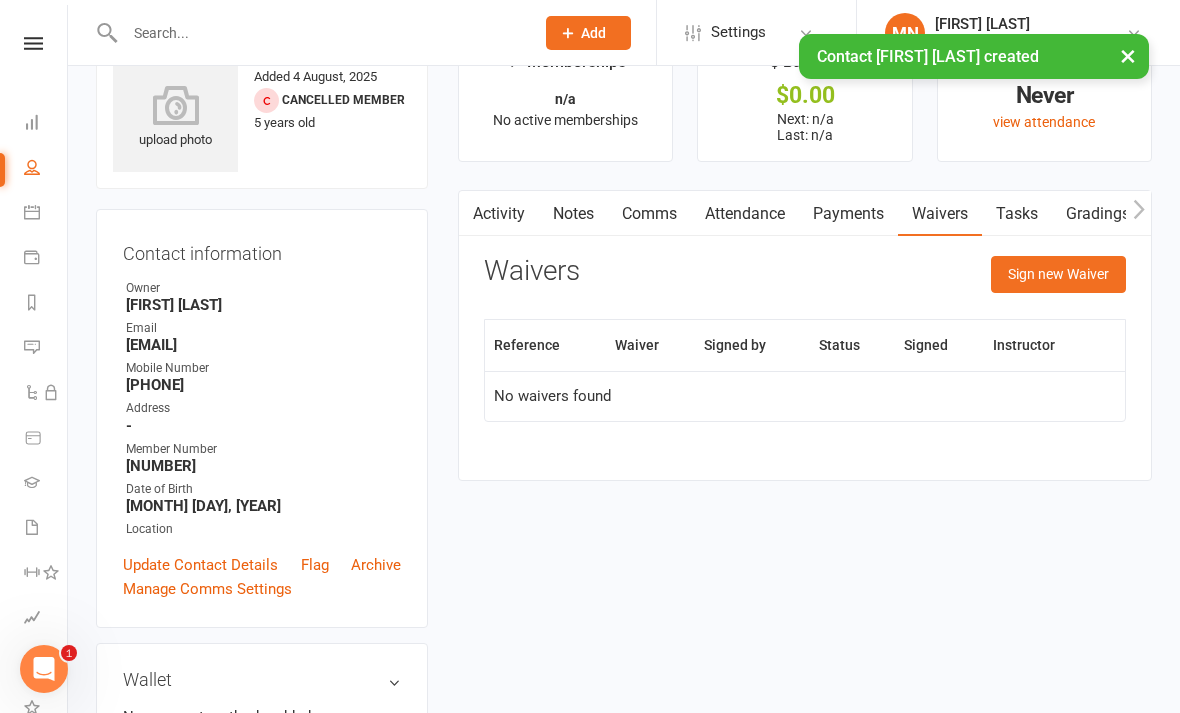 click on "Sign new Waiver" at bounding box center (1058, 274) 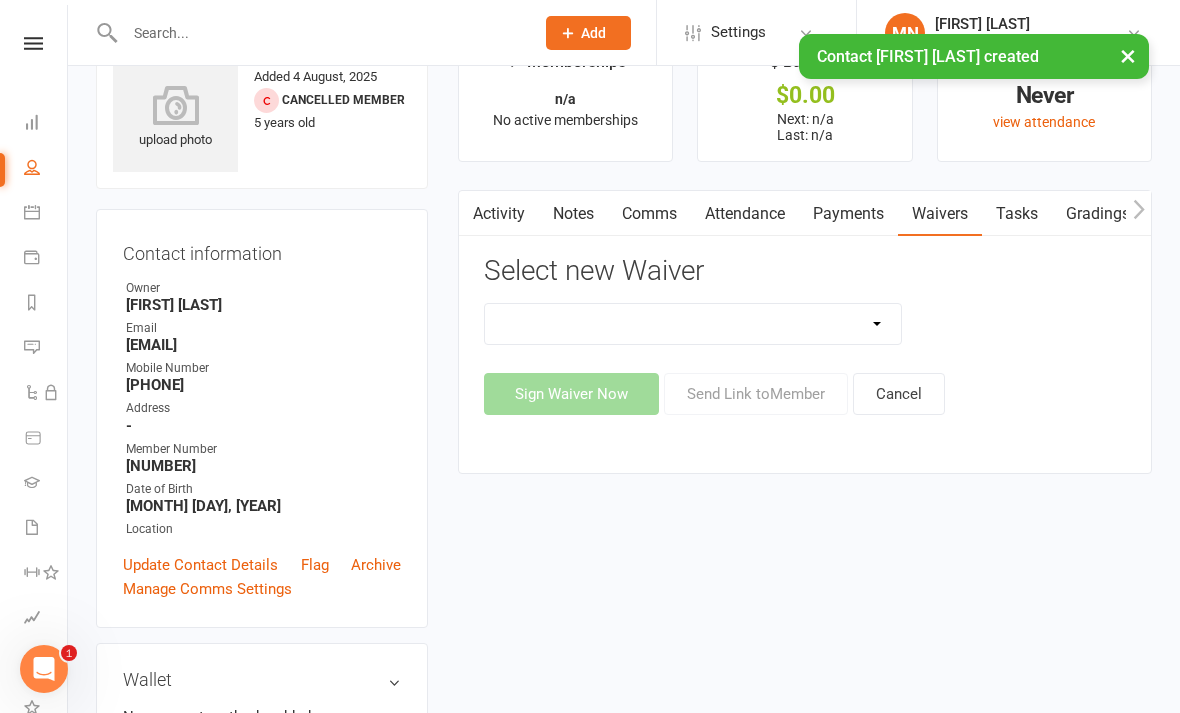click on "Existing Member half price waiver New Member Waiver - Existing Members New Member Waiver - New Members Student waiver Term Invoice waiver" at bounding box center (693, 324) 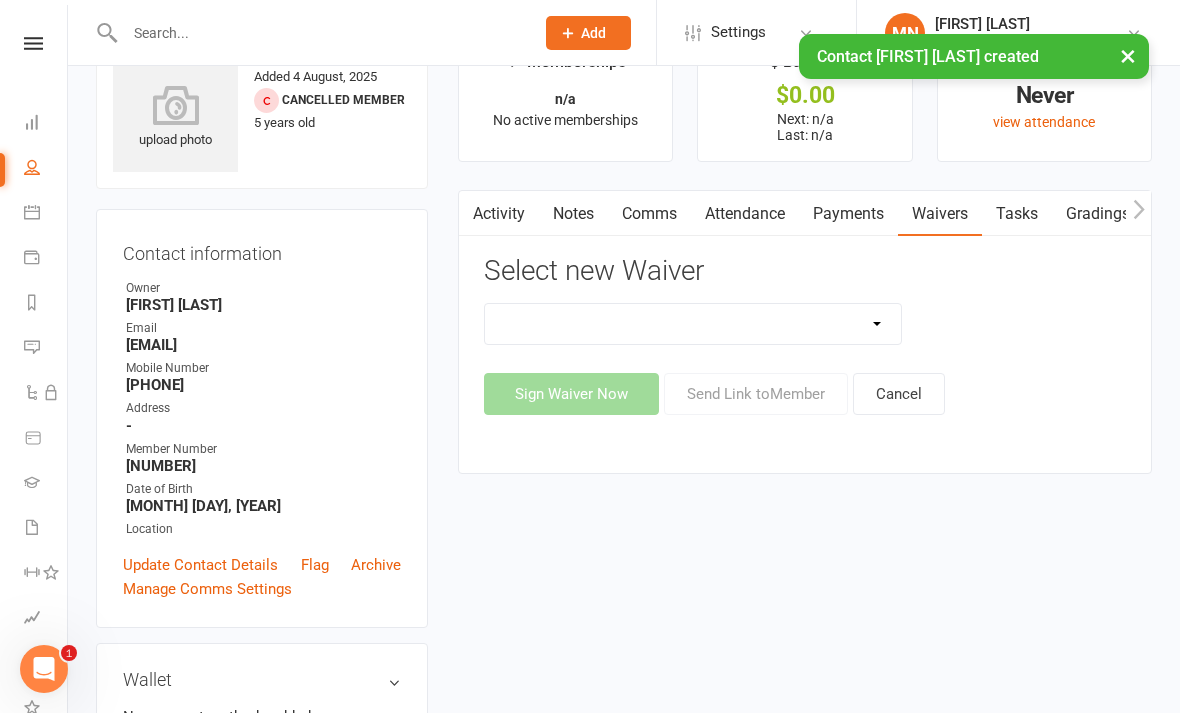 select on "[POSTAL_CODE]" 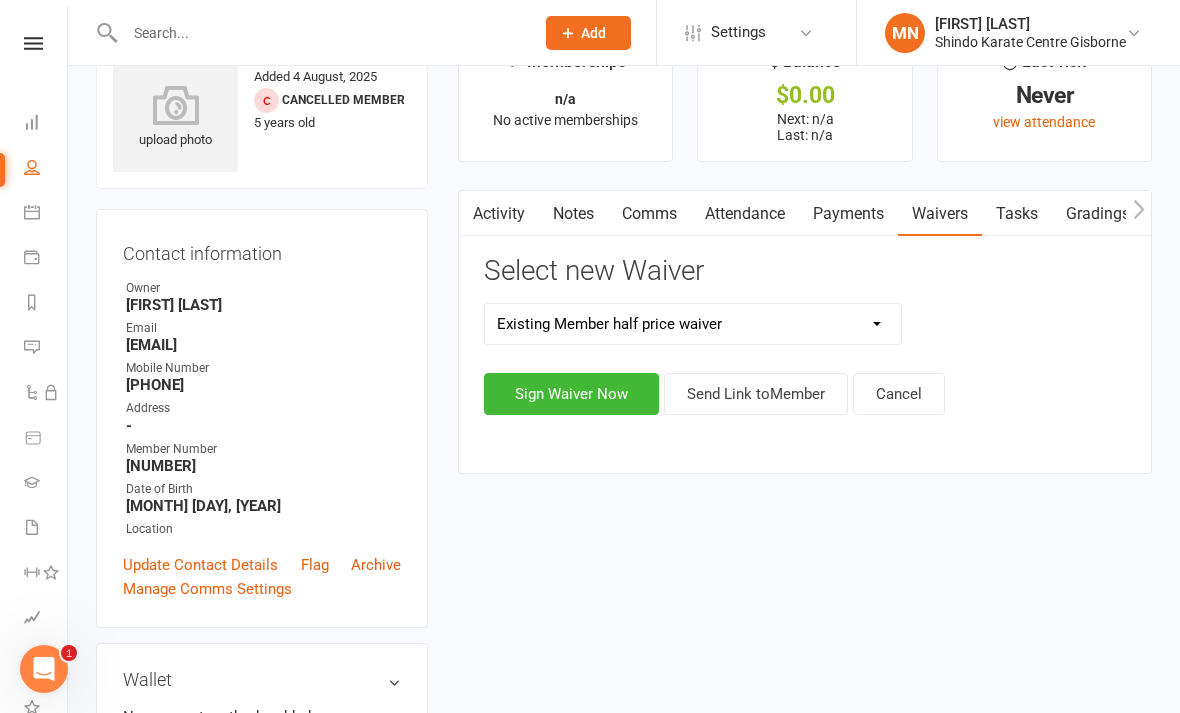 click on "Sign Waiver Now" at bounding box center (571, 394) 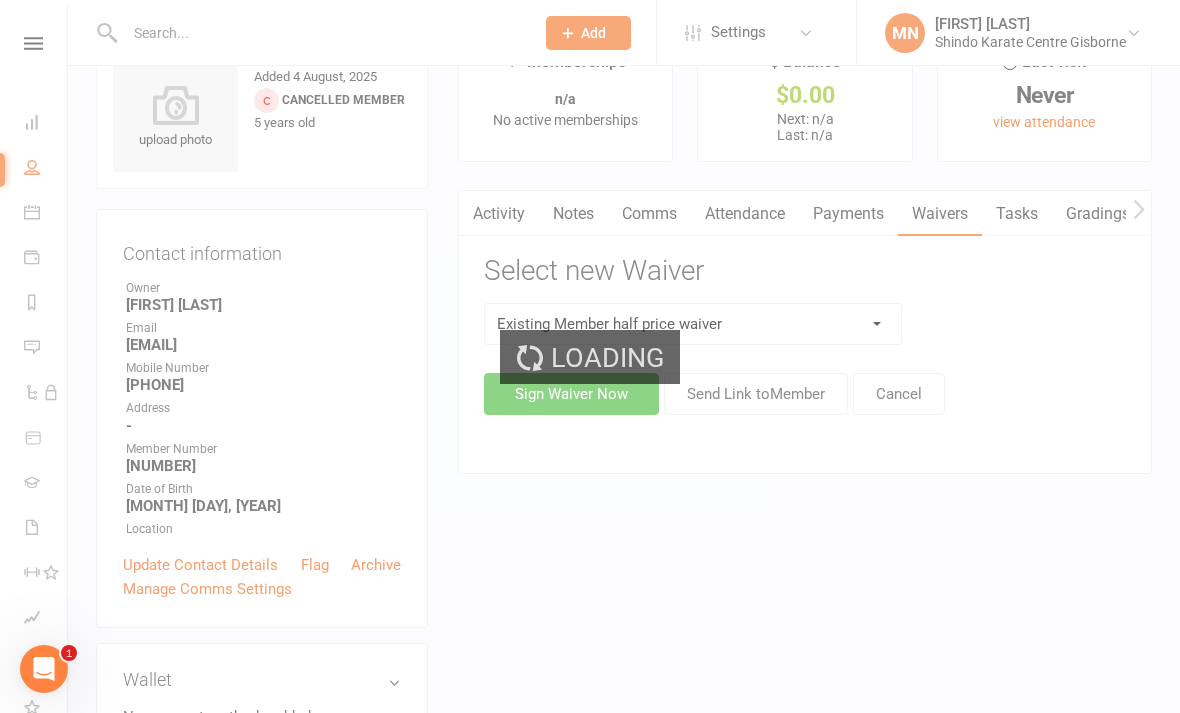 scroll, scrollTop: 0, scrollLeft: 0, axis: both 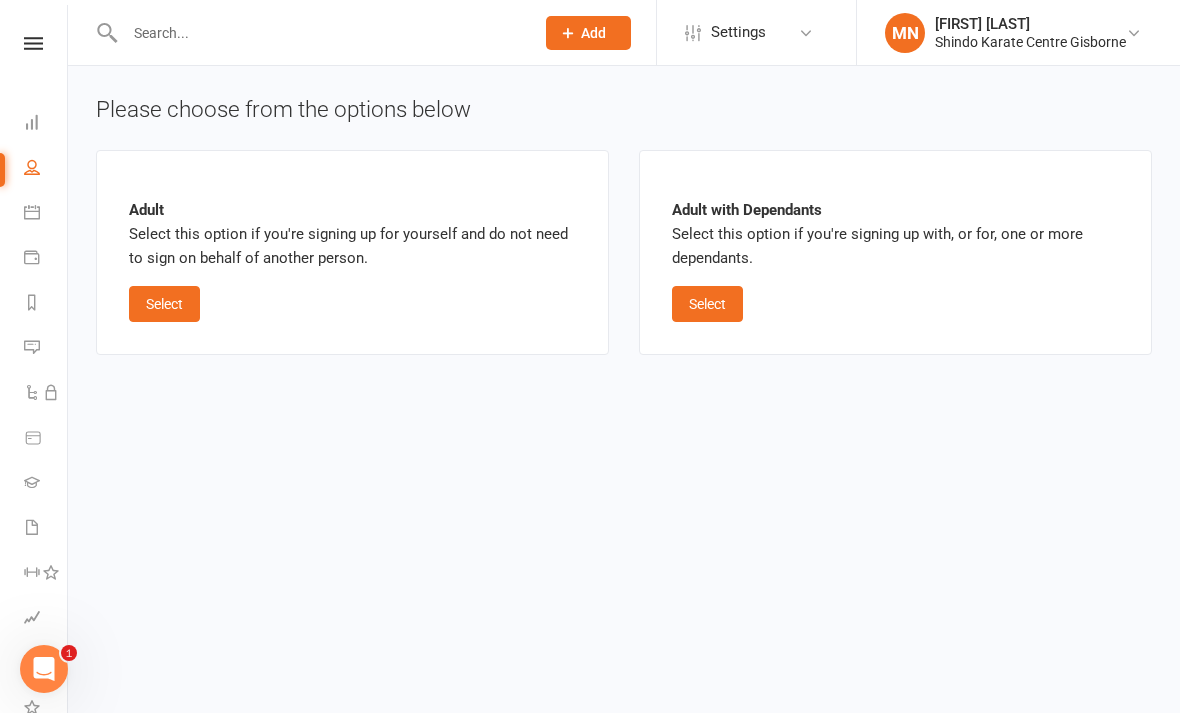 click on "Select" at bounding box center (164, 304) 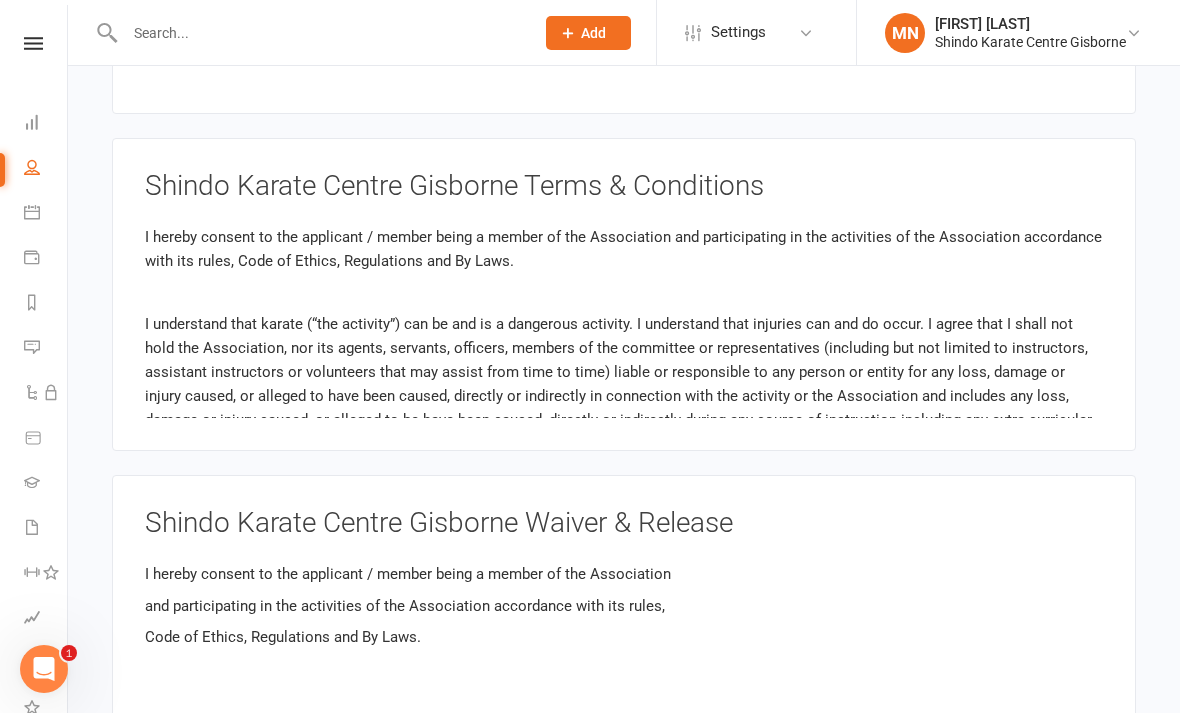 scroll, scrollTop: 1448, scrollLeft: 0, axis: vertical 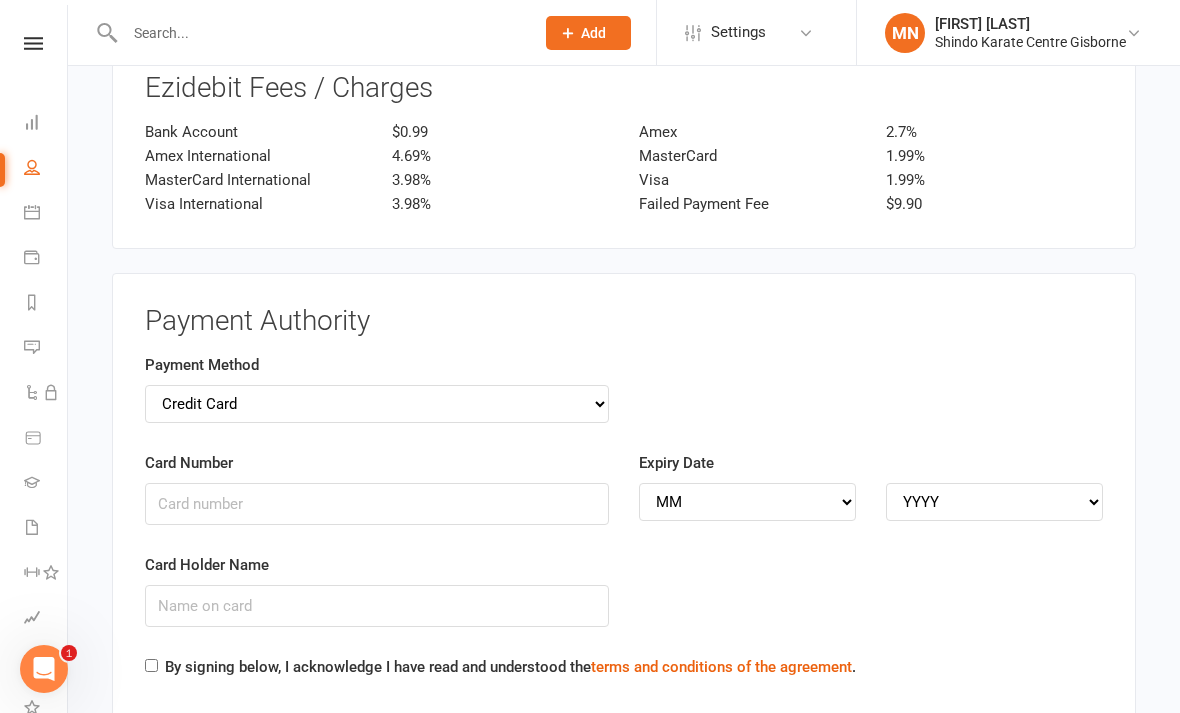 click on "Credit Card Bank Account" at bounding box center [377, 404] 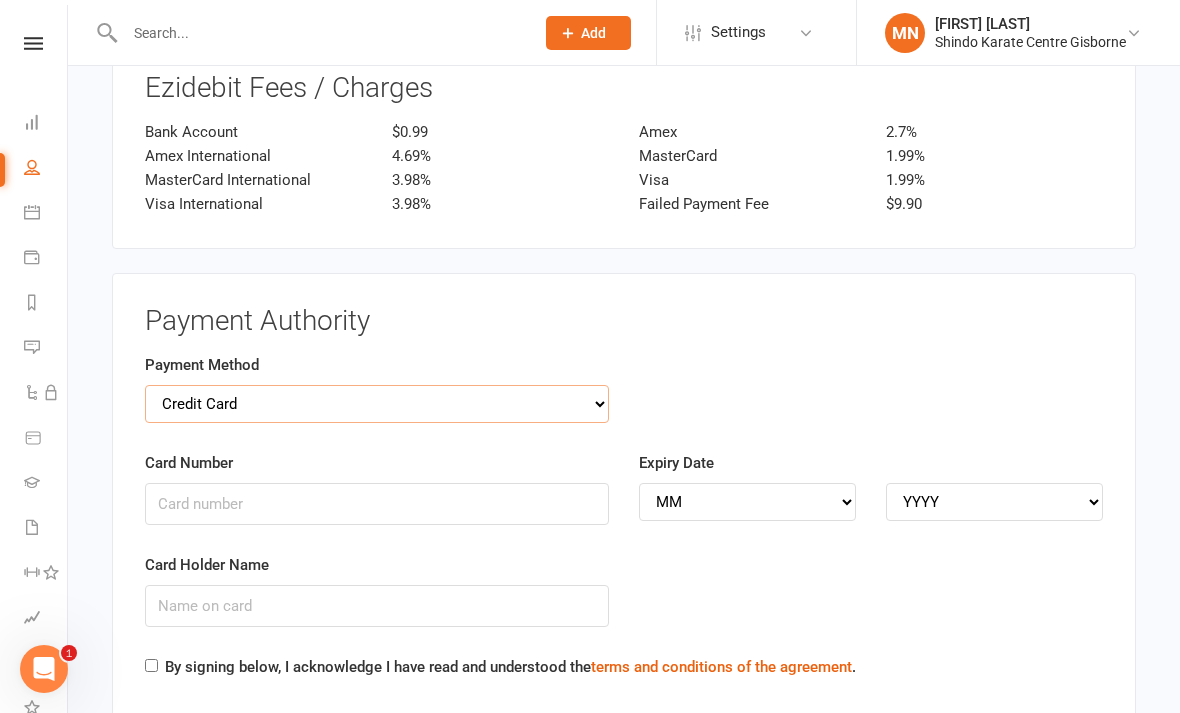 select on "bank_account" 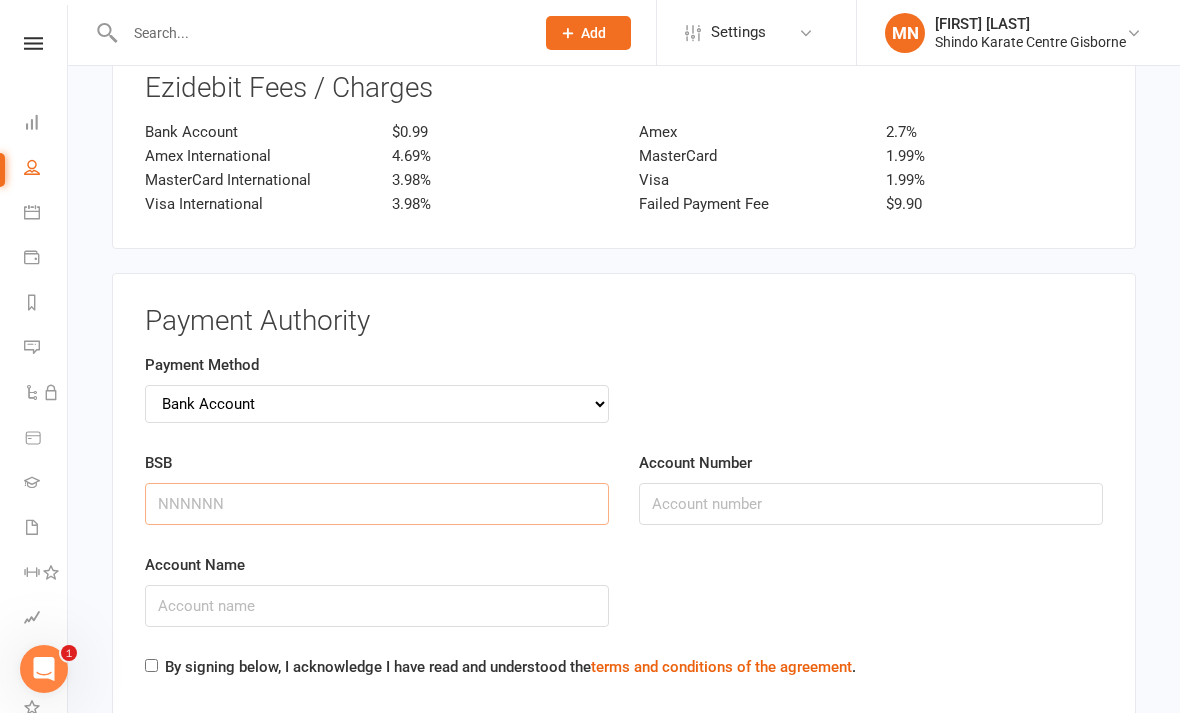 click on "BSB" at bounding box center (377, 504) 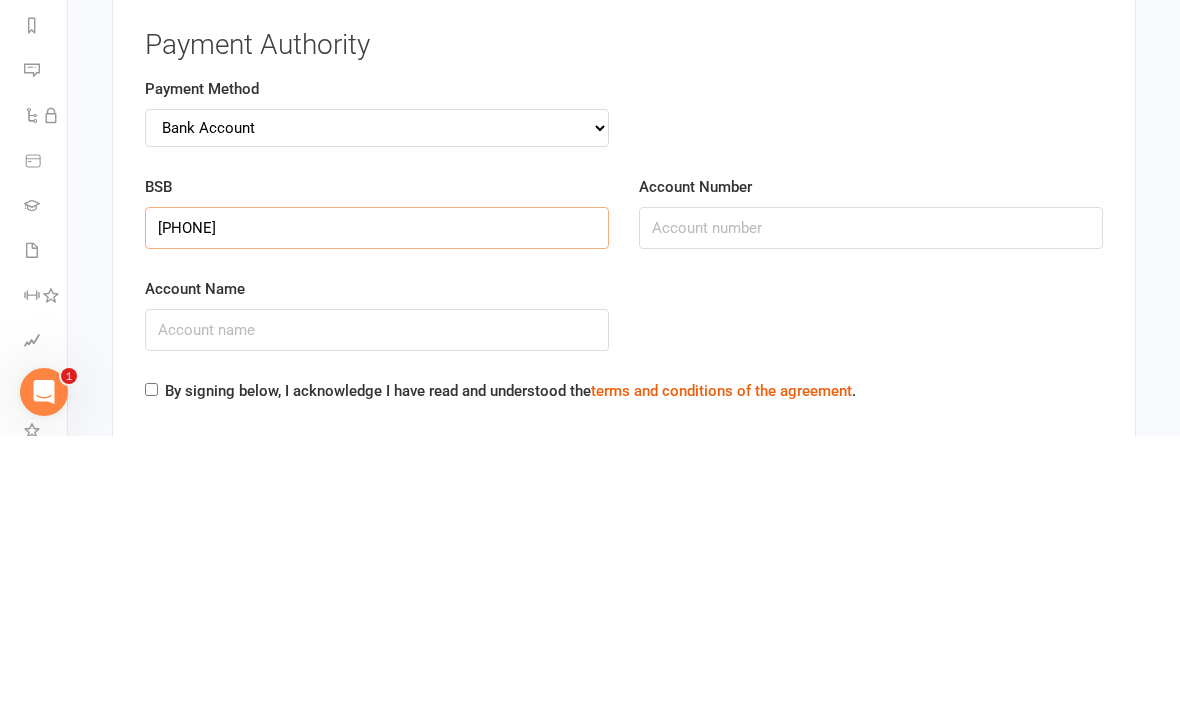 type on "[PHONE]" 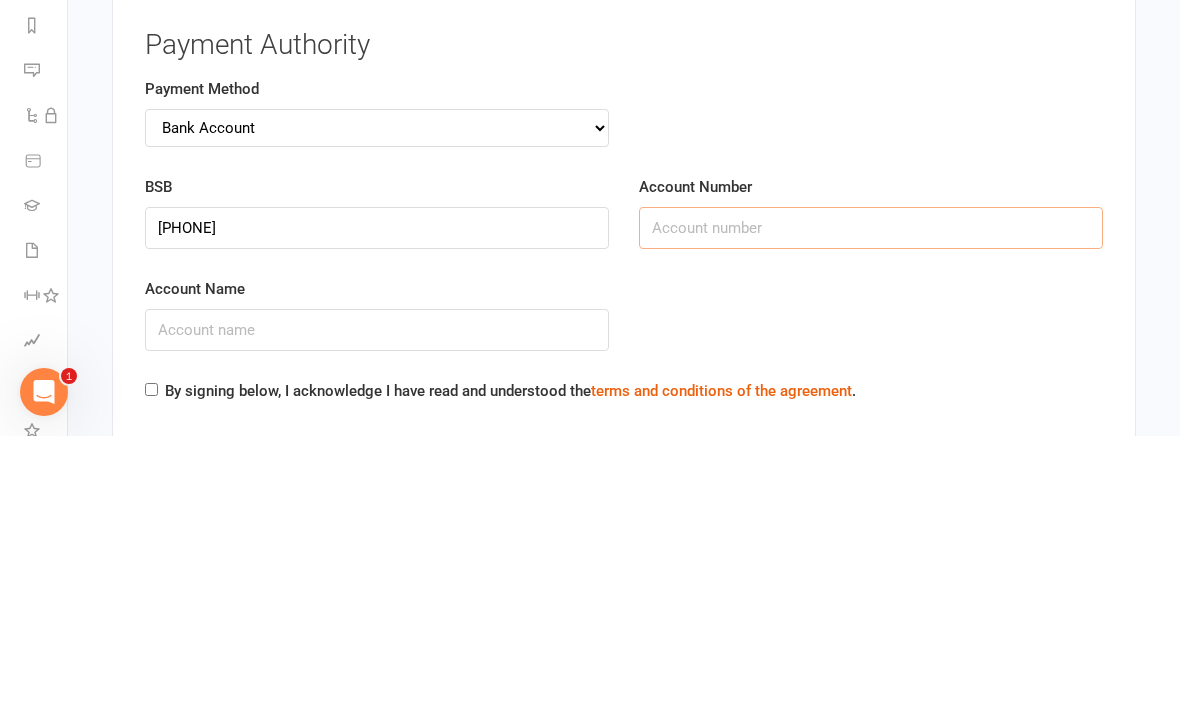 click on "Account Number" at bounding box center [871, 505] 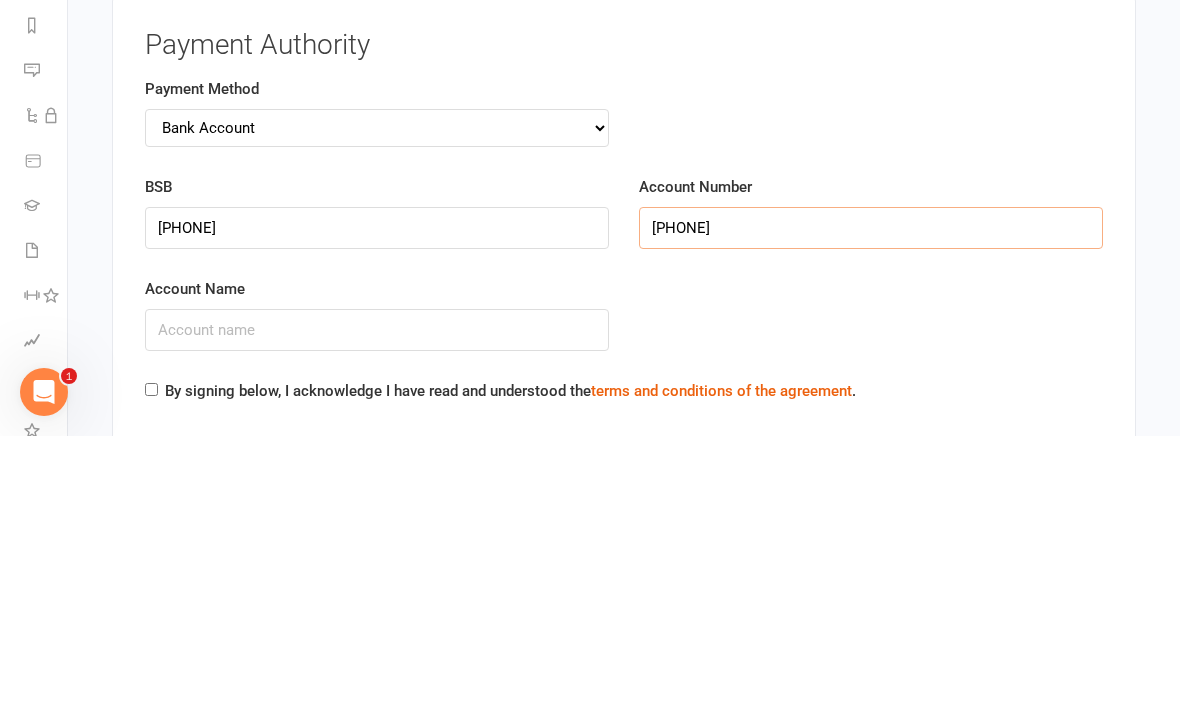 type on "[PHONE]" 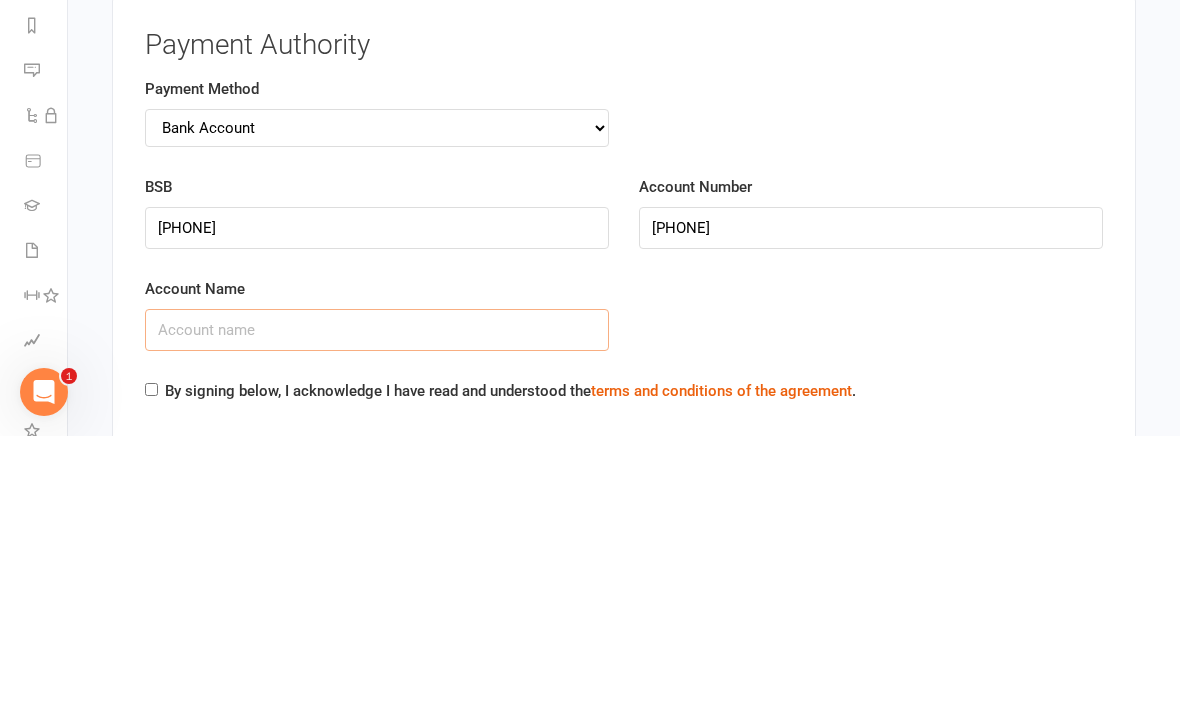 click on "Account Name" at bounding box center (377, 607) 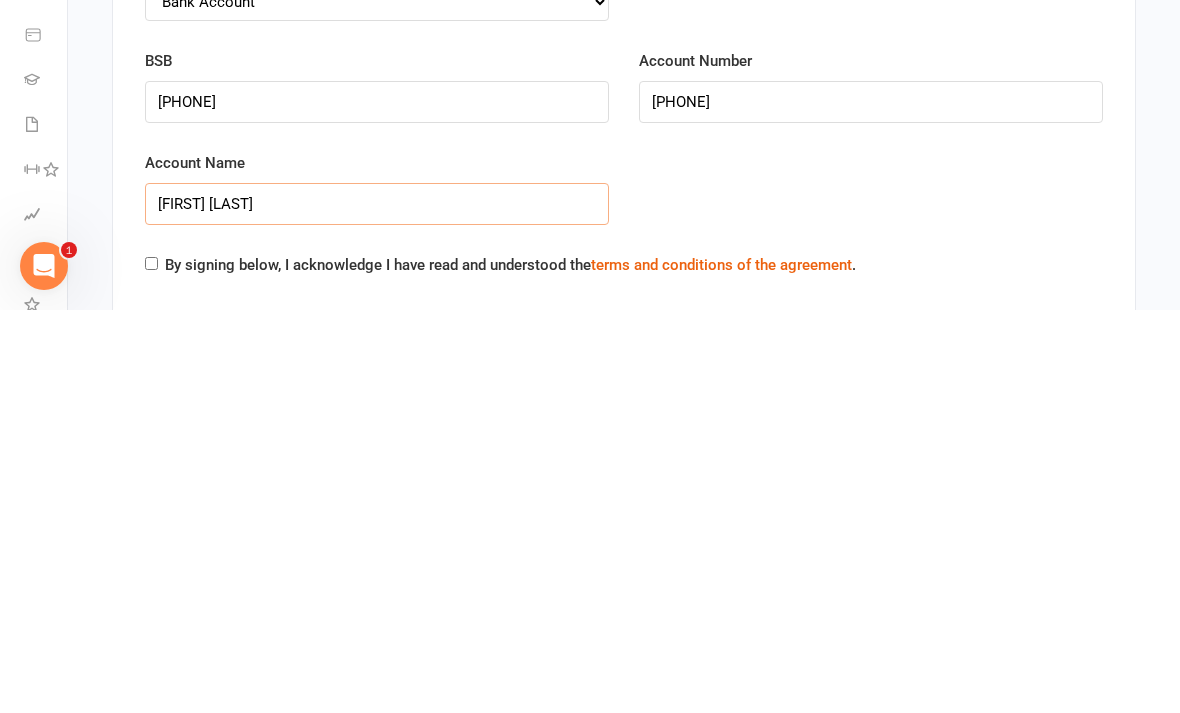 click on "[FIRST] [LAST]" at bounding box center (377, 607) 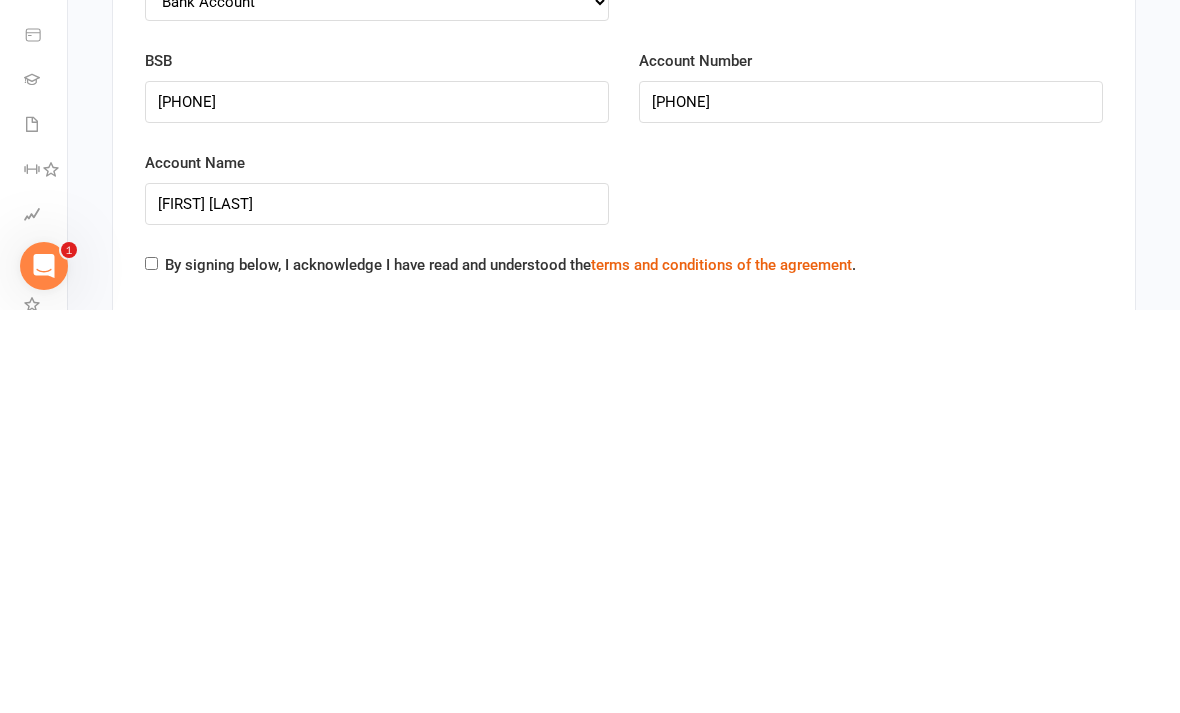 click on "By signing below, I acknowledge I have read and understood the  terms and conditions of the agreement ." at bounding box center (151, 666) 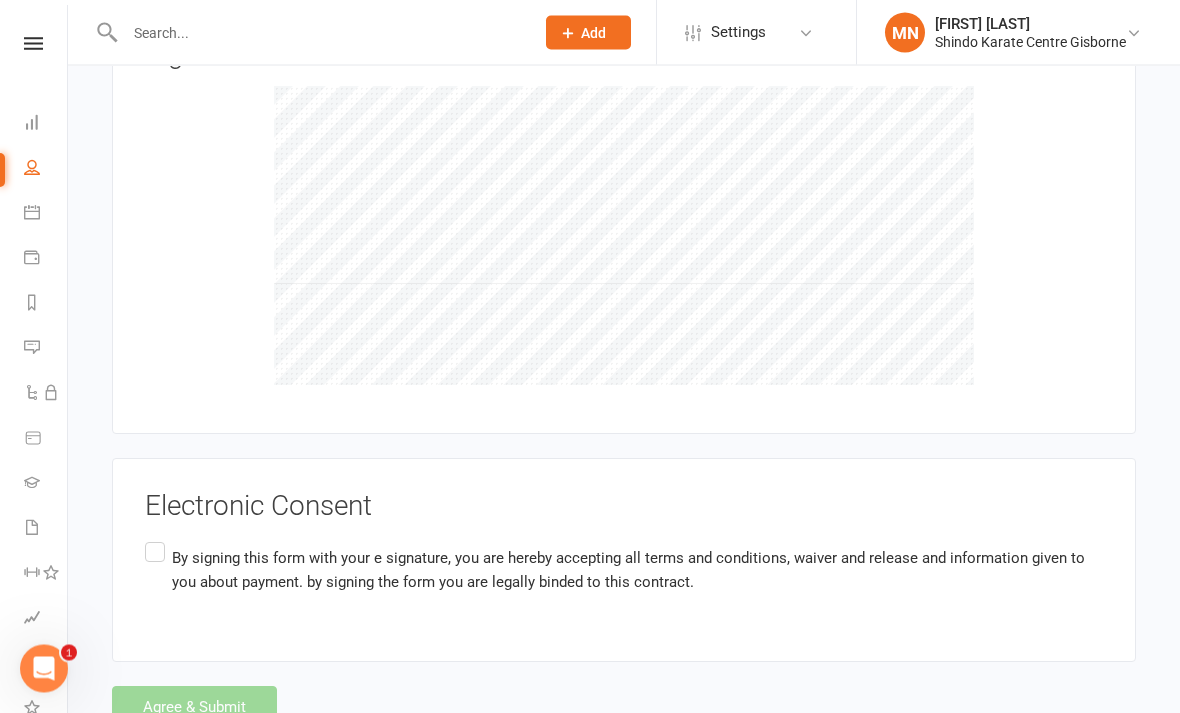 scroll, scrollTop: 3557, scrollLeft: 0, axis: vertical 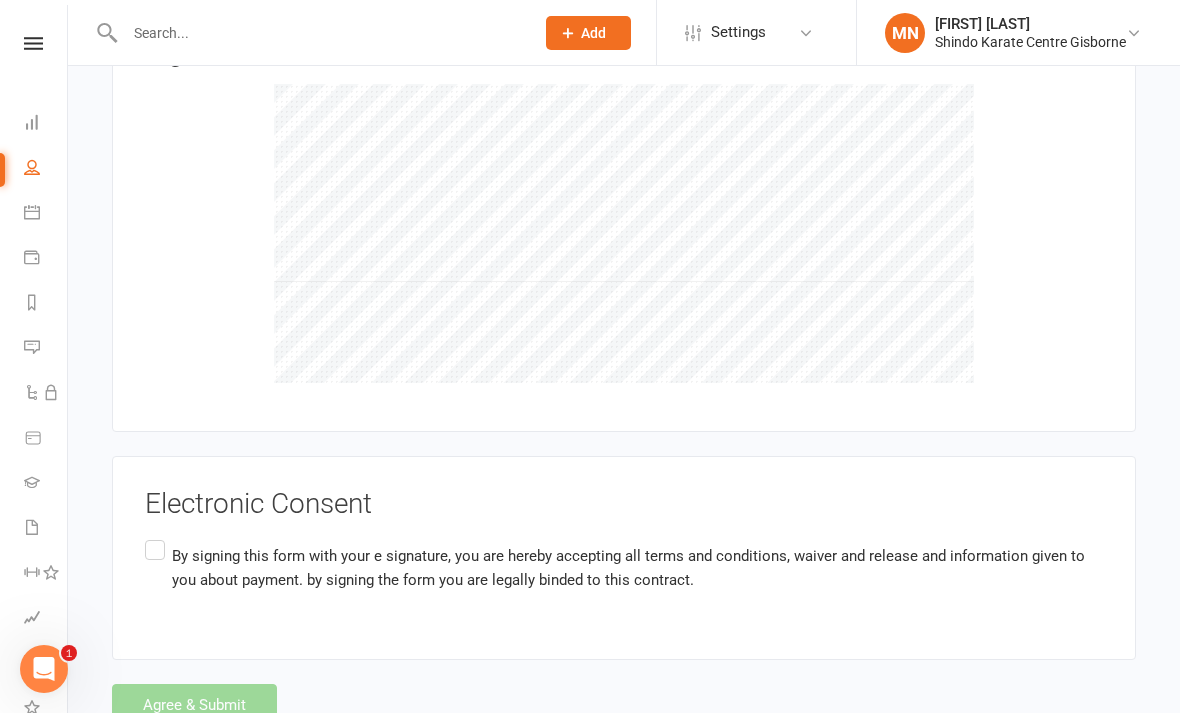 click on "By signing this form with your e signature, you are hereby accepting all terms and conditions, waiver and release and information given to you about payment. by signing the form you are legally binded to this contract." at bounding box center (624, 567) 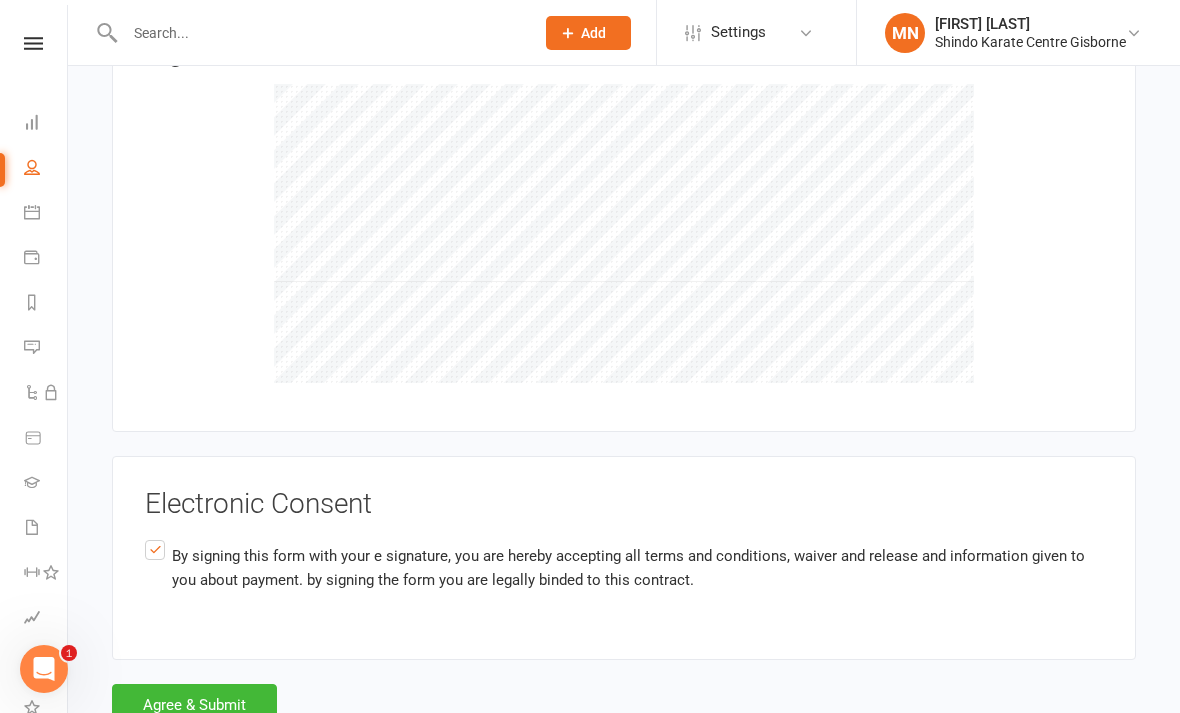 click on "Agree & Submit" at bounding box center [194, 705] 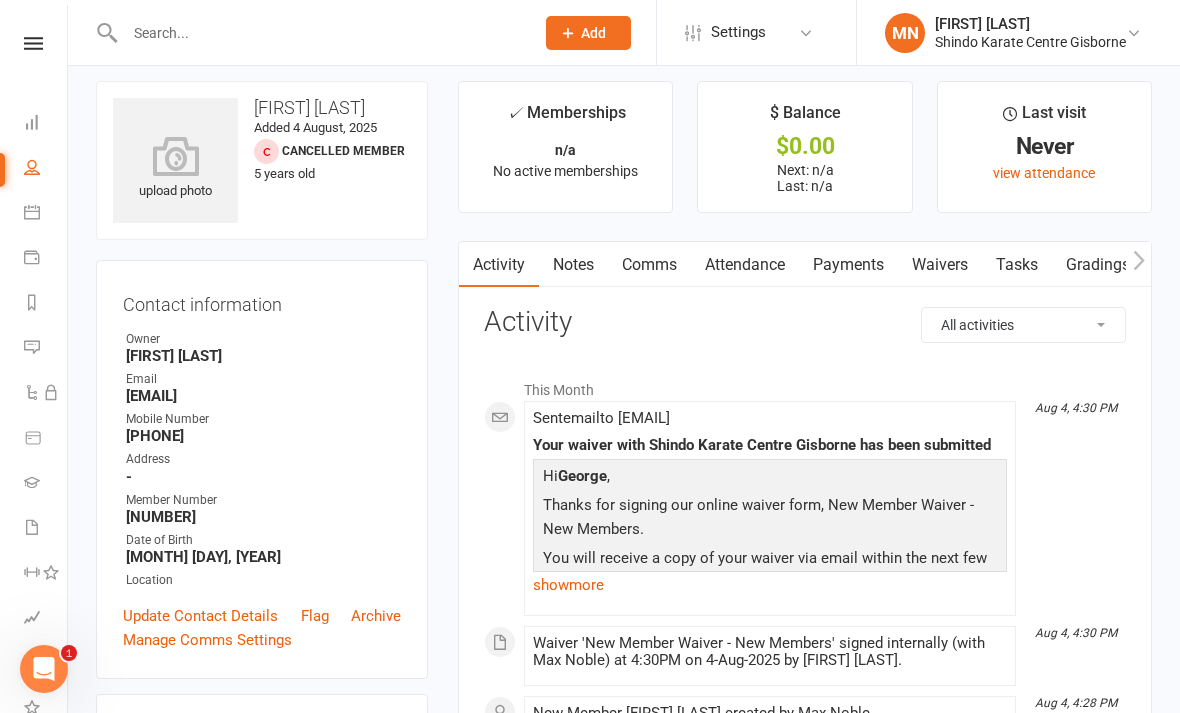 scroll, scrollTop: 0, scrollLeft: 0, axis: both 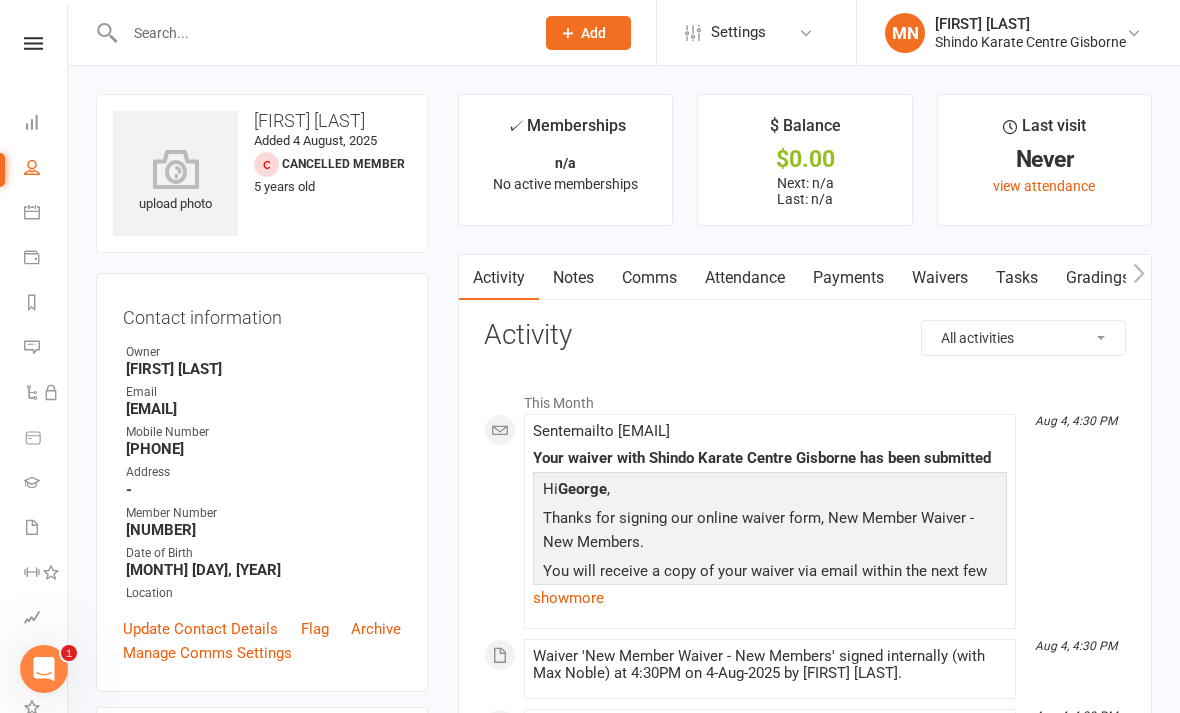 click on "People" at bounding box center (46, 169) 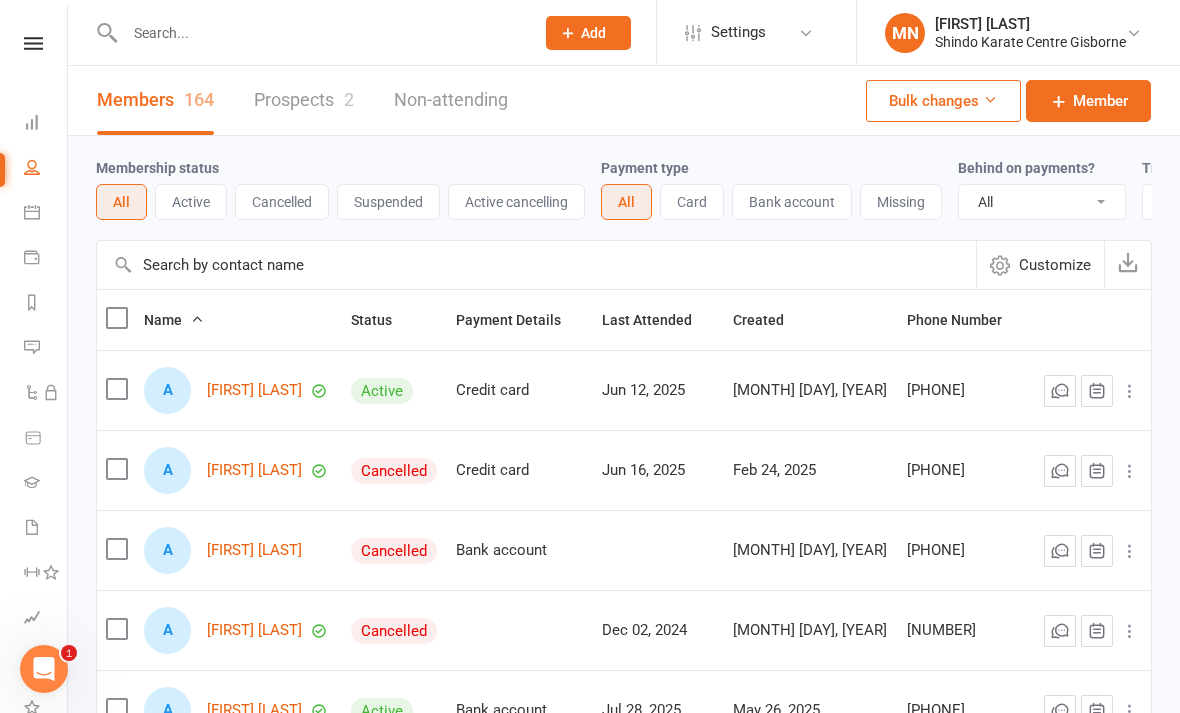 click at bounding box center (319, 33) 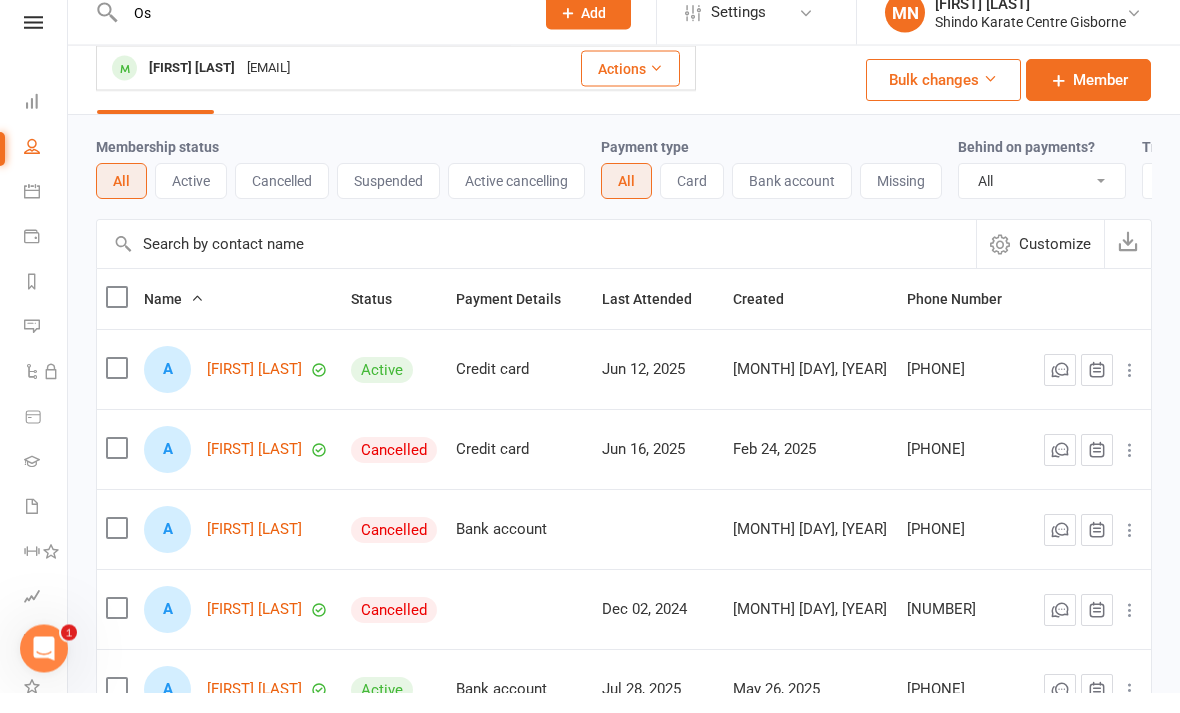 type on "O" 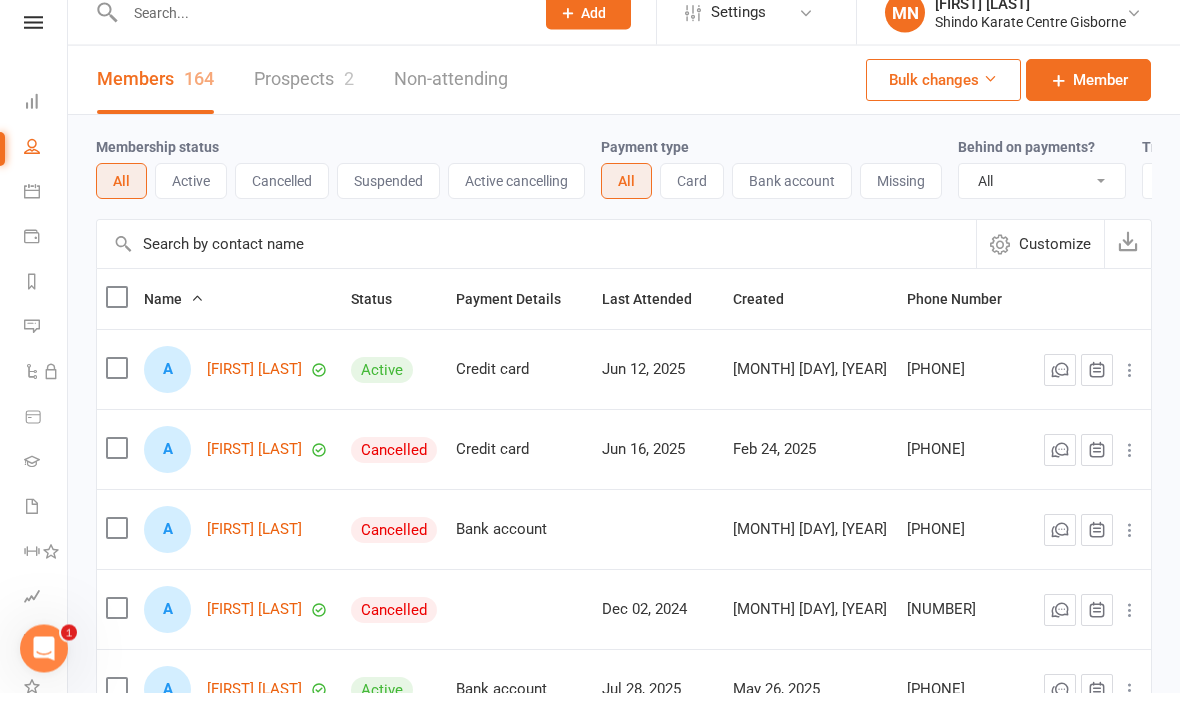 click at bounding box center (1092, 320) 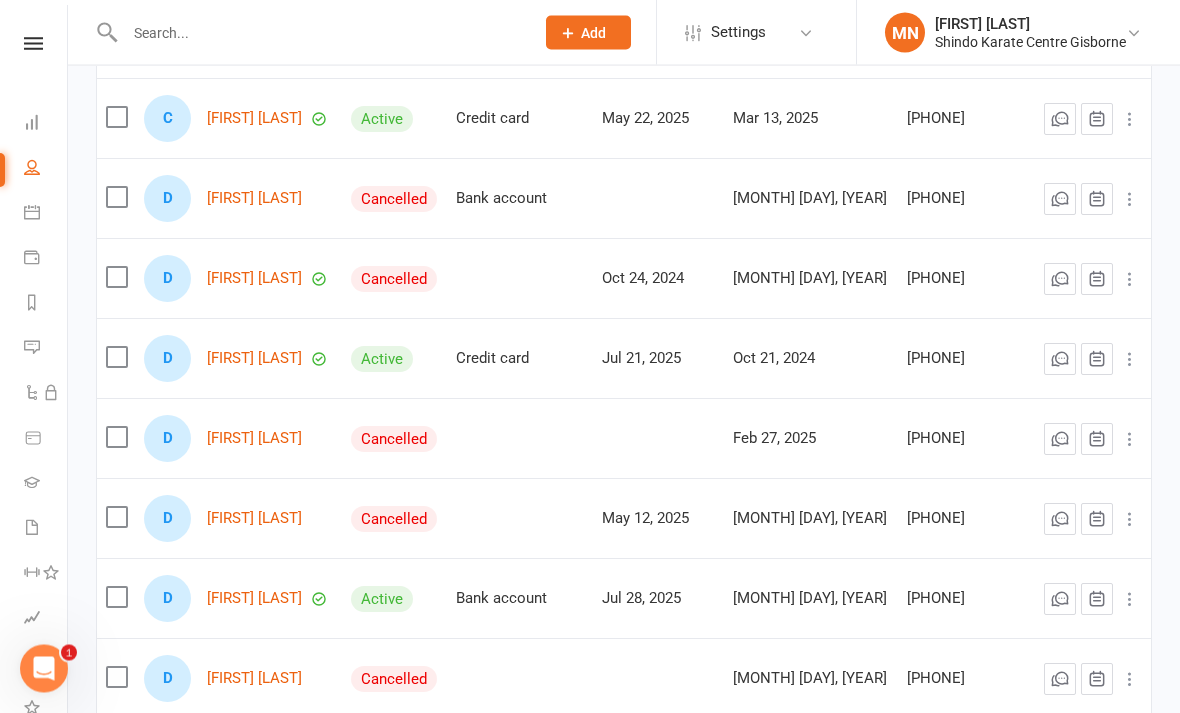 scroll, scrollTop: 2752, scrollLeft: 0, axis: vertical 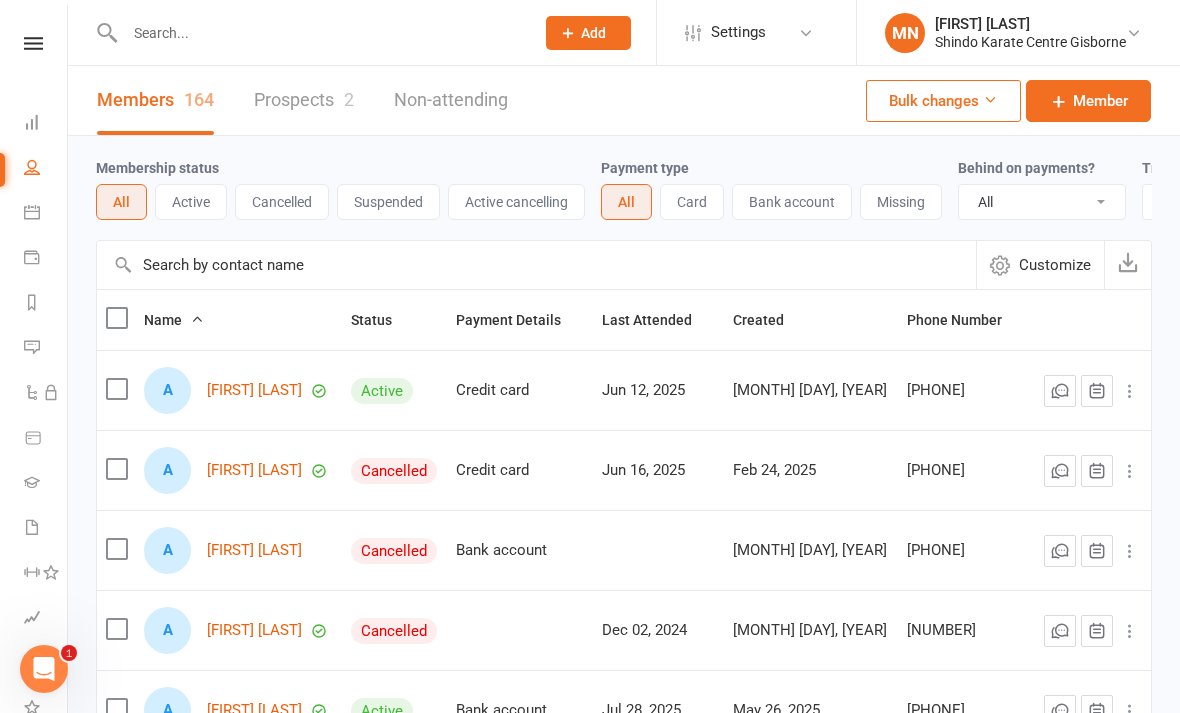 click at bounding box center [319, 33] 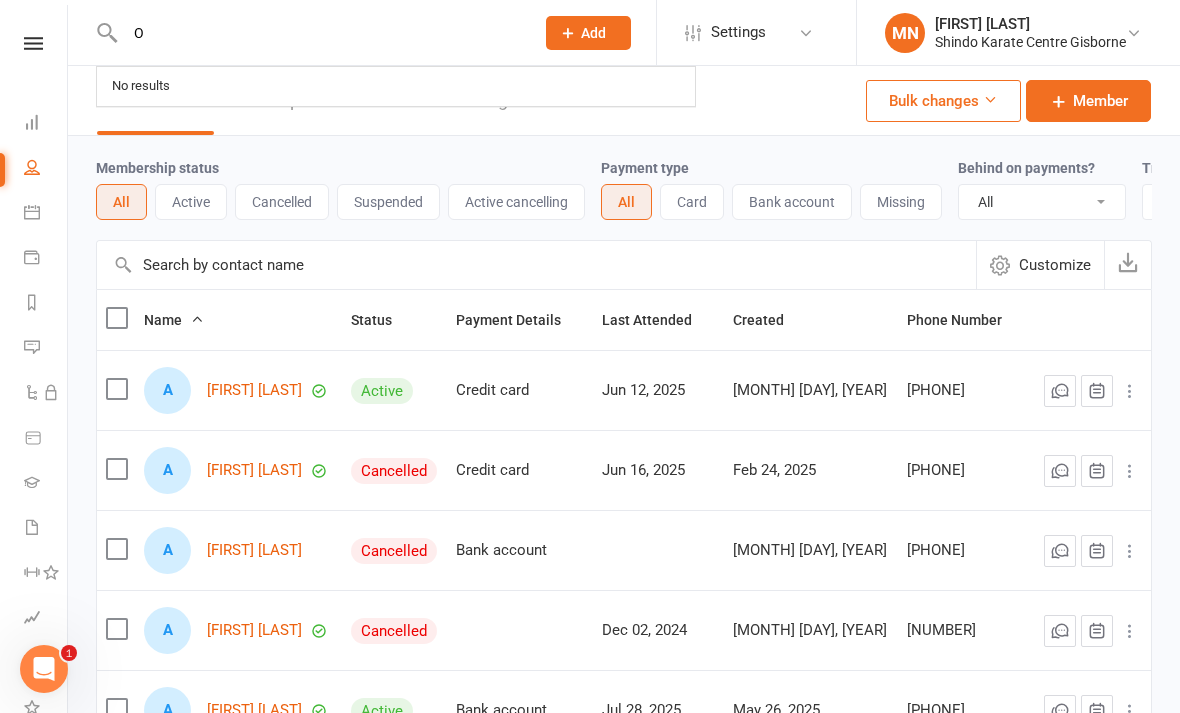type 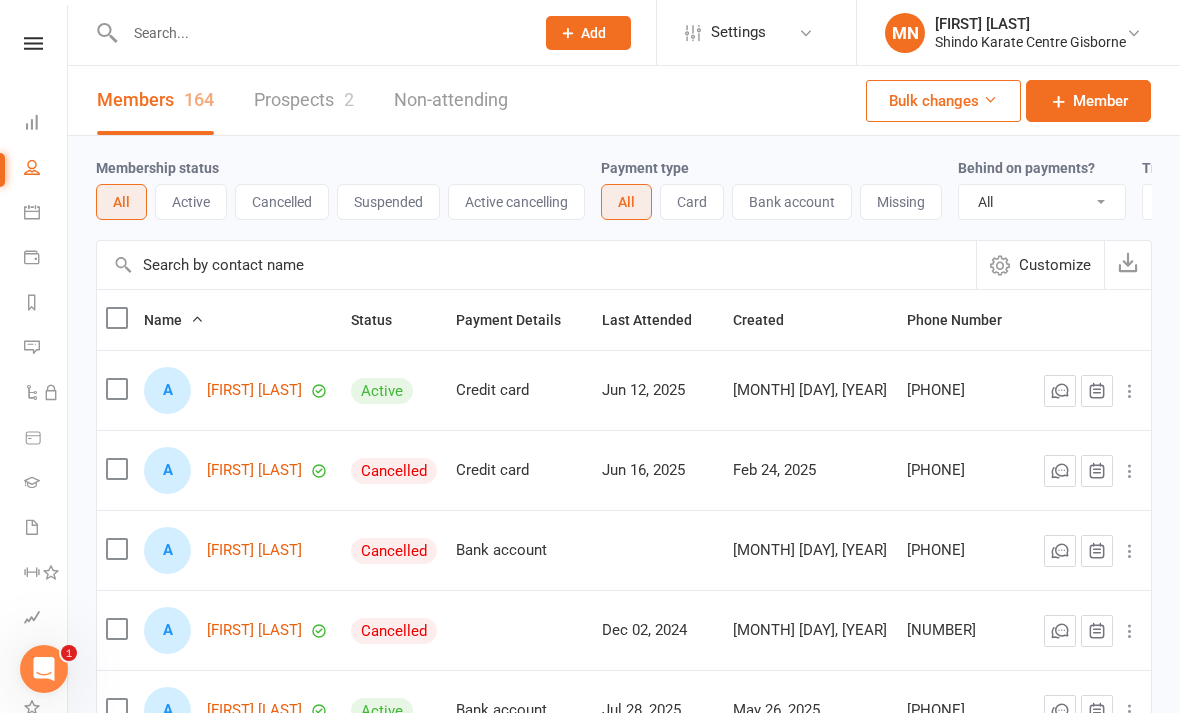 click on "Prospects 2" at bounding box center (304, 100) 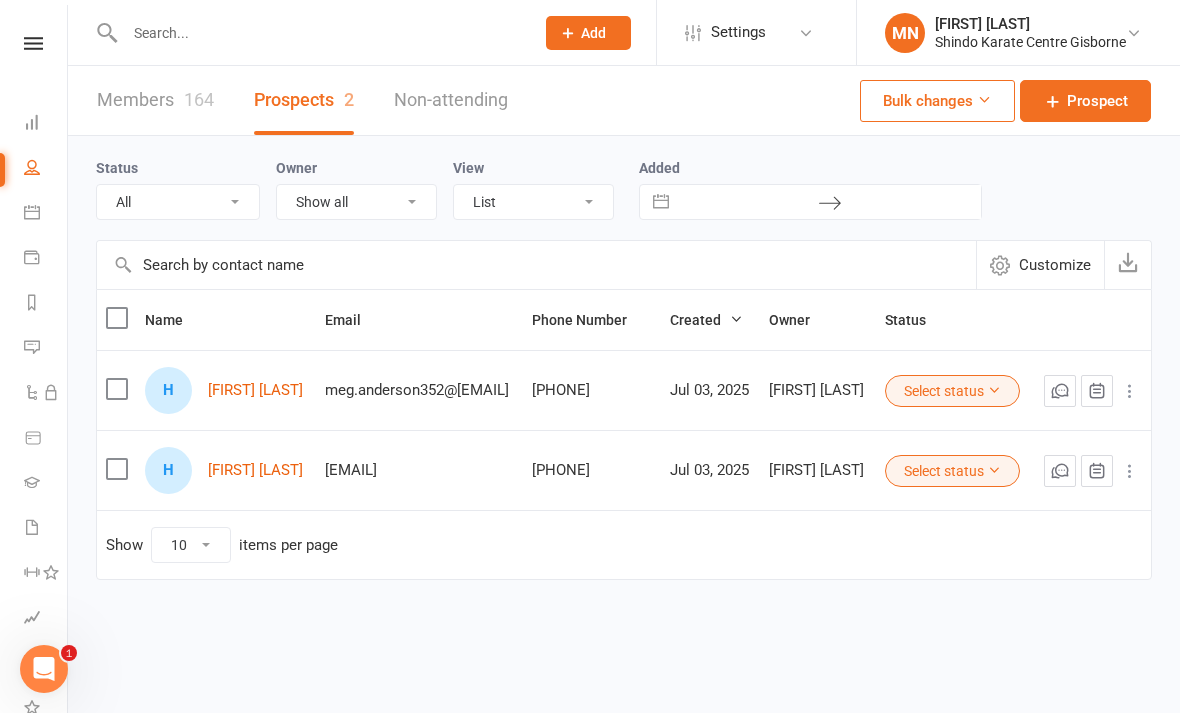 click on "Members 164" at bounding box center [155, 100] 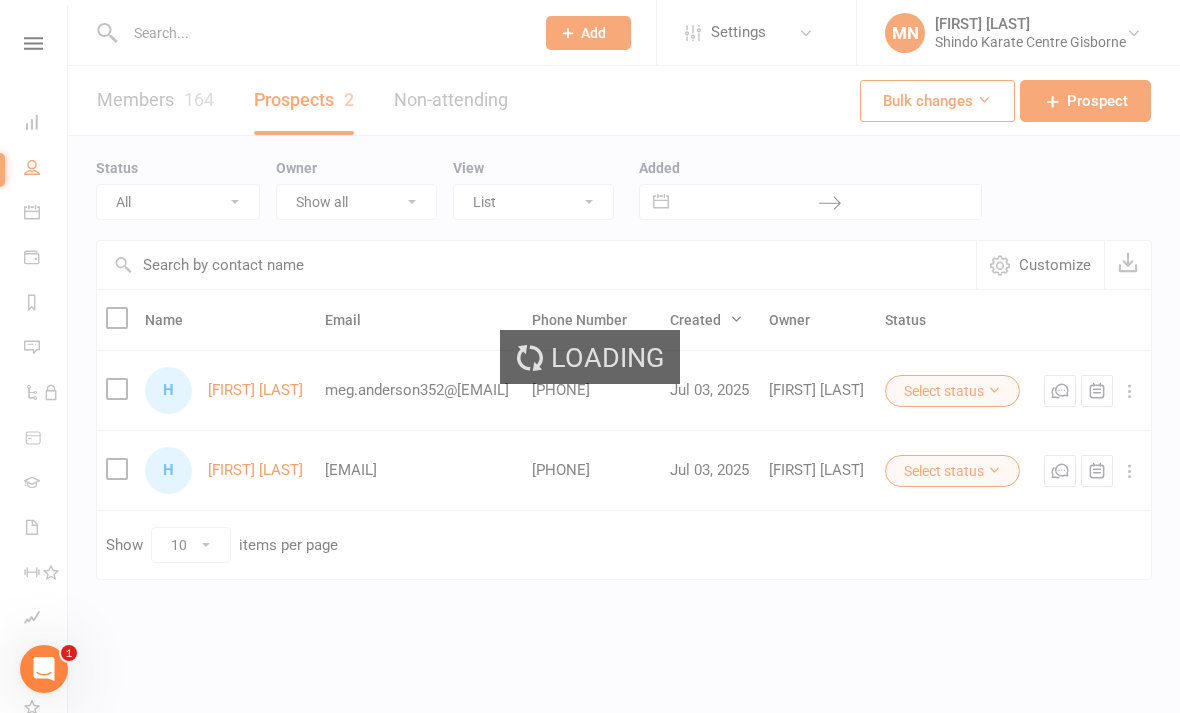 select on "100" 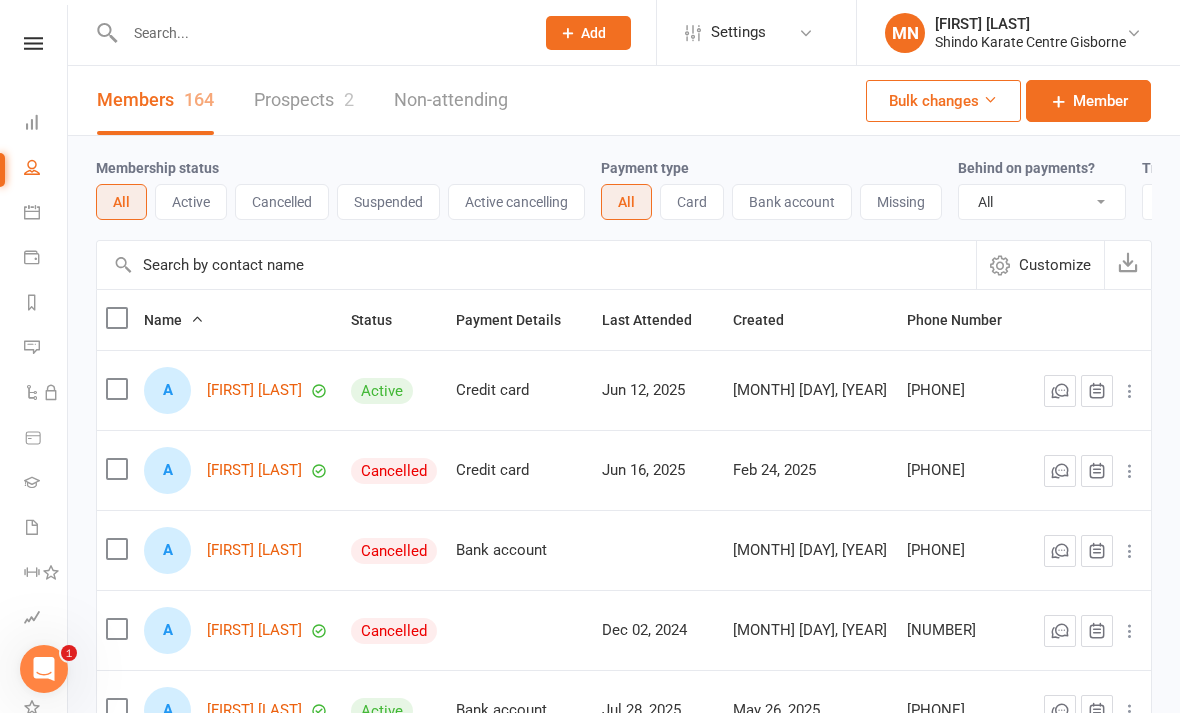 click at bounding box center (319, 33) 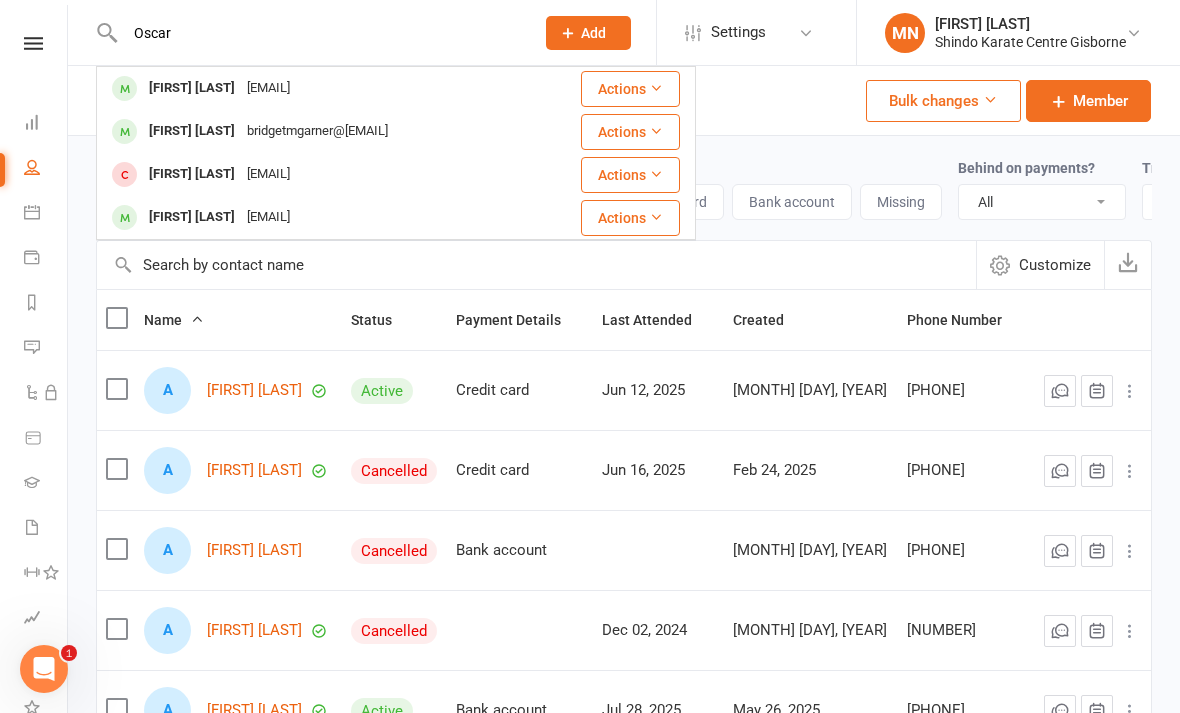 click on "Oscar" at bounding box center (319, 33) 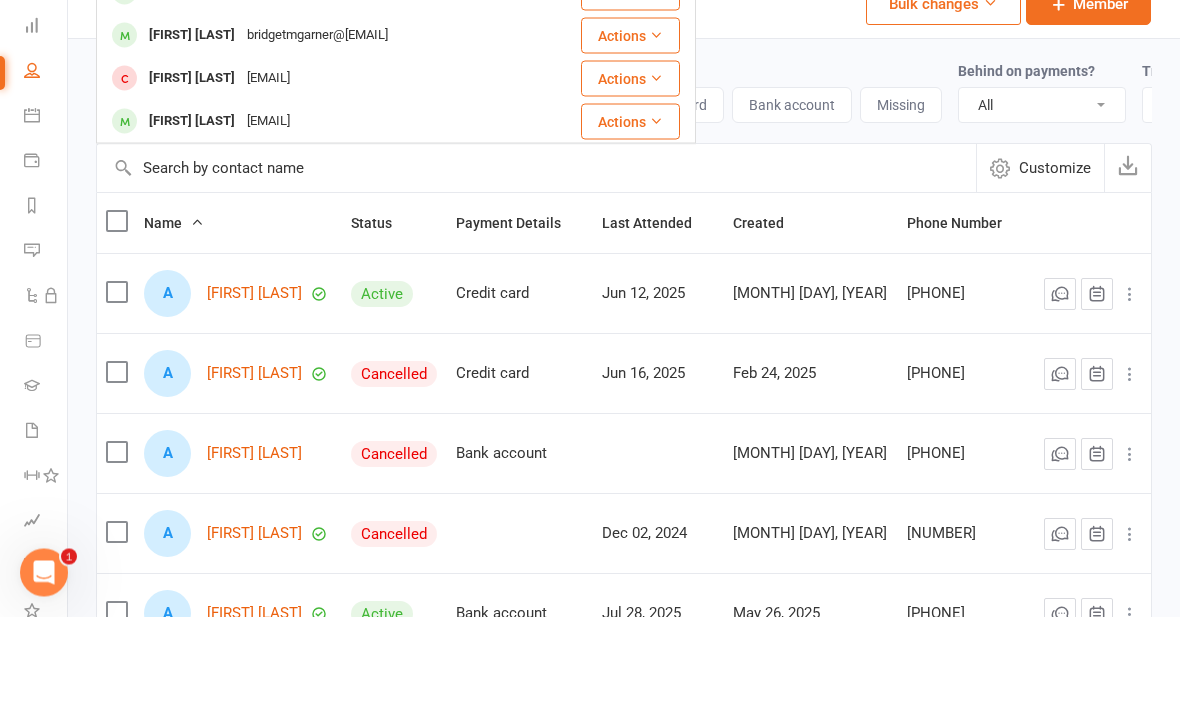 scroll, scrollTop: 0, scrollLeft: 0, axis: both 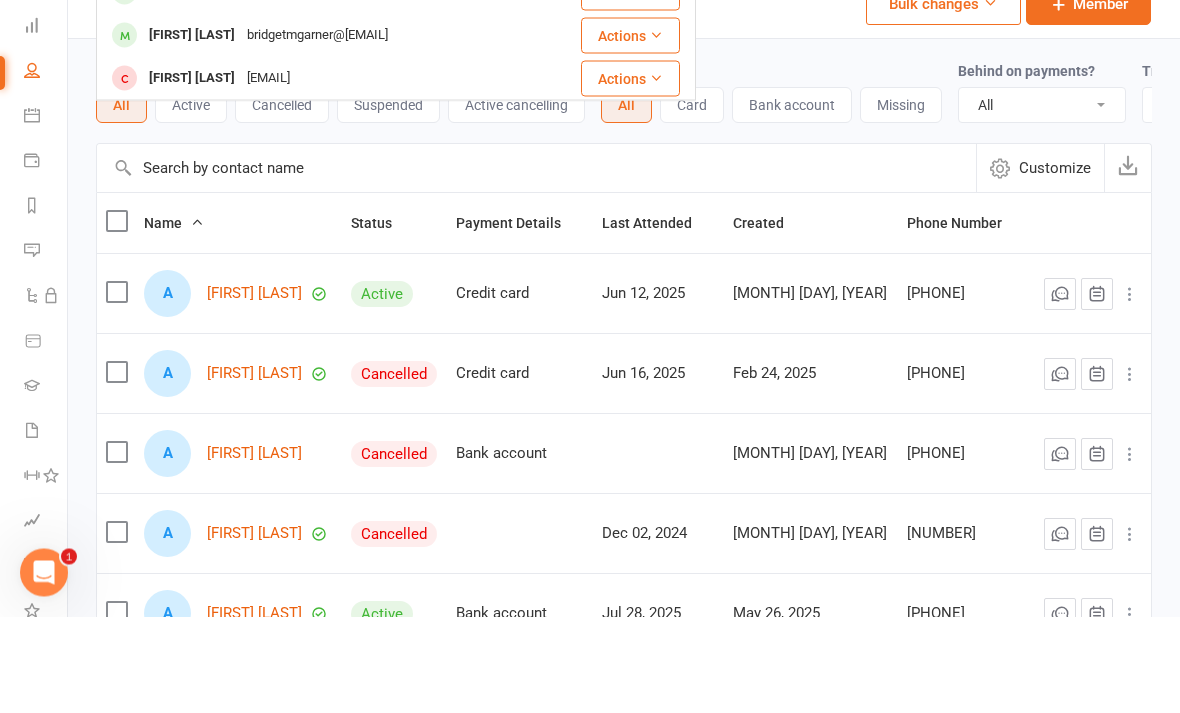 type on "Osca" 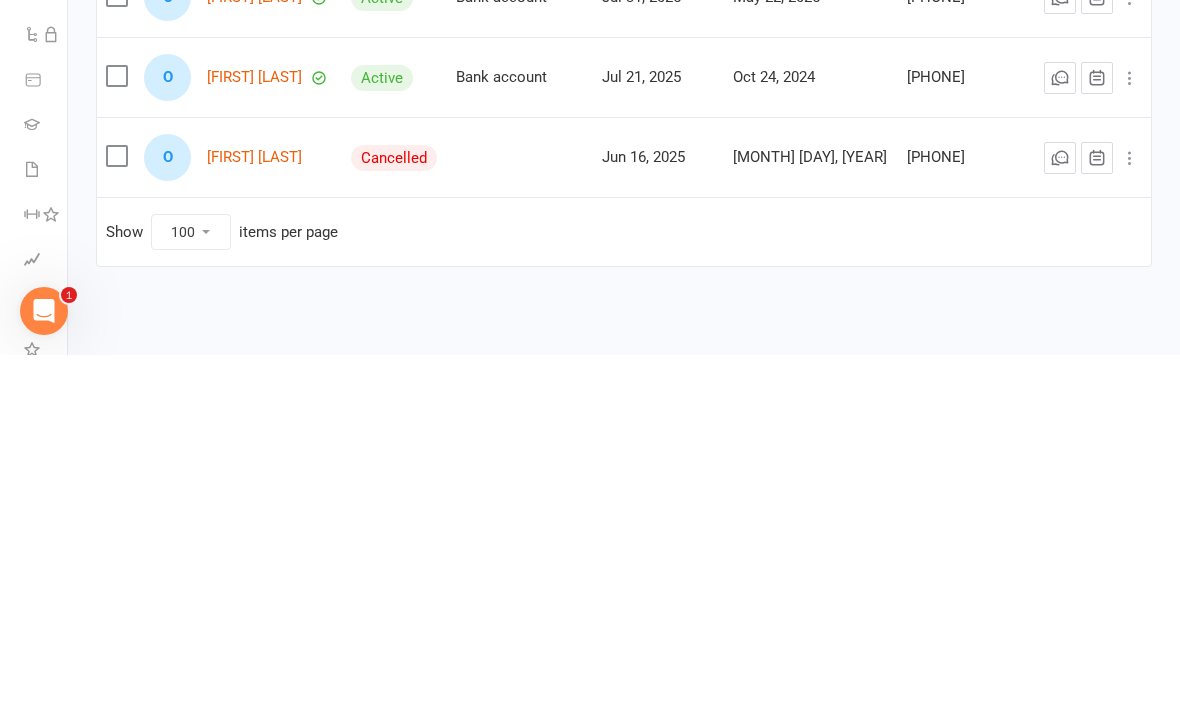 scroll, scrollTop: 36, scrollLeft: 0, axis: vertical 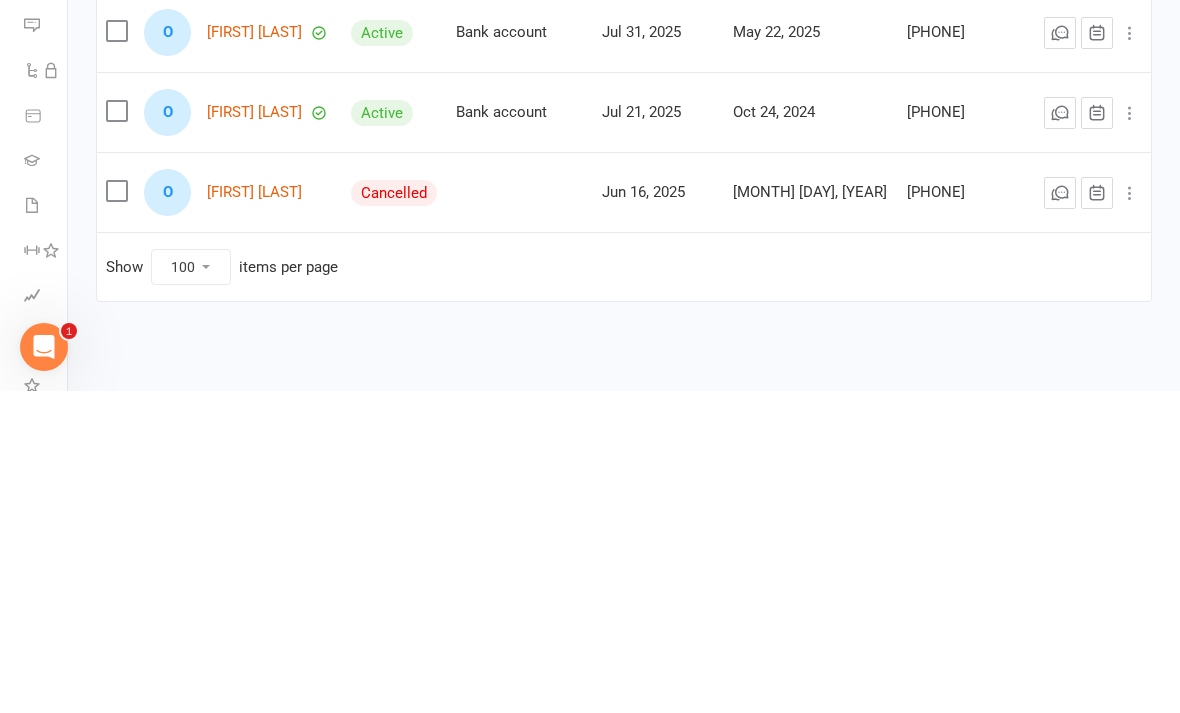 type on "Oscar" 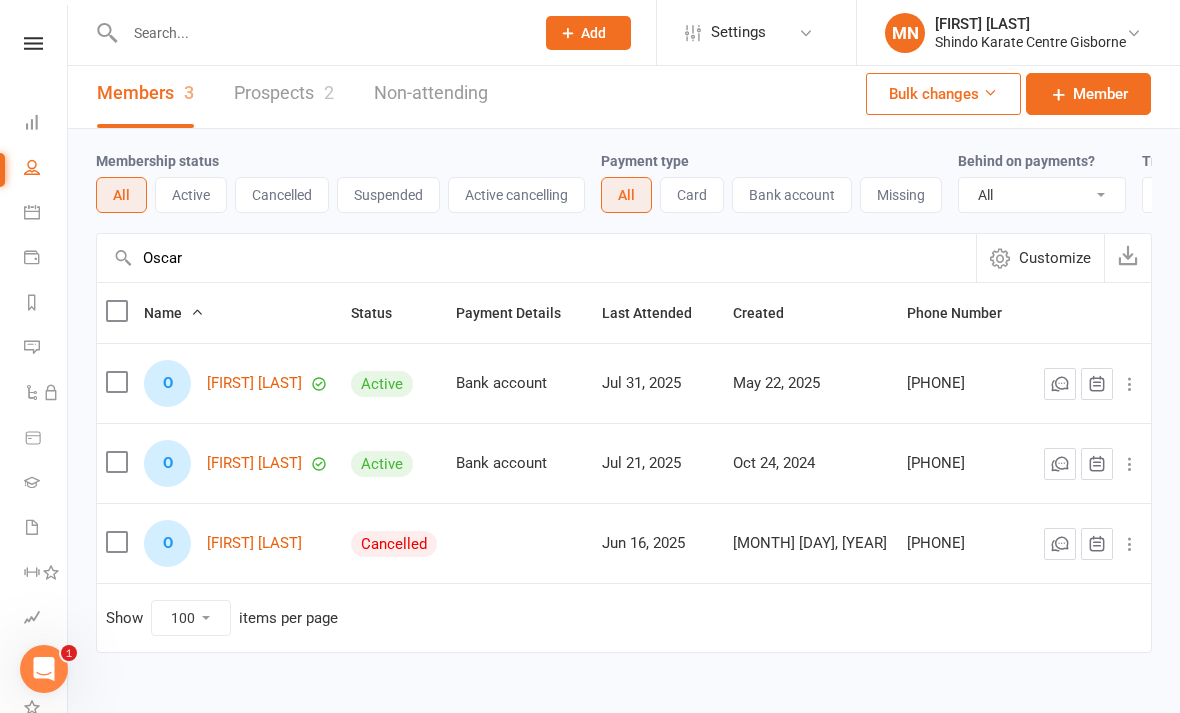 scroll, scrollTop: 0, scrollLeft: 0, axis: both 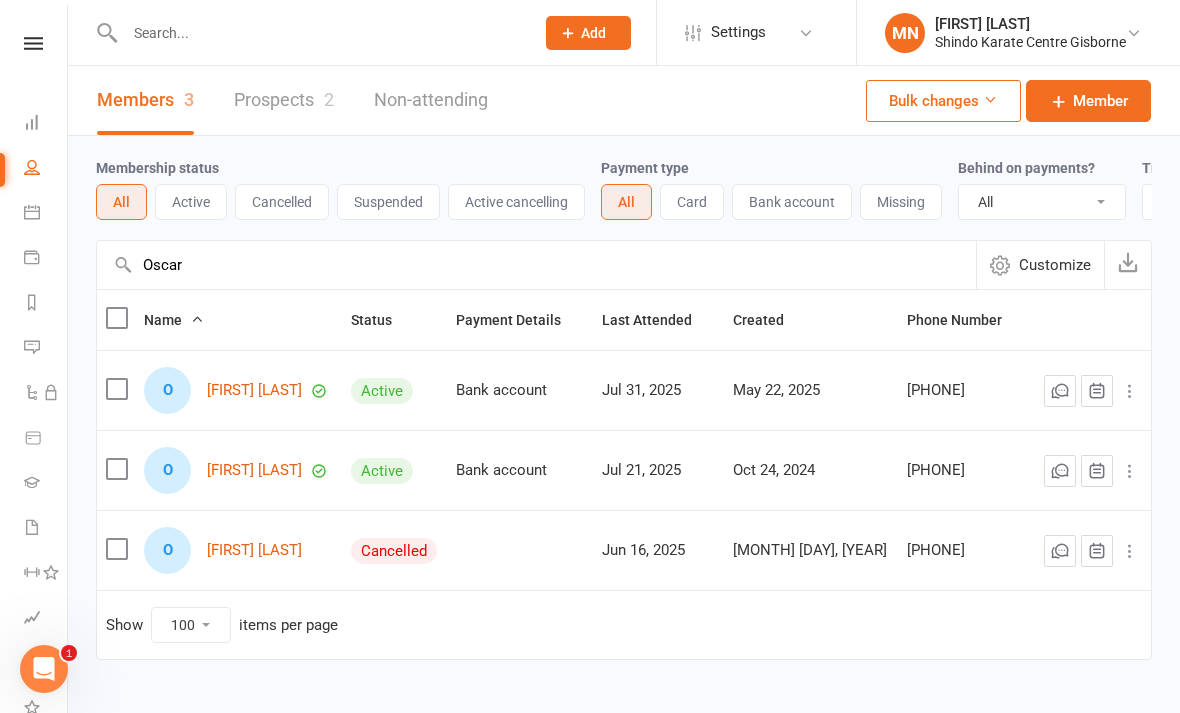 click on "Add" 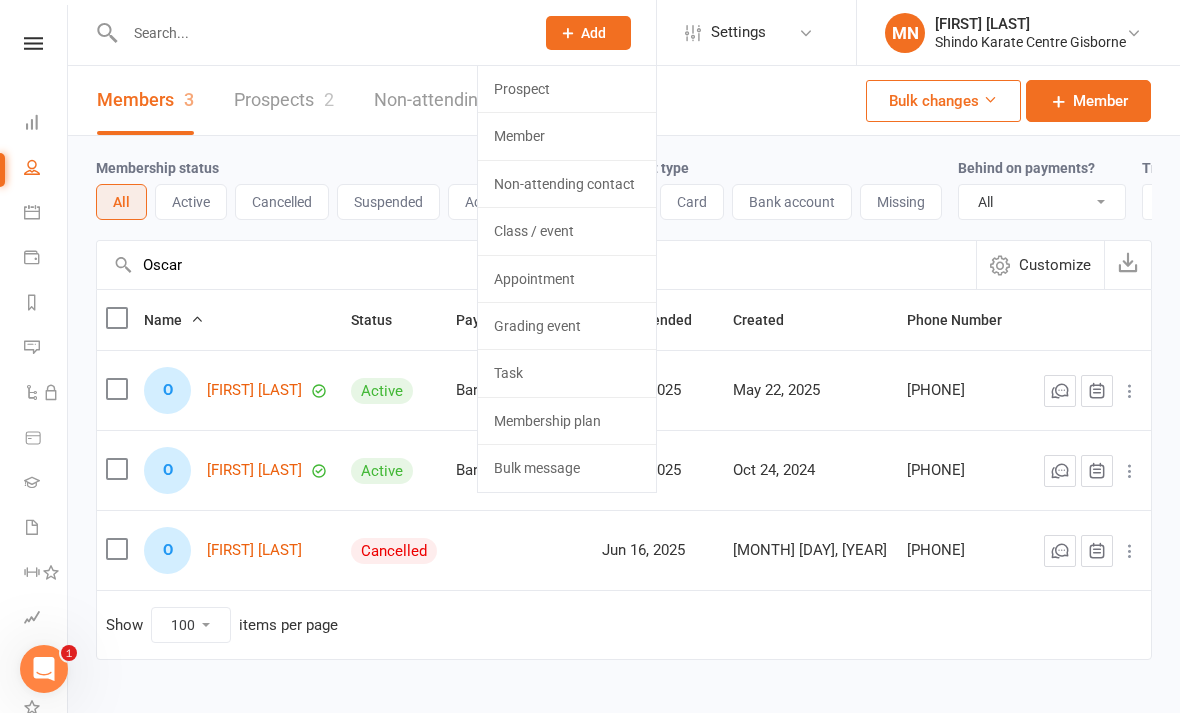 click on "Member" 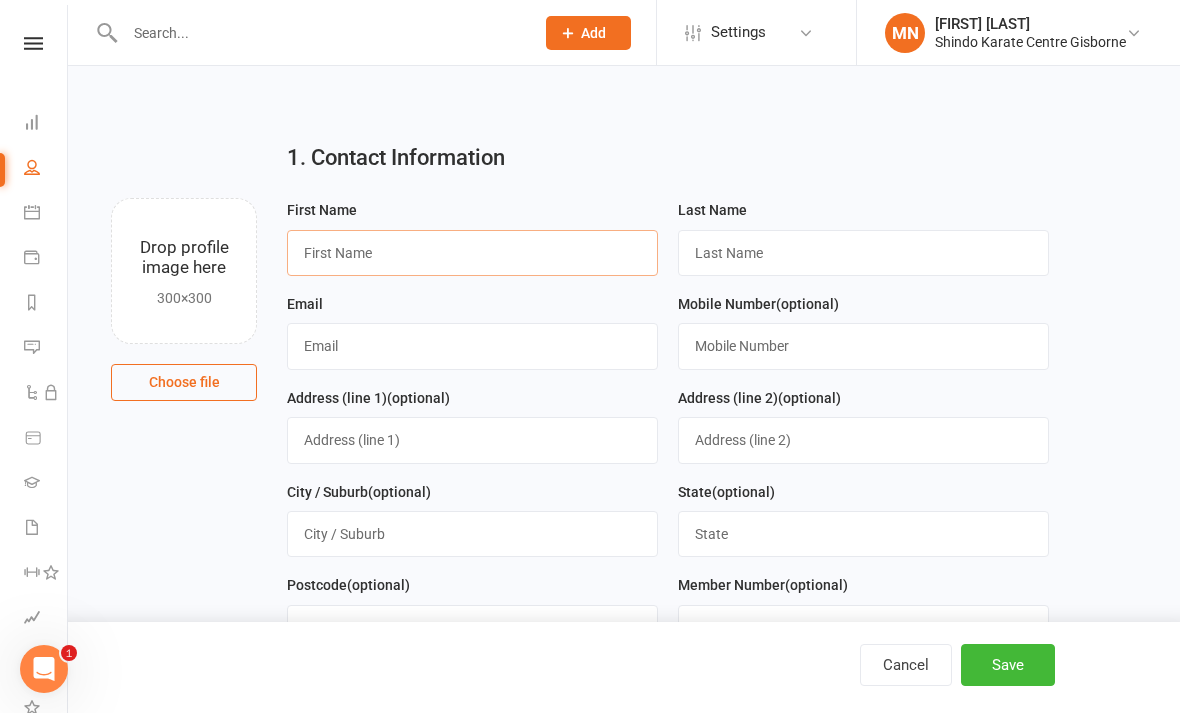 click at bounding box center (472, 253) 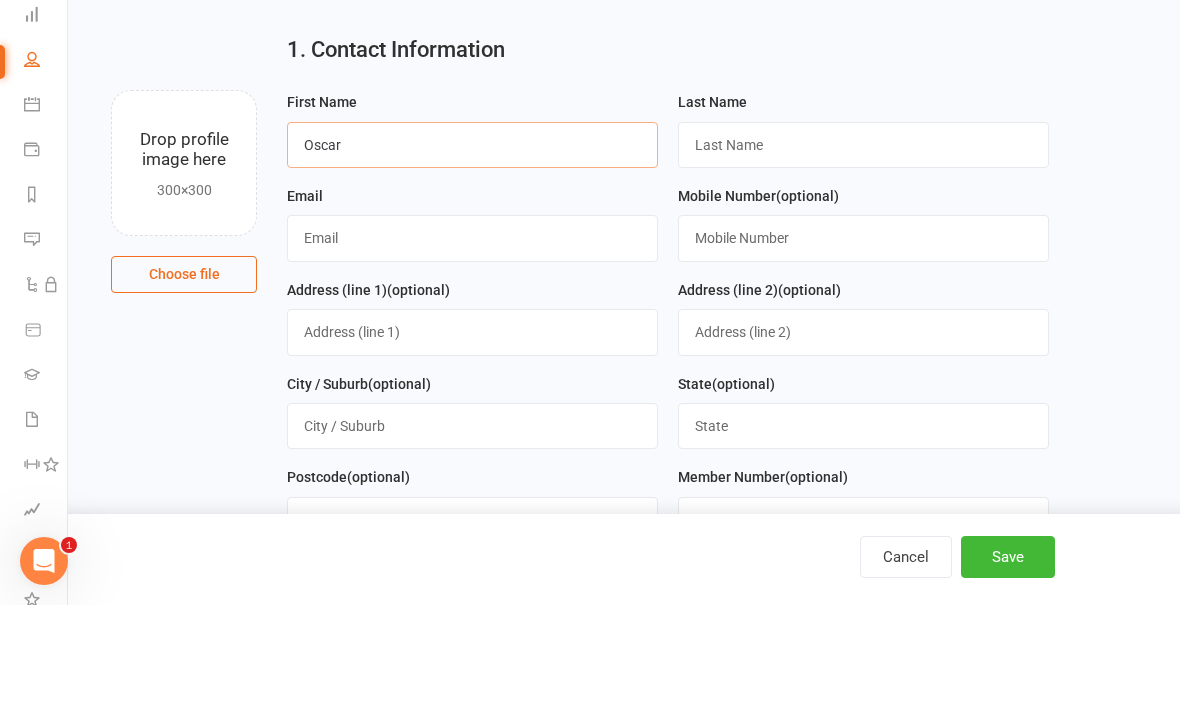 type on "Oscar" 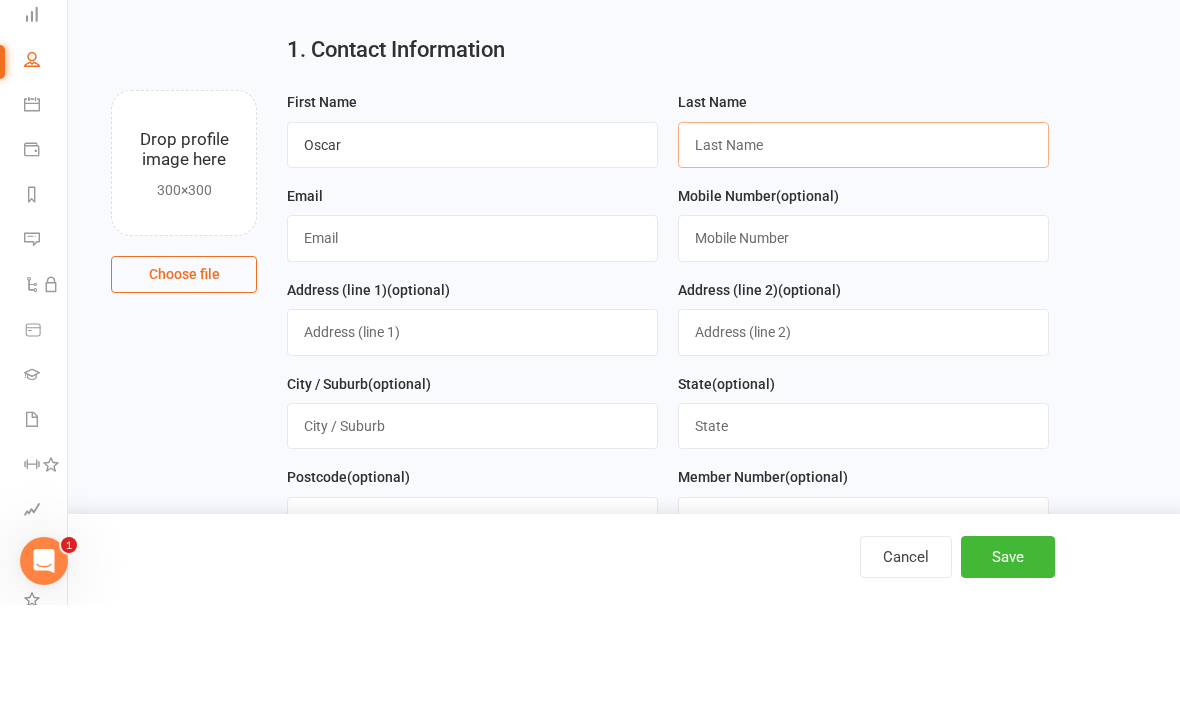 click at bounding box center (863, 253) 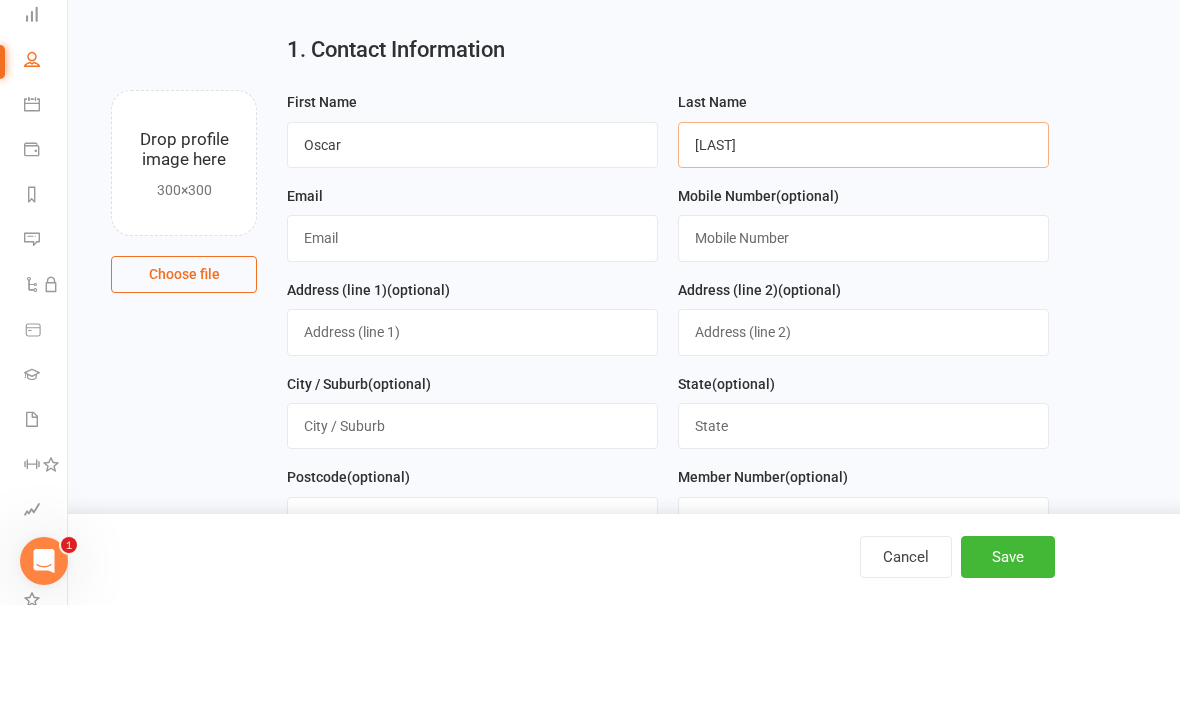 type on "[LAST]" 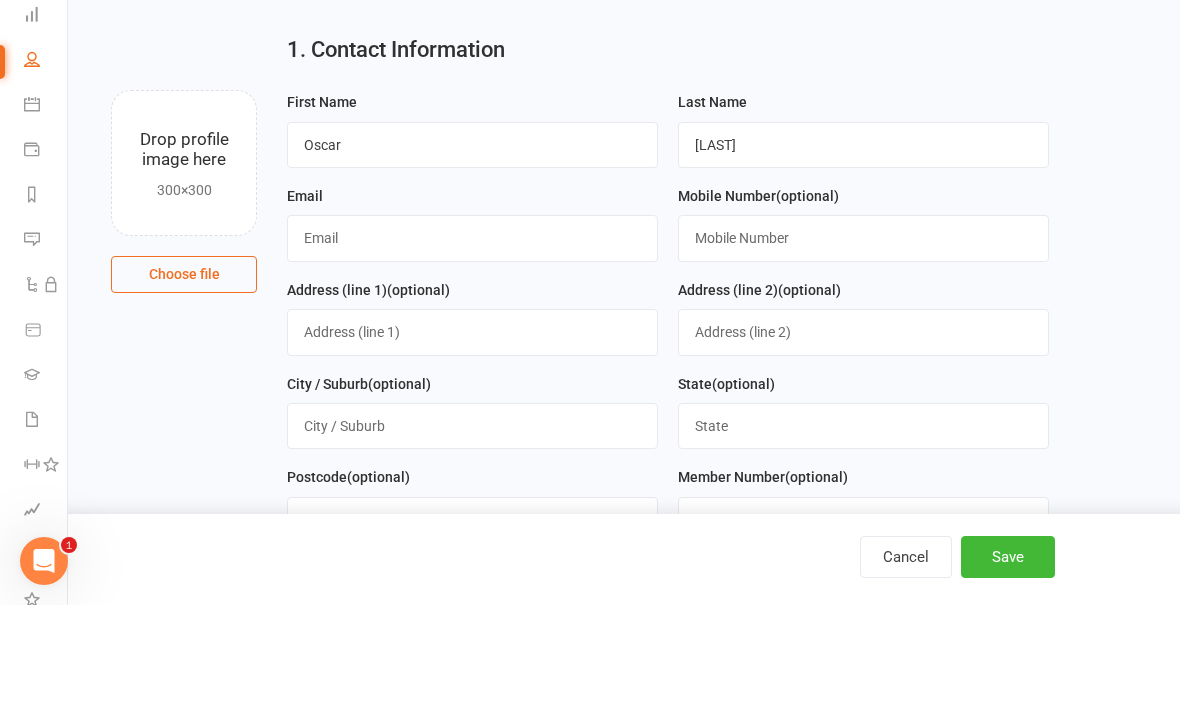 click at bounding box center [472, 346] 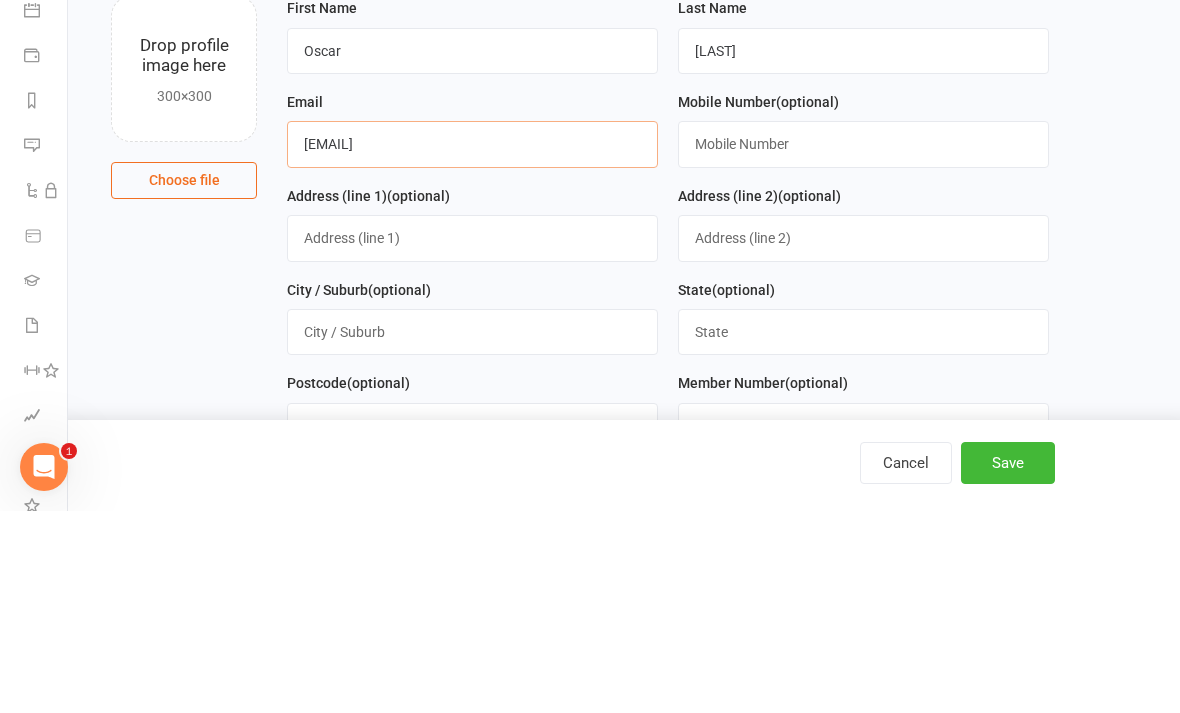 type on "[EMAIL]" 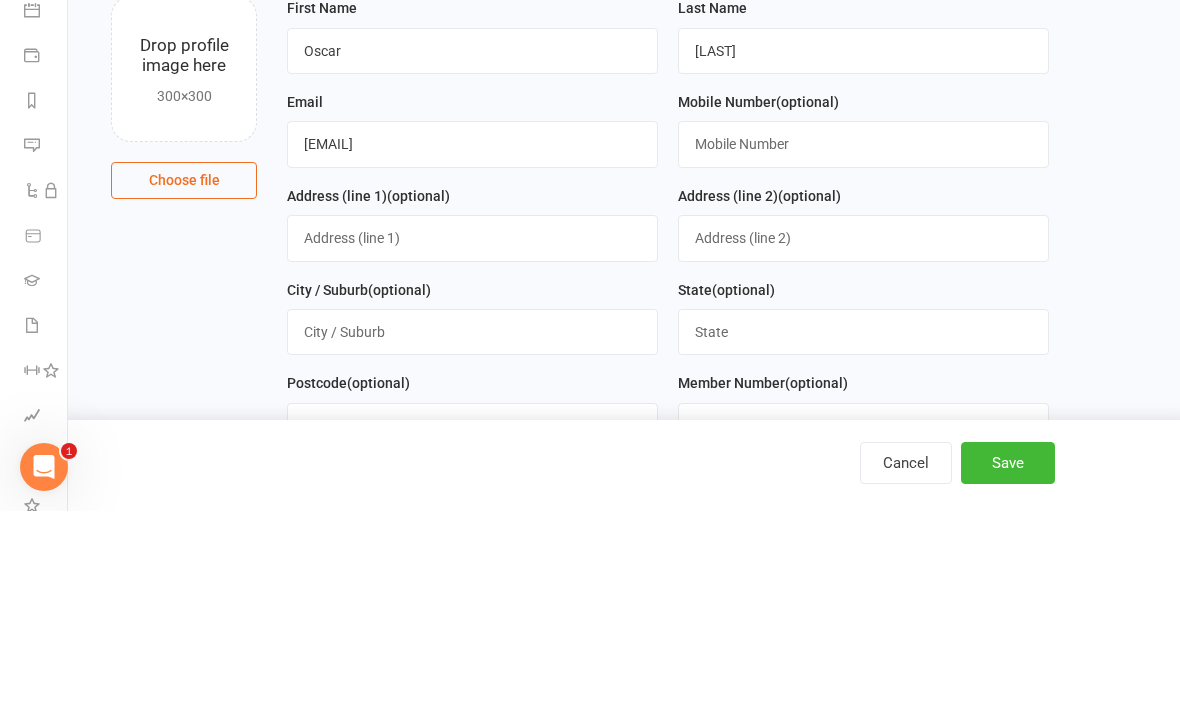 click at bounding box center (863, 346) 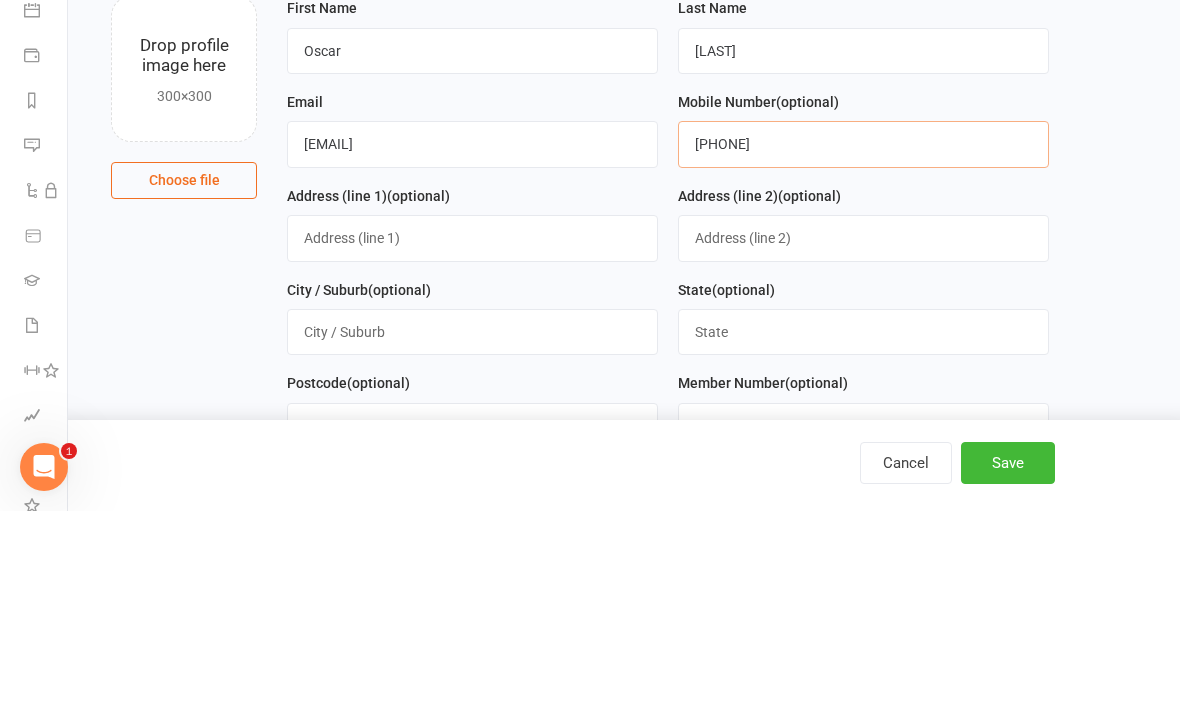 type on "[PHONE]" 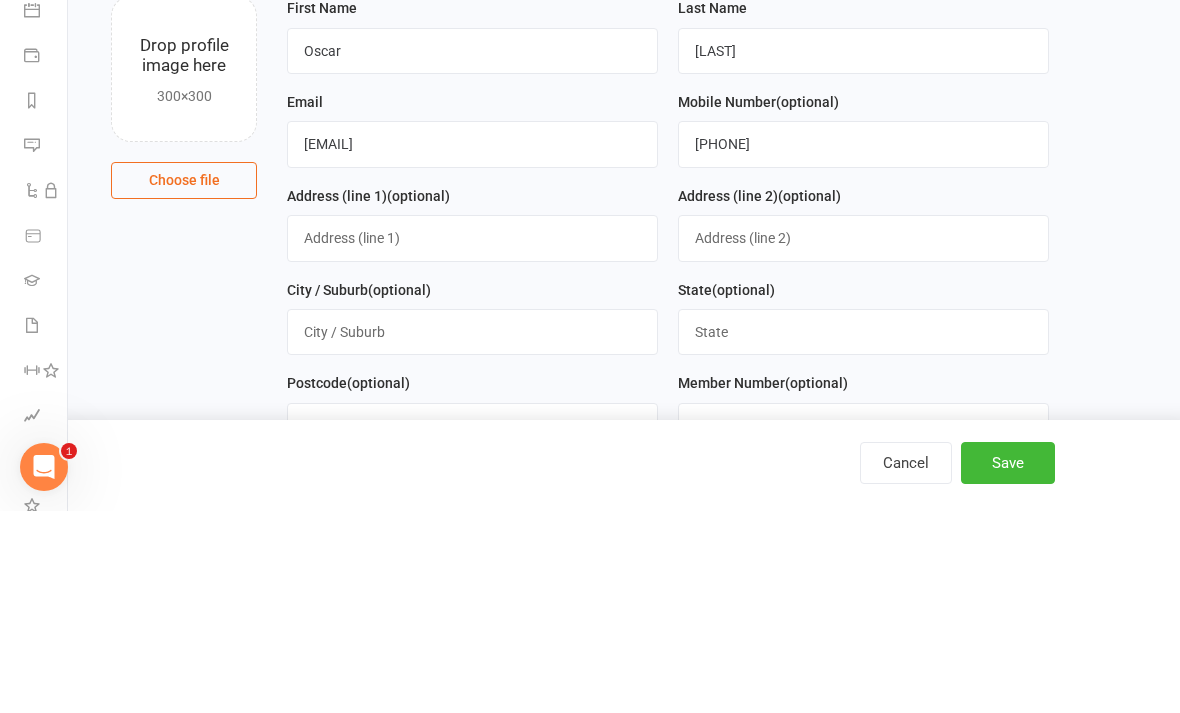click on "1. Contact Information  Drop profile image here 300×300 Choose file
First Name  [FIRST]
Last Name  [LAST]
Email  [EMAIL]
Mobile Number  (optional) [PHONE]
Address (line 1)  (optional)
Address (line 2)  (optional)
City / Suburb  [CITY]
State  [STATE]
Postcode  [POSTAL_CODE]
Member Number  (optional)
Date of Birth  (optional)
2021 - 2040
2021
2022
2023
2024
2025
2026
2027
2028
2029
2030
2031
2032
2033
2034
2035
2036
2037
2038
2039
2040
Owner  (optional) Select Owner Max Noble" at bounding box center [624, 836] 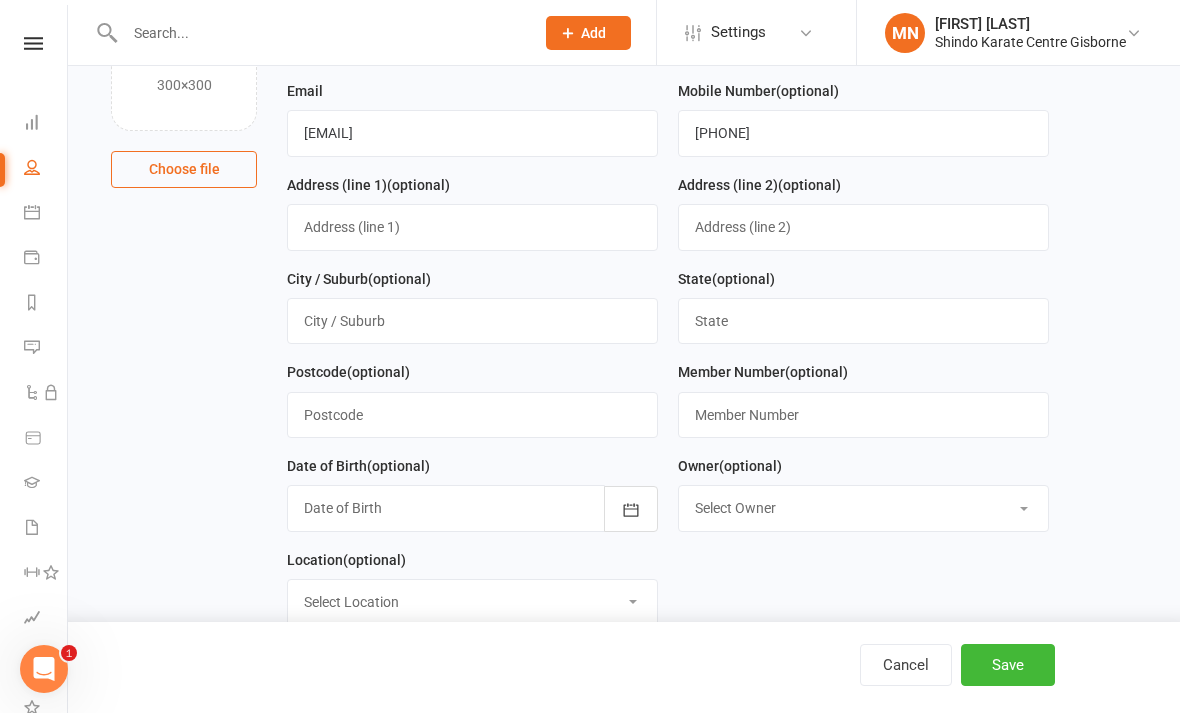 scroll, scrollTop: 240, scrollLeft: 0, axis: vertical 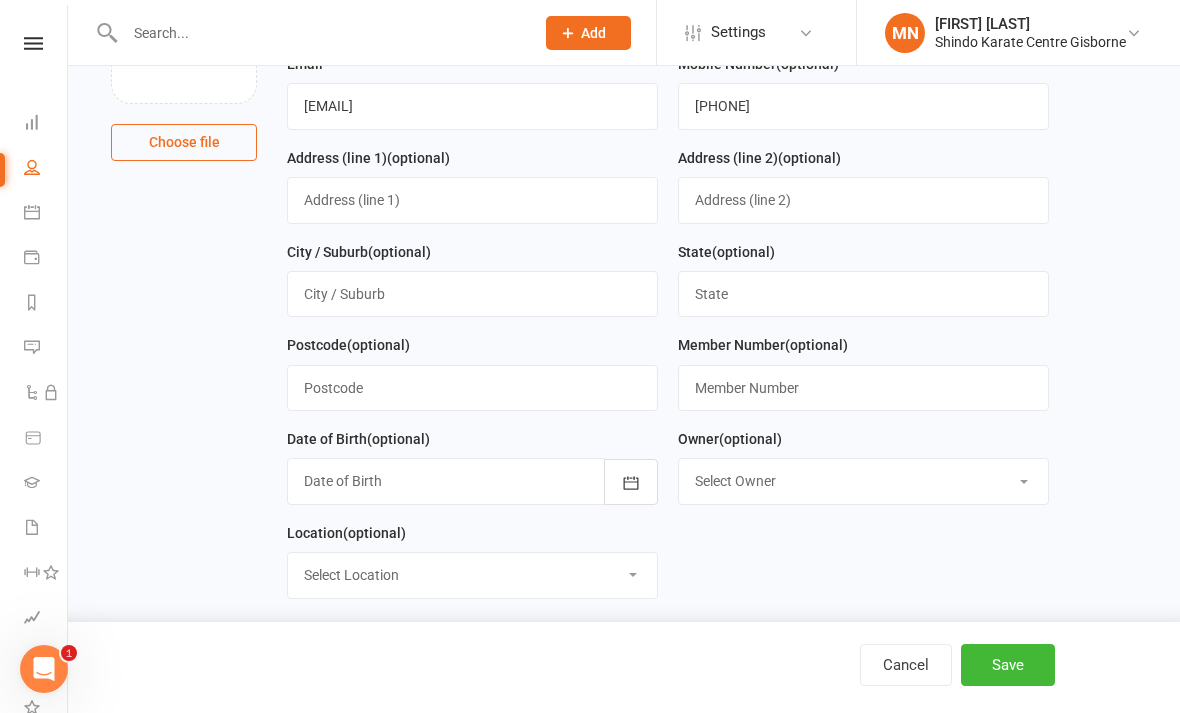 click 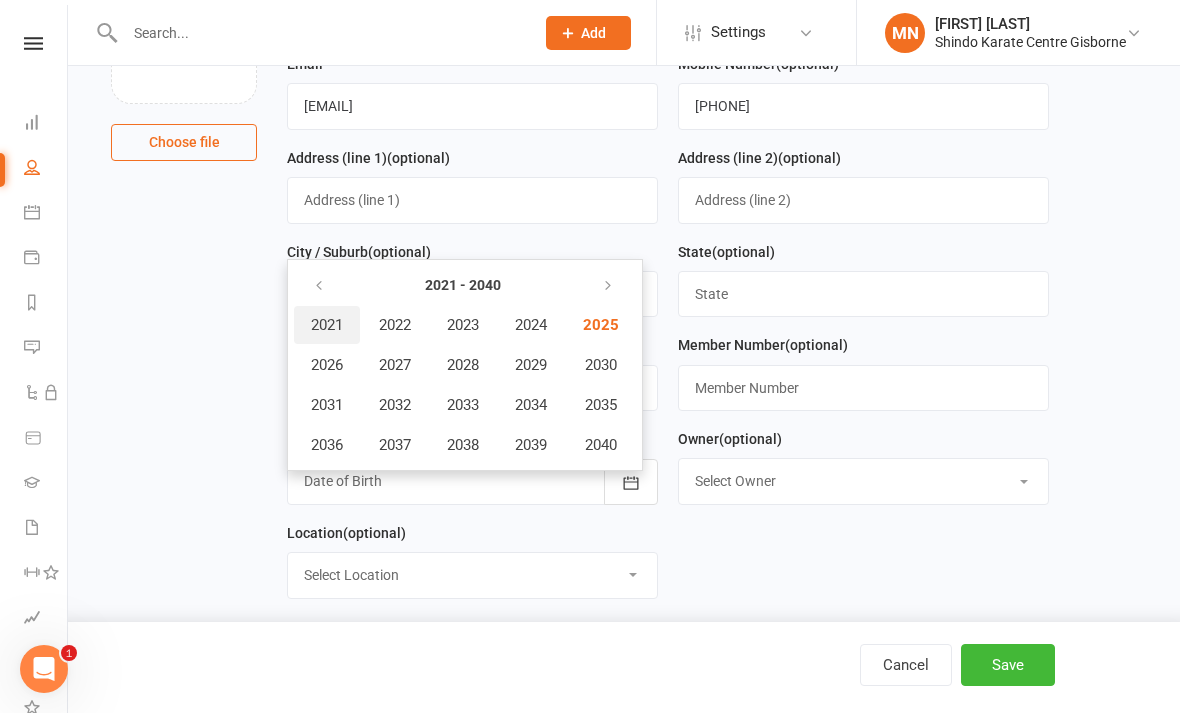 click on "2021" at bounding box center (327, 325) 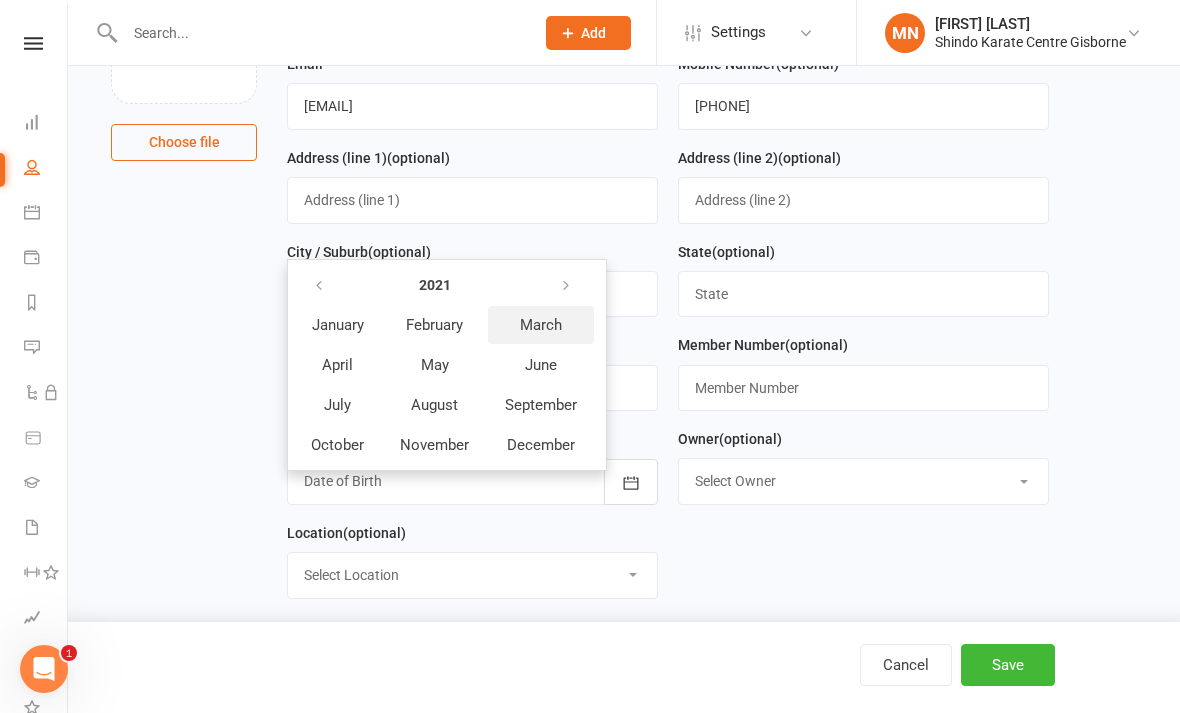 click on "March" at bounding box center [541, 325] 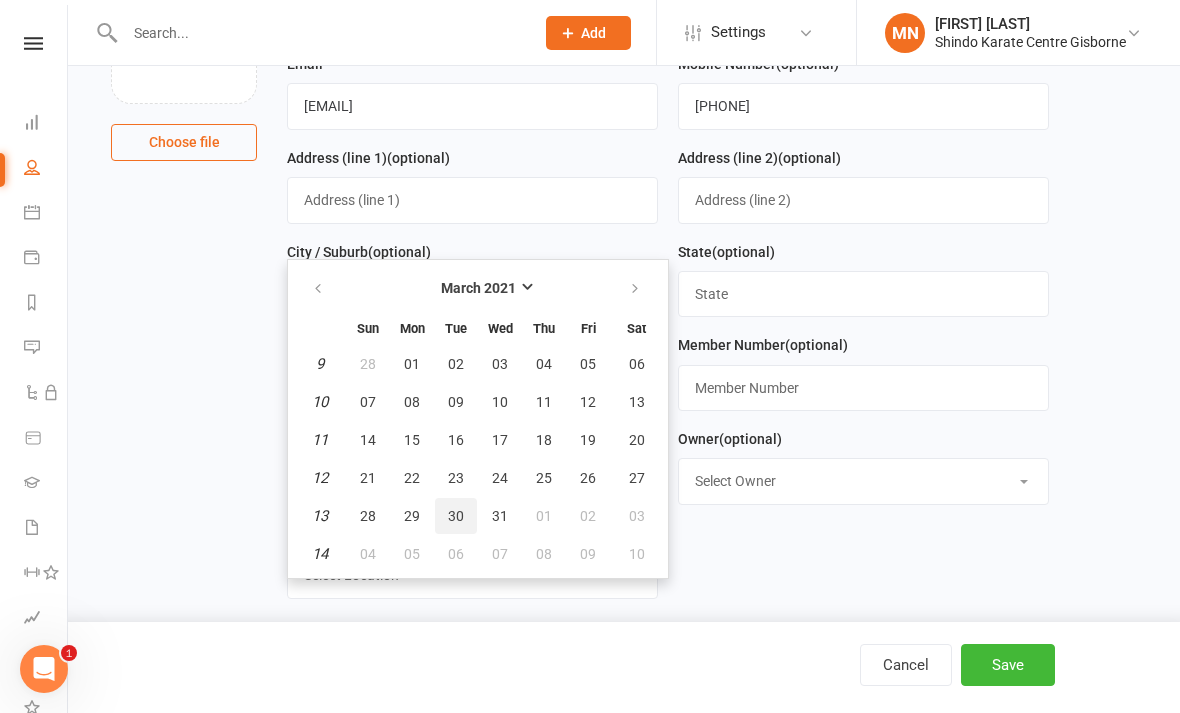 click on "30" at bounding box center (456, 516) 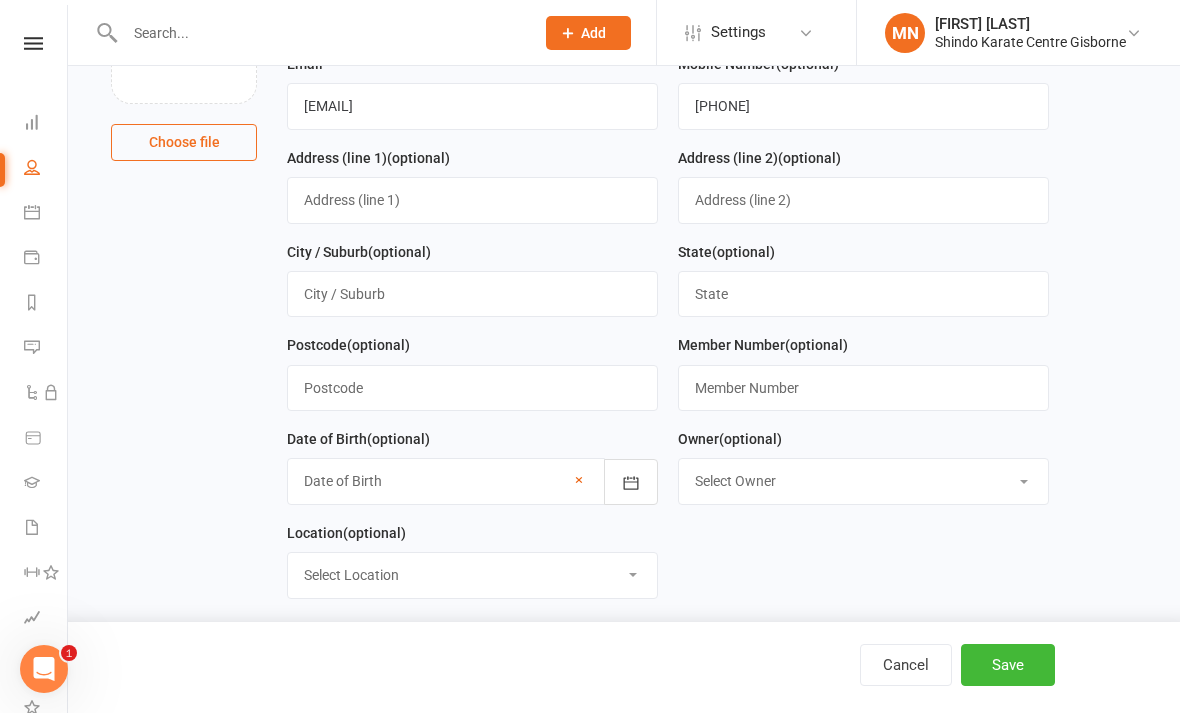 type on "30 Mar 2021" 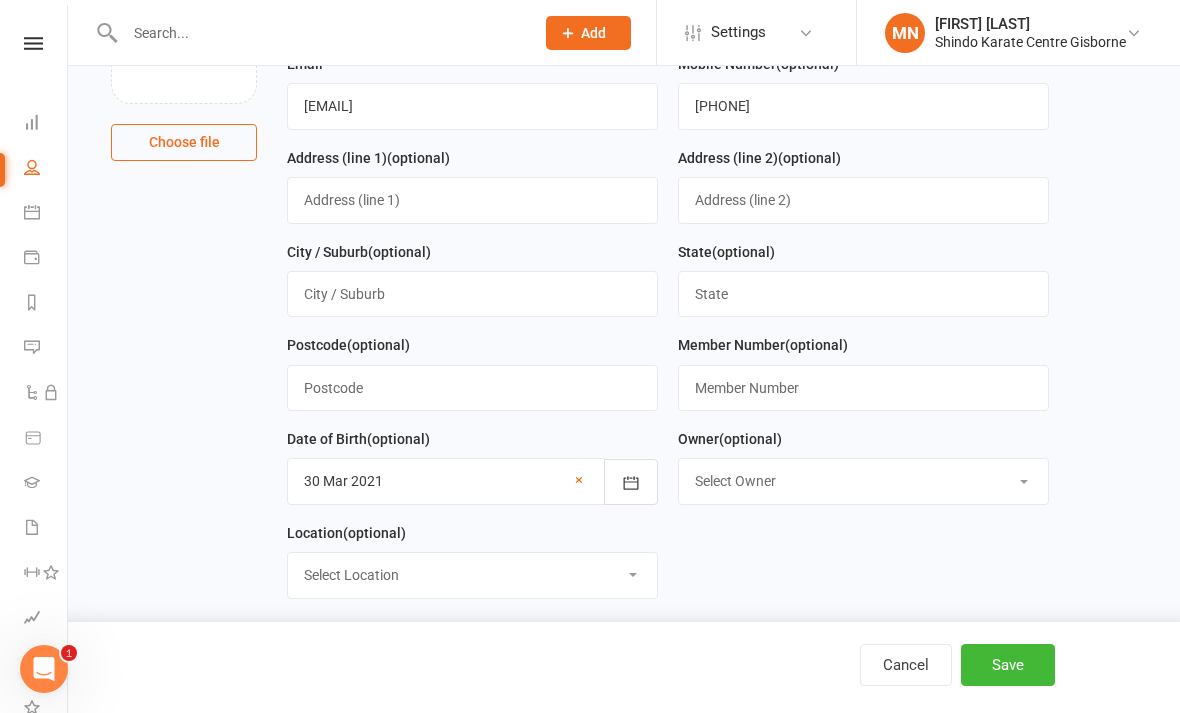 click on "×" at bounding box center (579, 480) 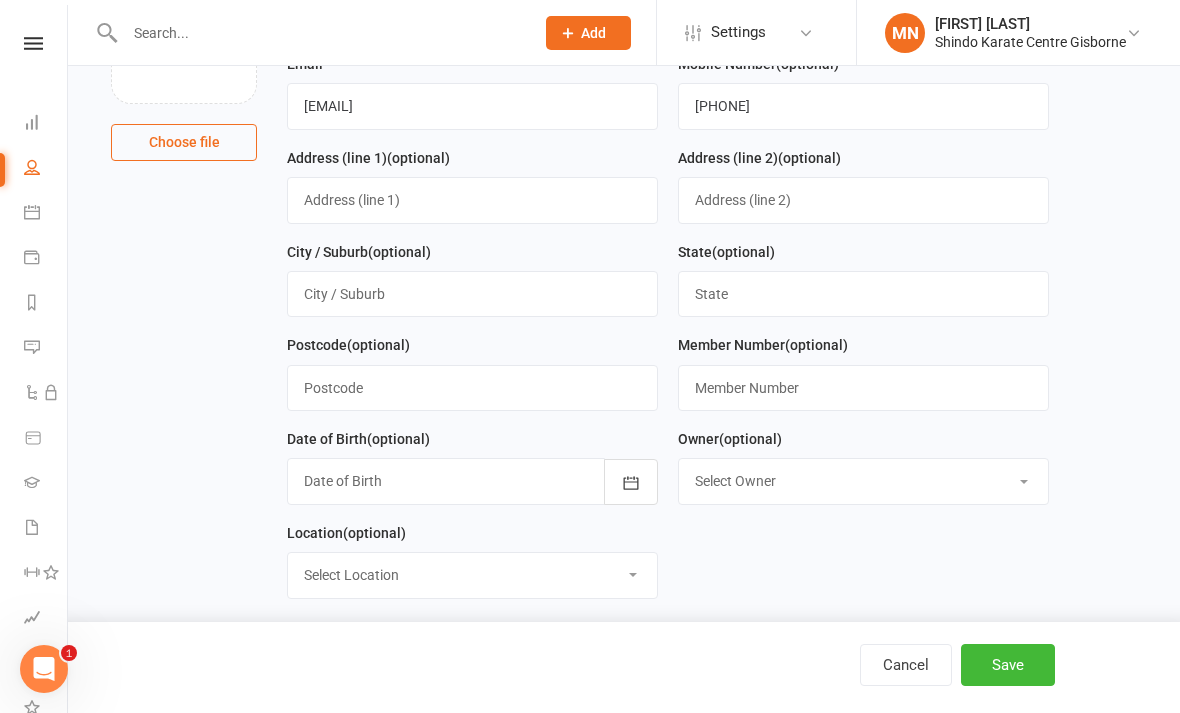 click at bounding box center (472, 481) 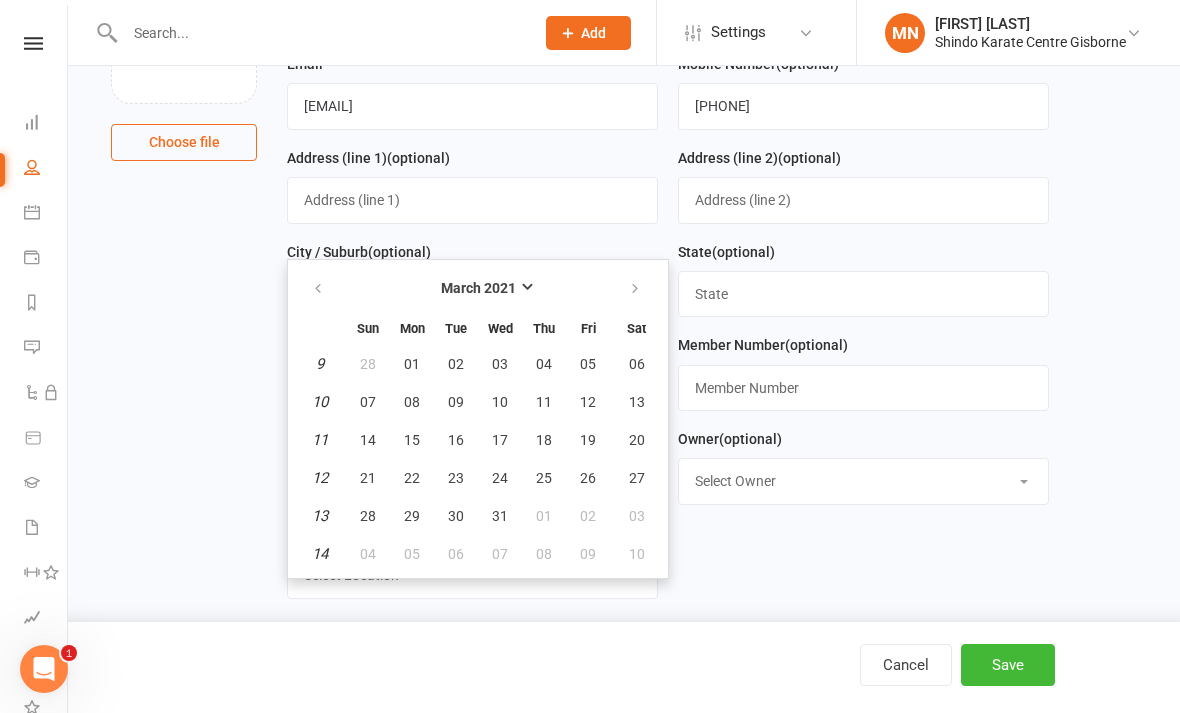 click on "31" at bounding box center (500, 516) 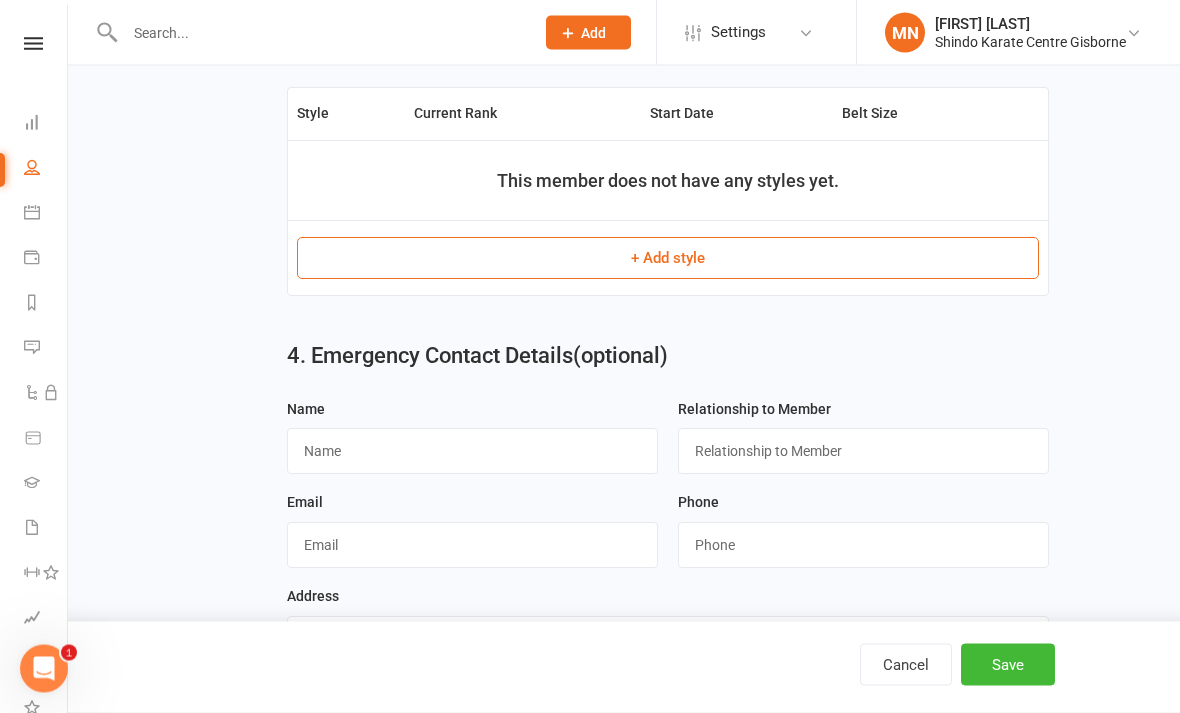 scroll, scrollTop: 1181, scrollLeft: 0, axis: vertical 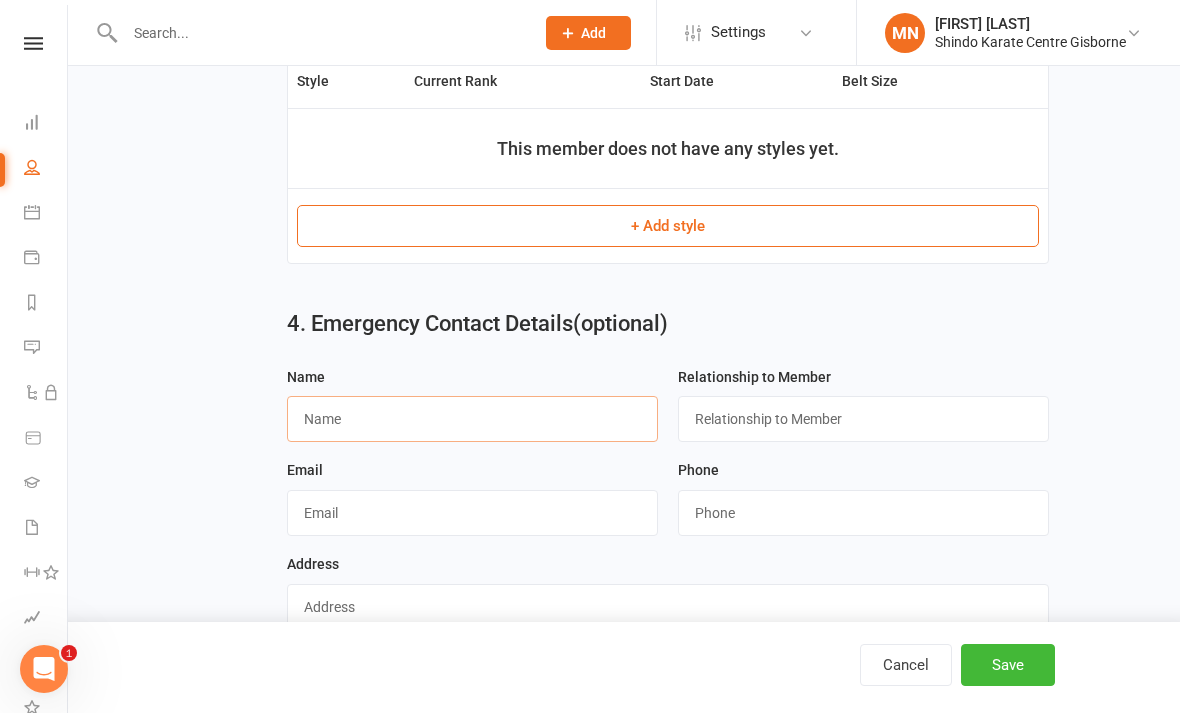 click at bounding box center [472, 419] 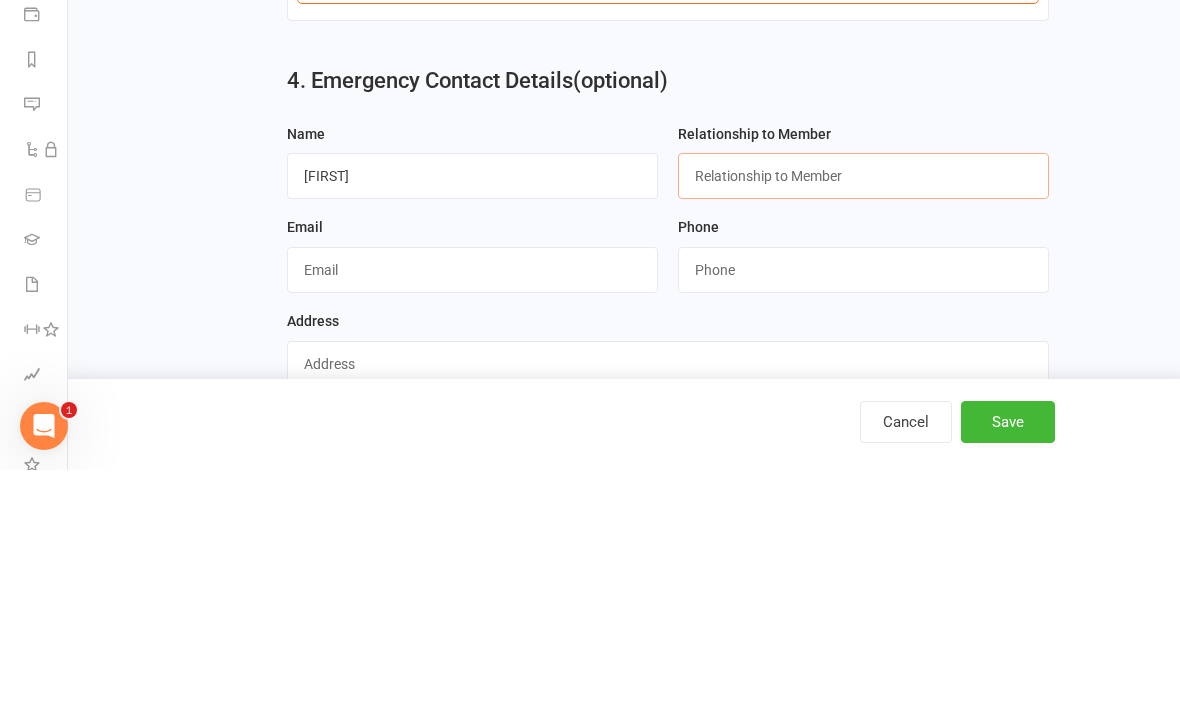 click at bounding box center (863, 419) 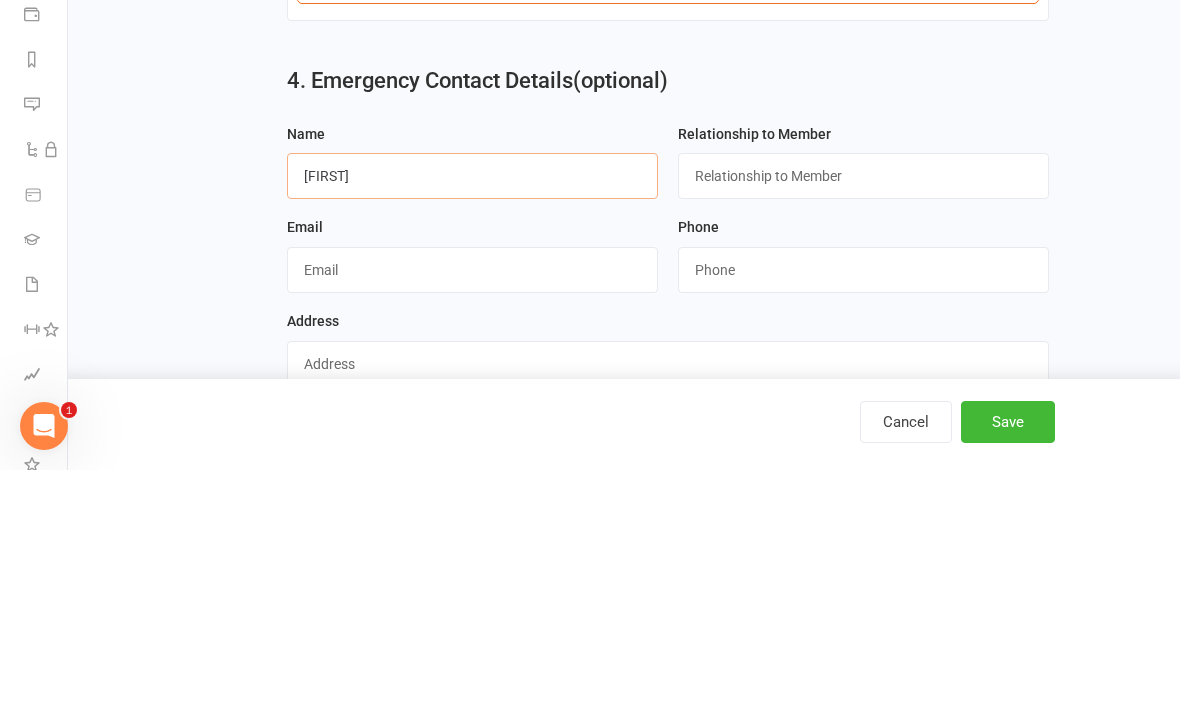 click on "[FIRST]" at bounding box center [472, 419] 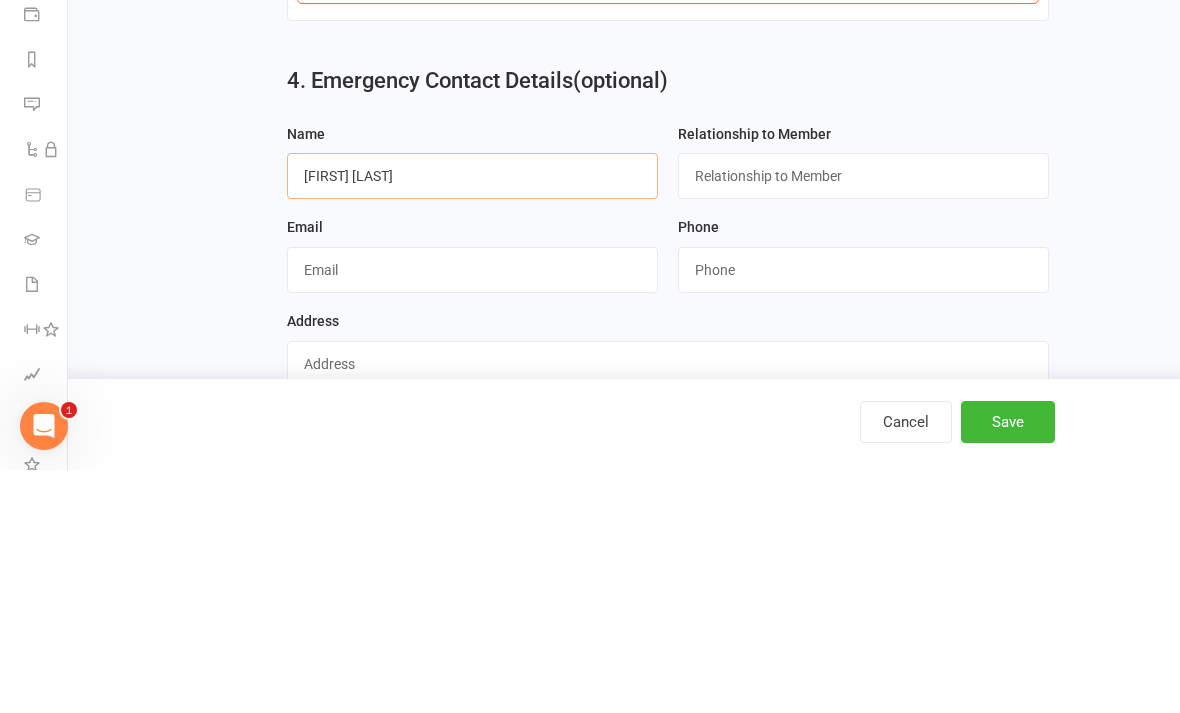 type on "[FIRST] [LAST]" 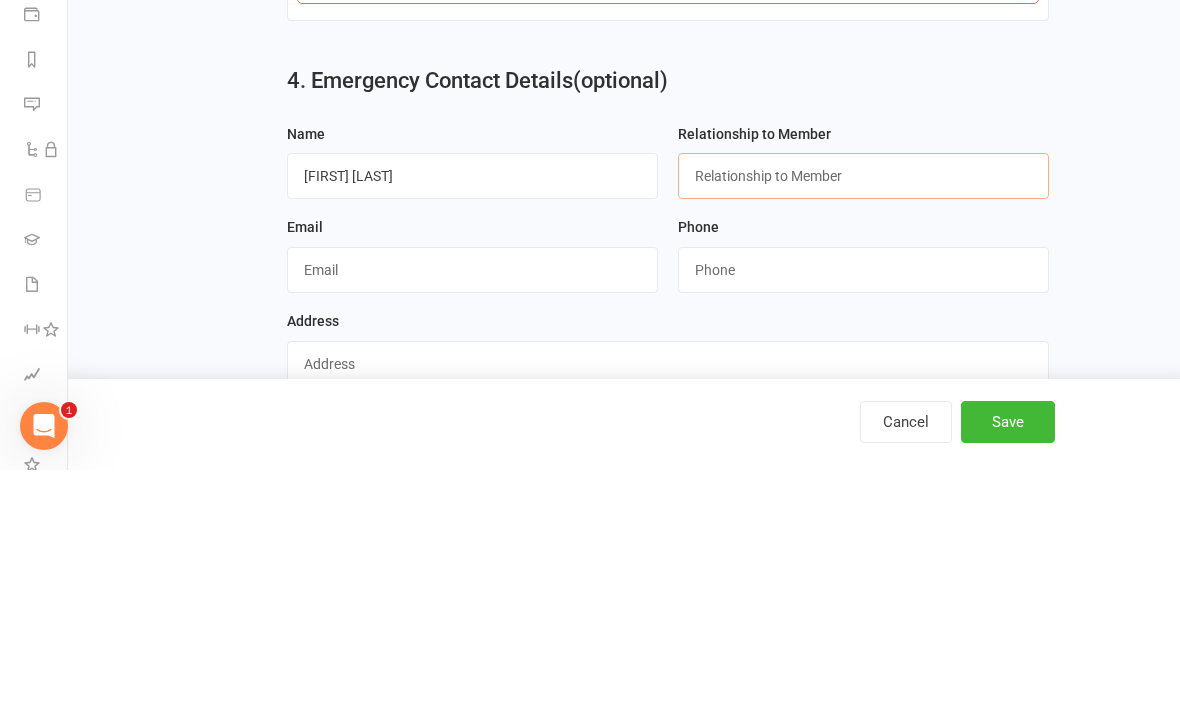 click at bounding box center [863, 419] 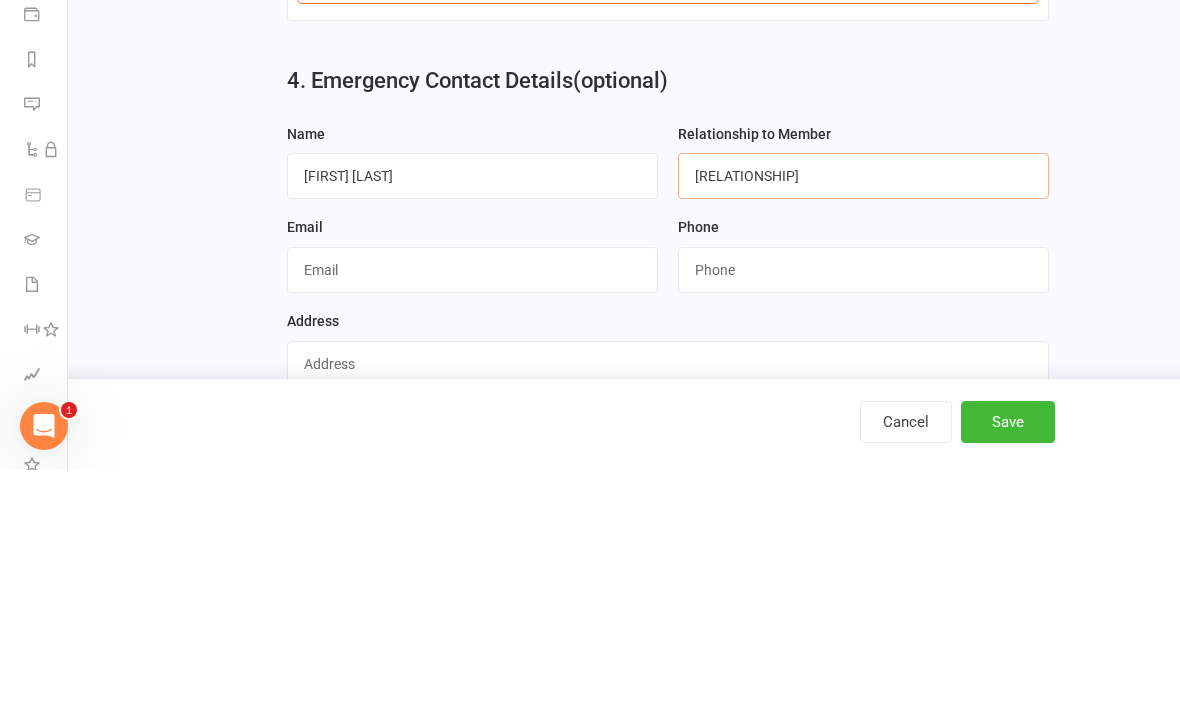 type on "[RELATIONSHIP]" 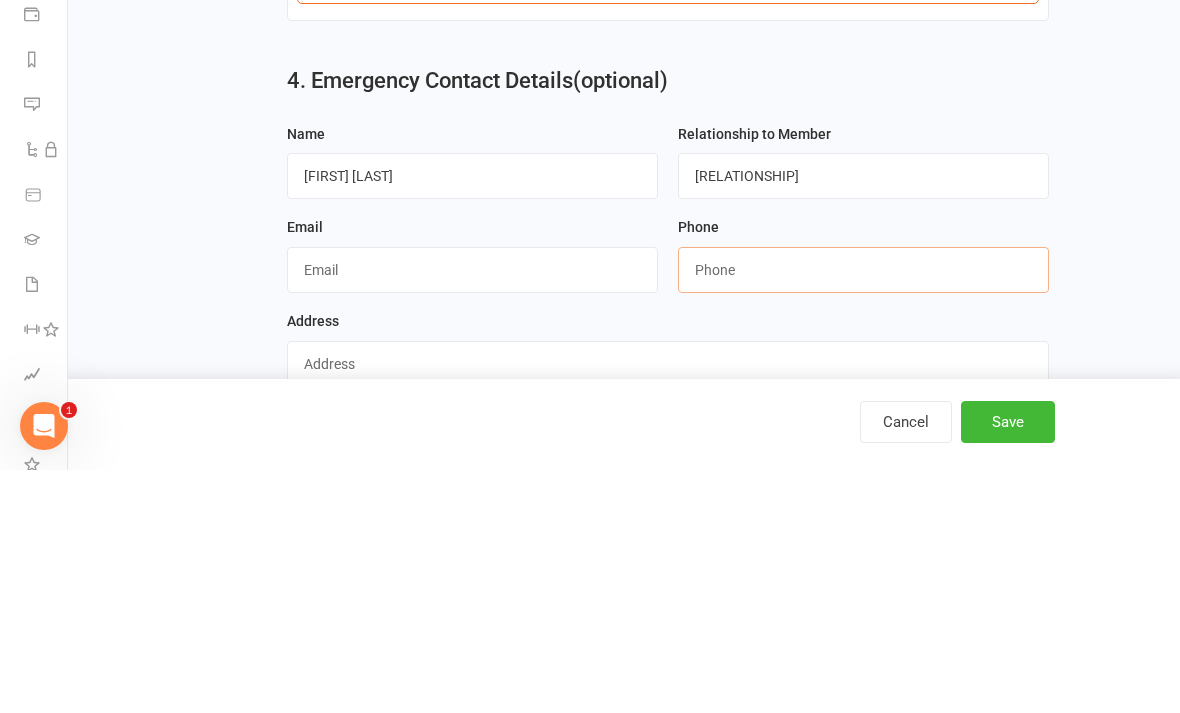 click at bounding box center (863, 513) 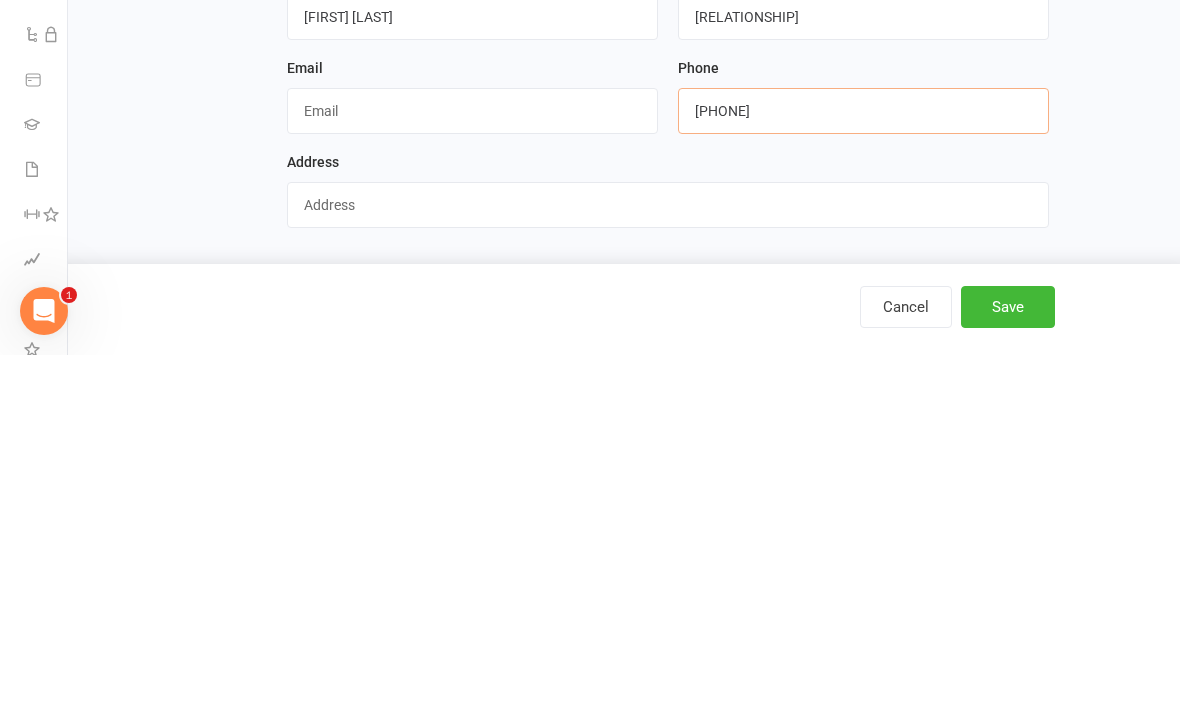 type on "[PHONE]" 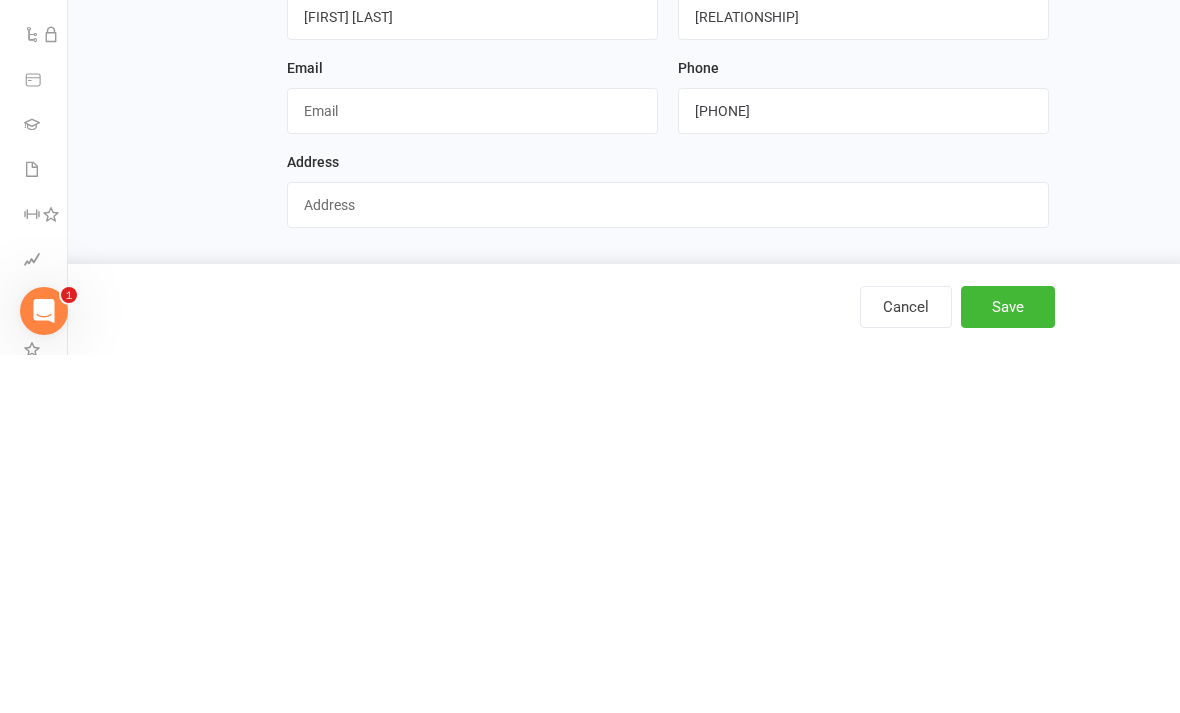 click on "Save" at bounding box center [1008, 665] 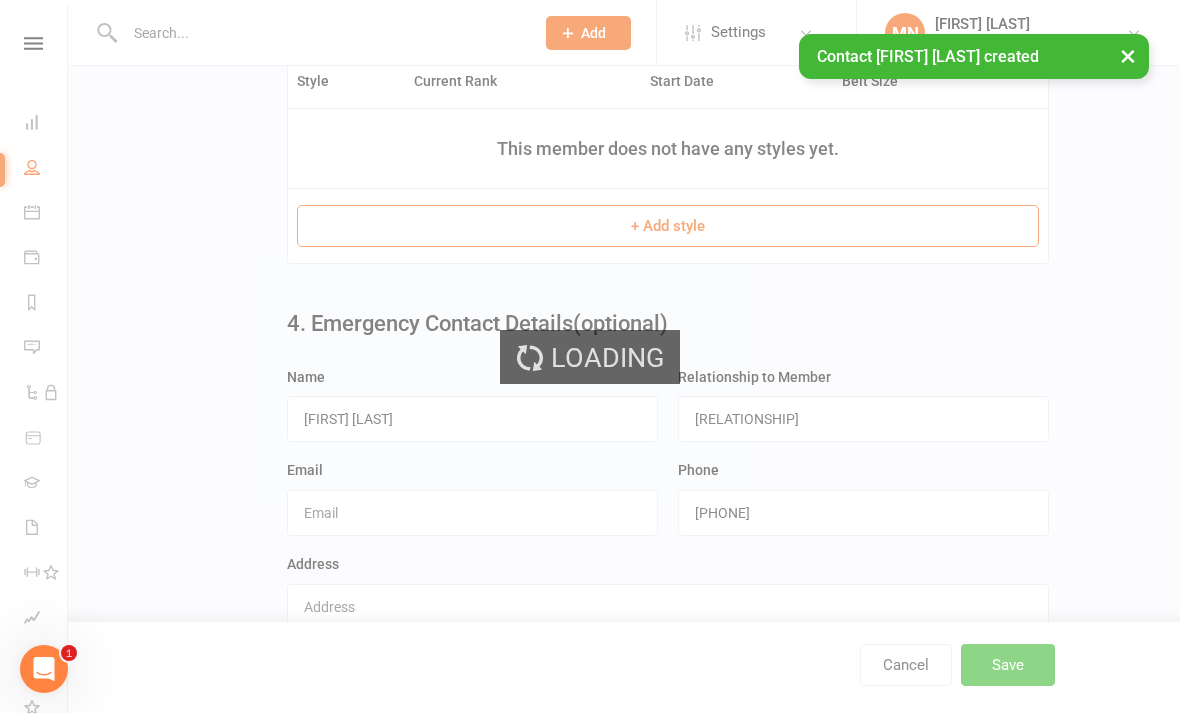 scroll, scrollTop: 0, scrollLeft: 0, axis: both 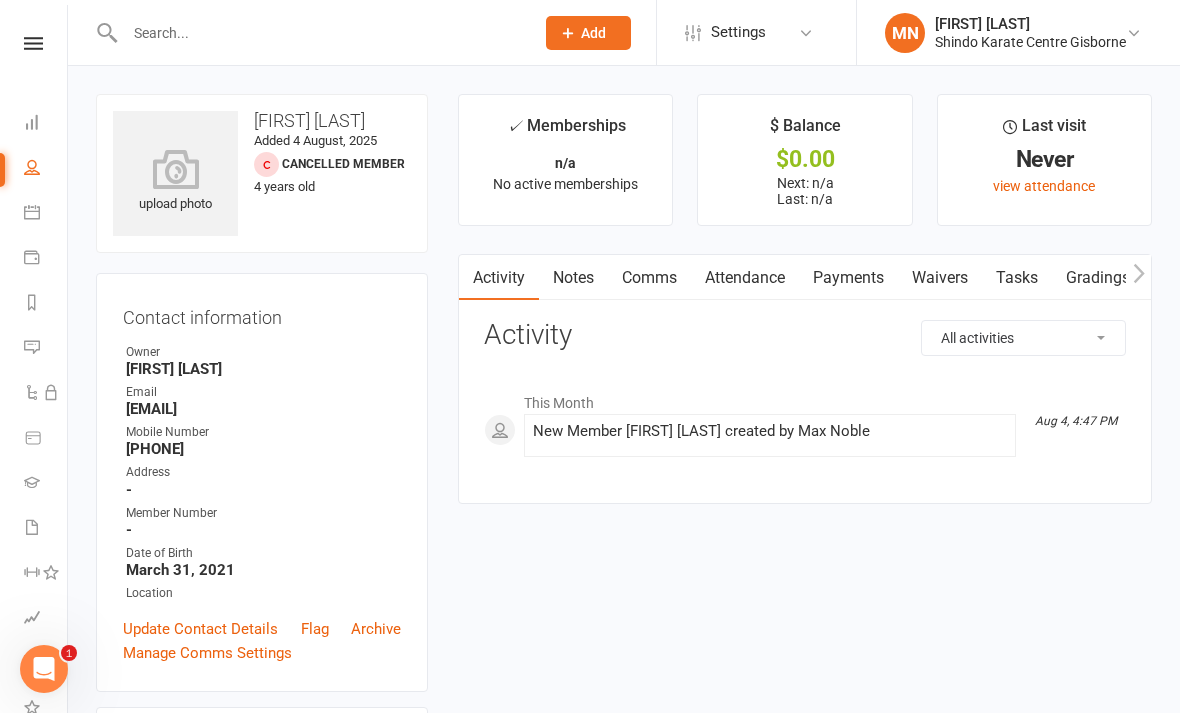 click on "People" at bounding box center [33, 169] 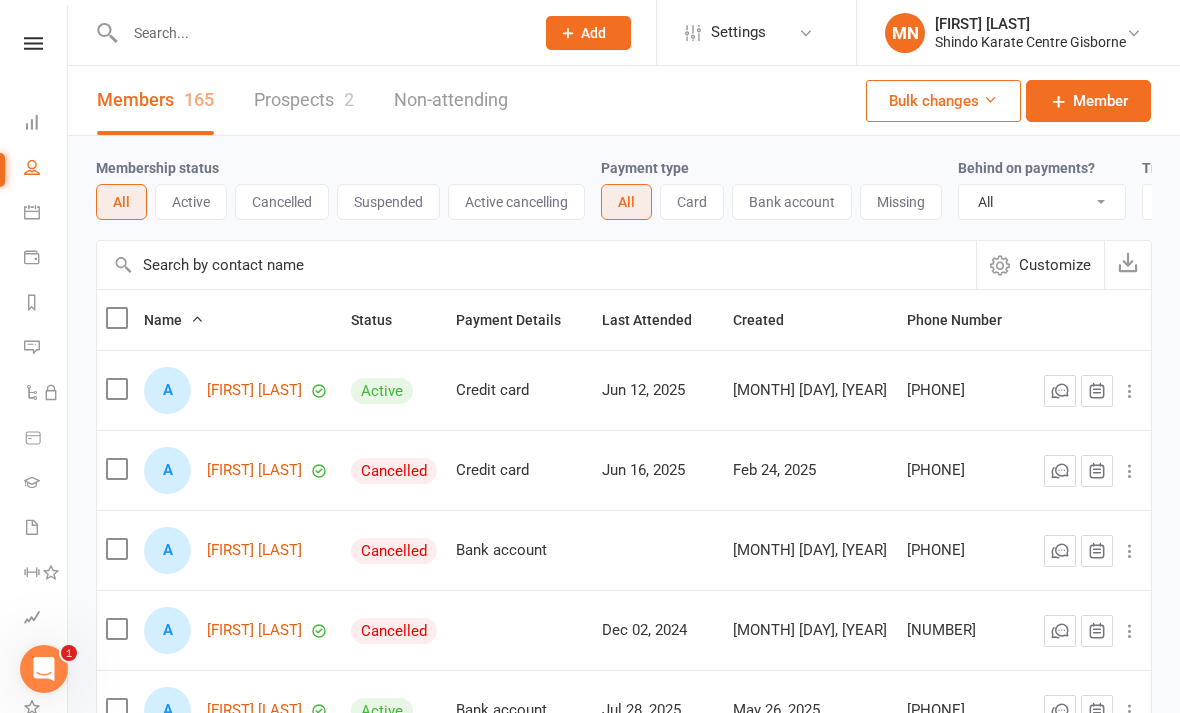 click at bounding box center (536, 265) 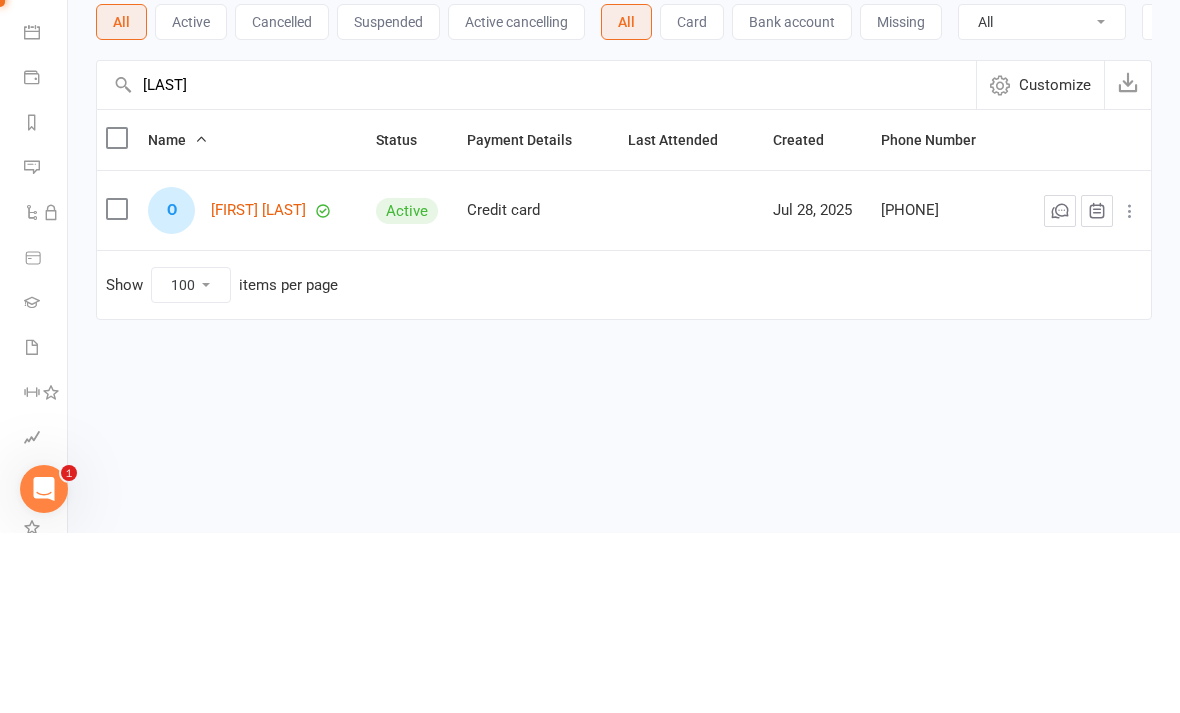 type on "O" 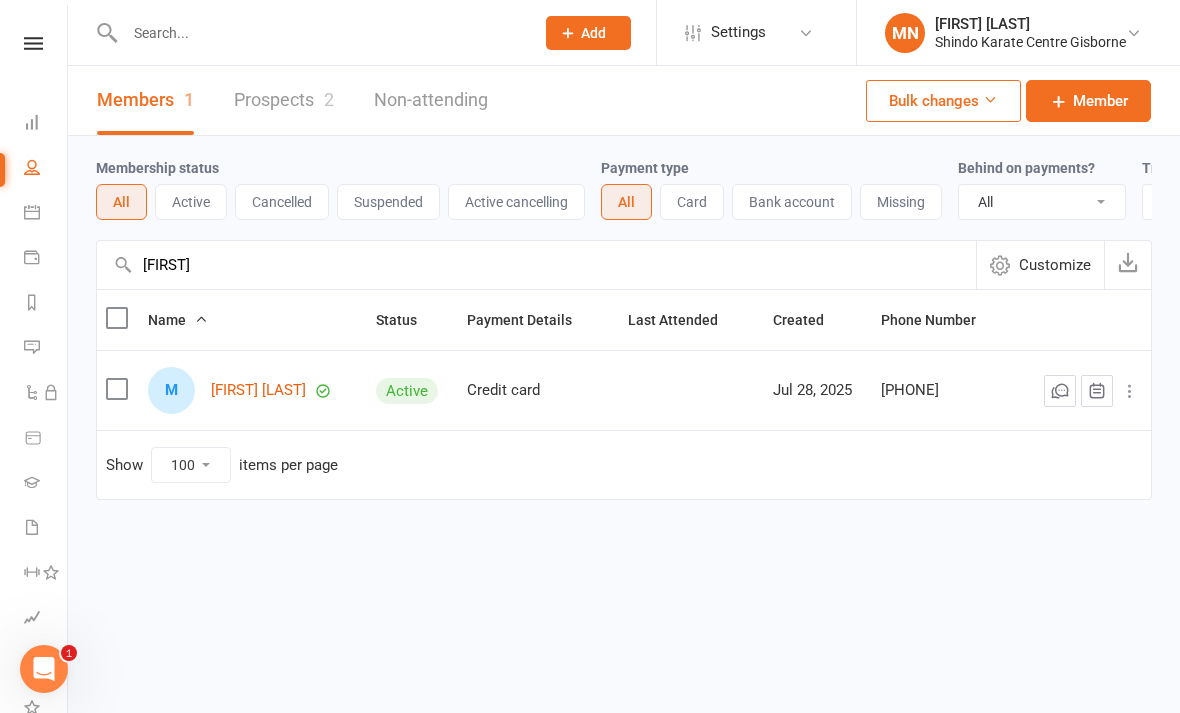 click at bounding box center (32, 167) 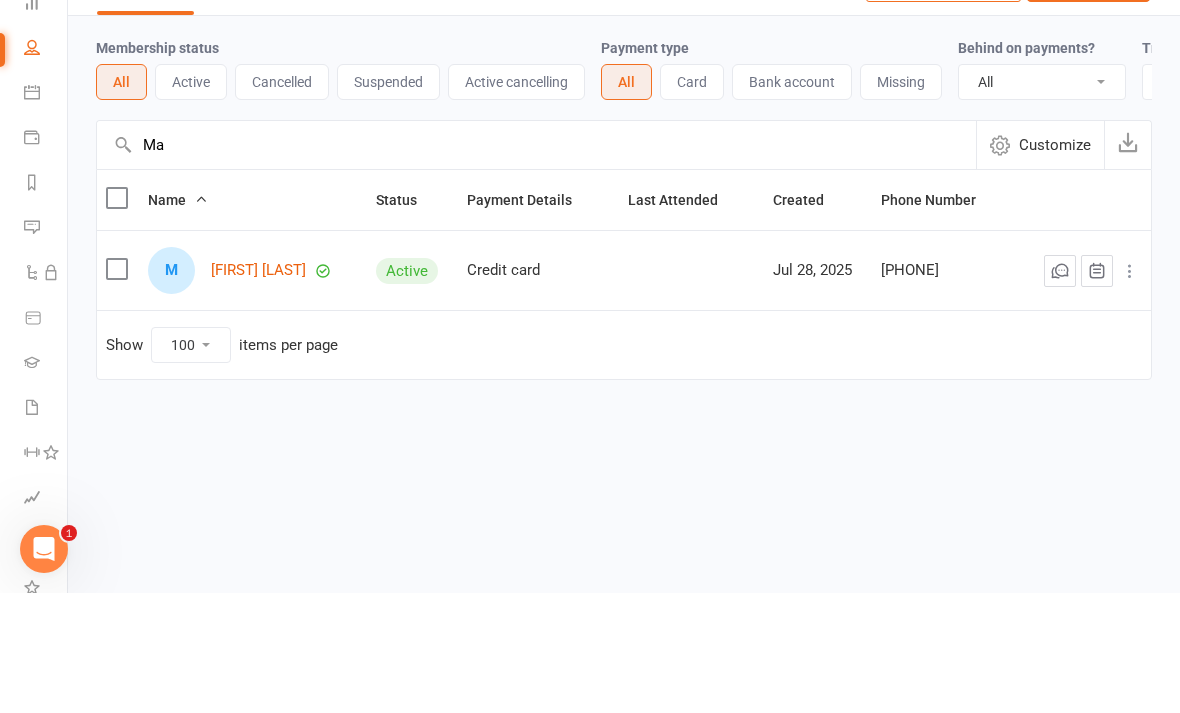 type on "M" 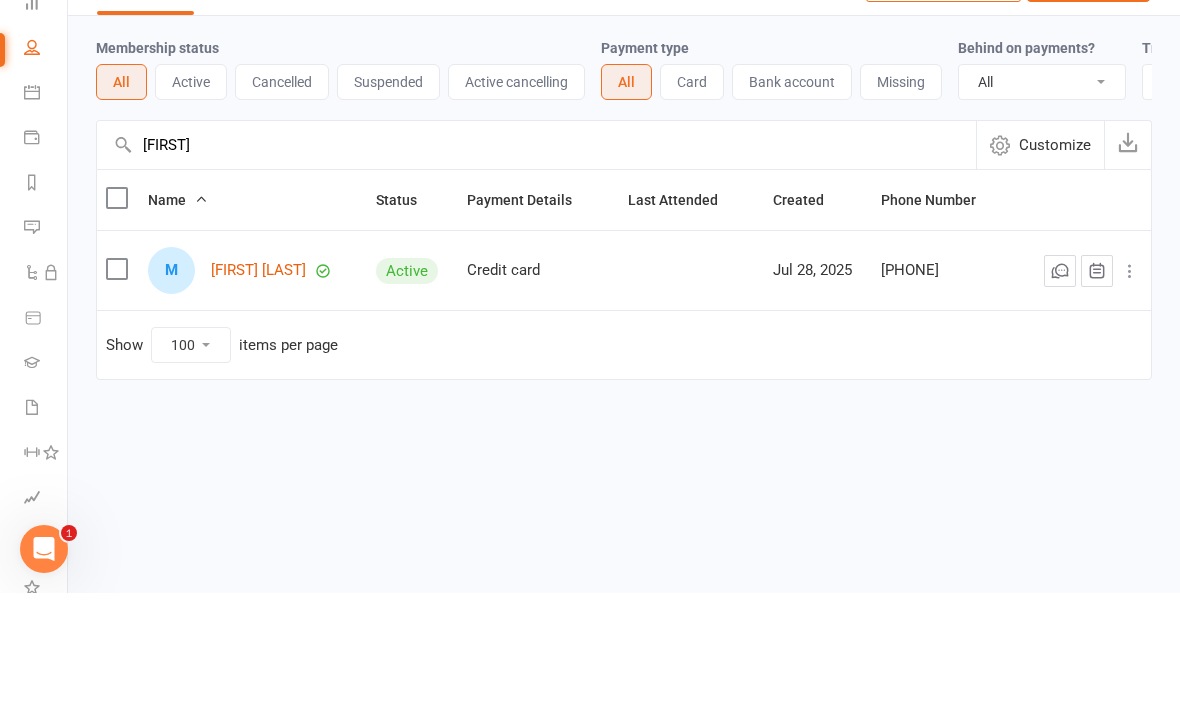 type on "[FIRST]" 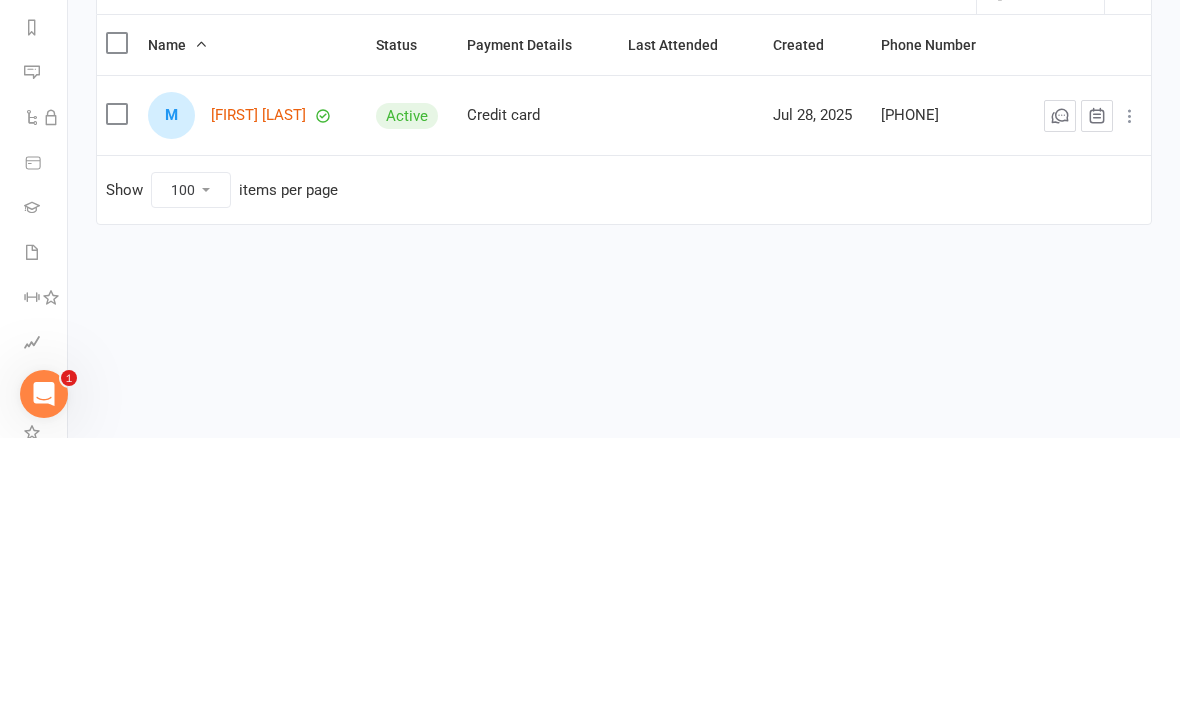 click on "Members 1 Prospects 2 Non-attending Bulk changes     Member Membership status All Active Cancelled Suspended Active cancelling Payment type All Card Bank account Missing Behind on payments? All No Yes Trial status All Active and expired trials All active trials Active trial (no other membership) Active trial (other membership present) Expired trials only No trial [NAME] Customize Name   Status Payment Details Last Attended Created [PHONE] Show 10 25 50 100 items per page" at bounding box center [624, 322] 